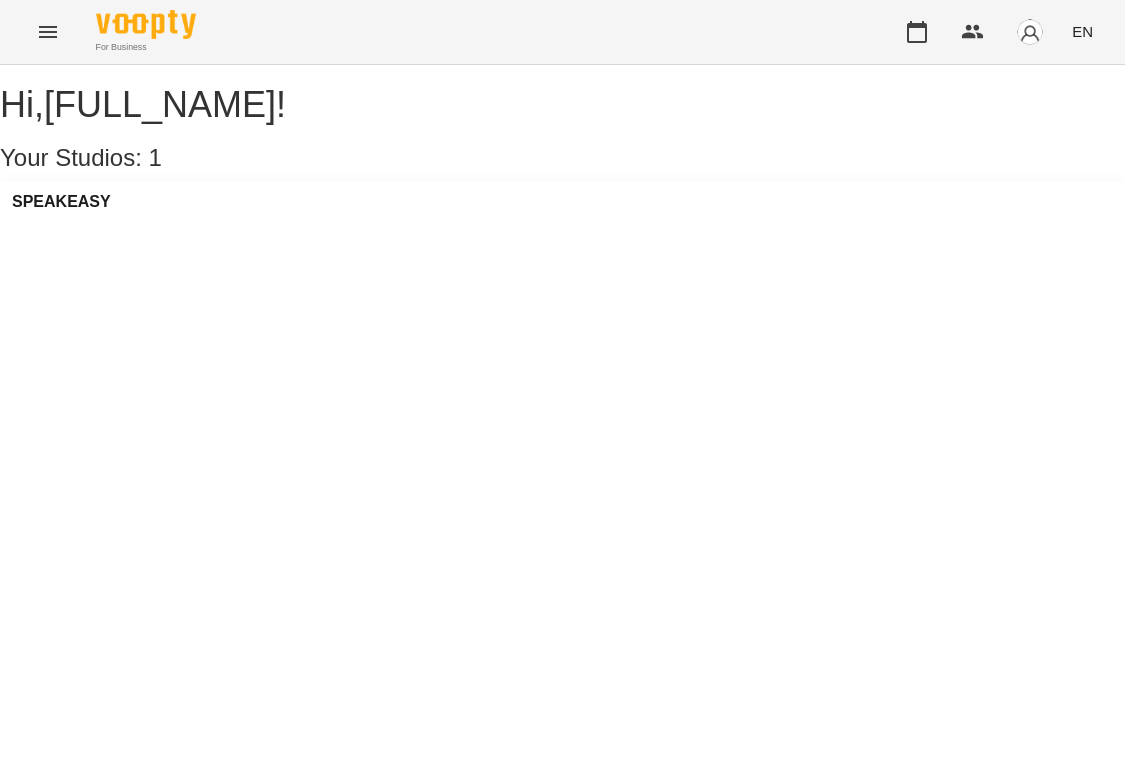 scroll, scrollTop: 0, scrollLeft: 0, axis: both 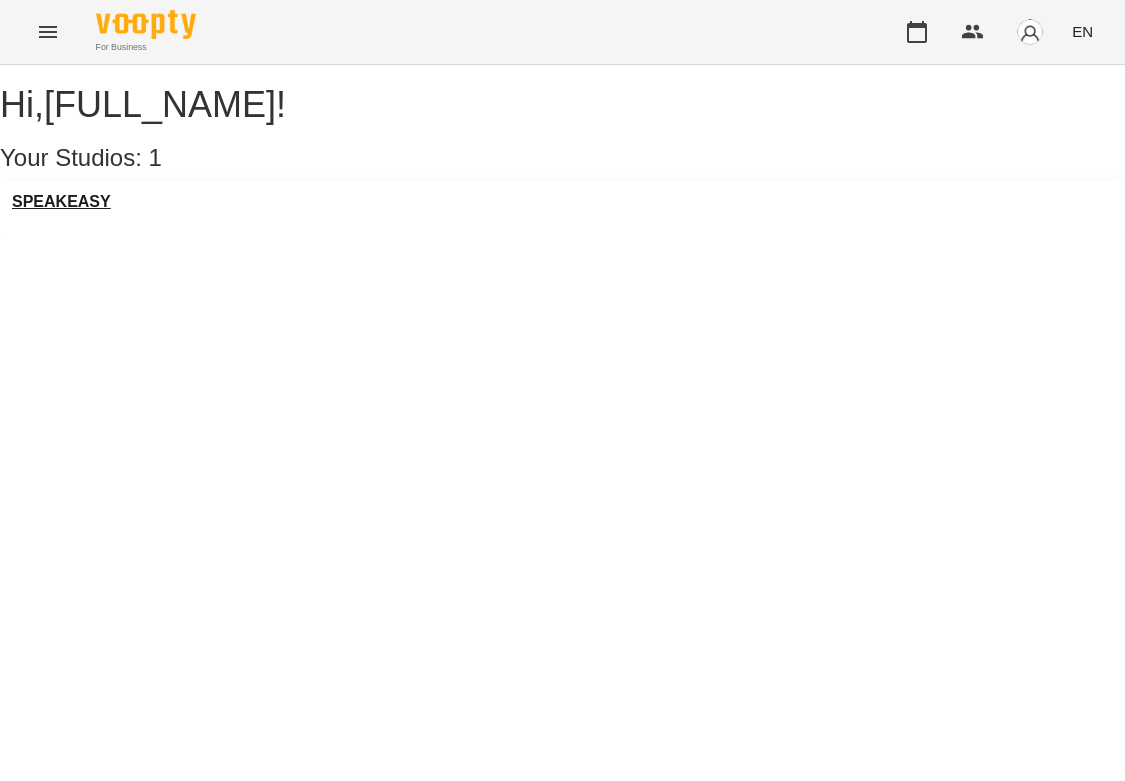 click on "SPEAKEASY" at bounding box center (61, 202) 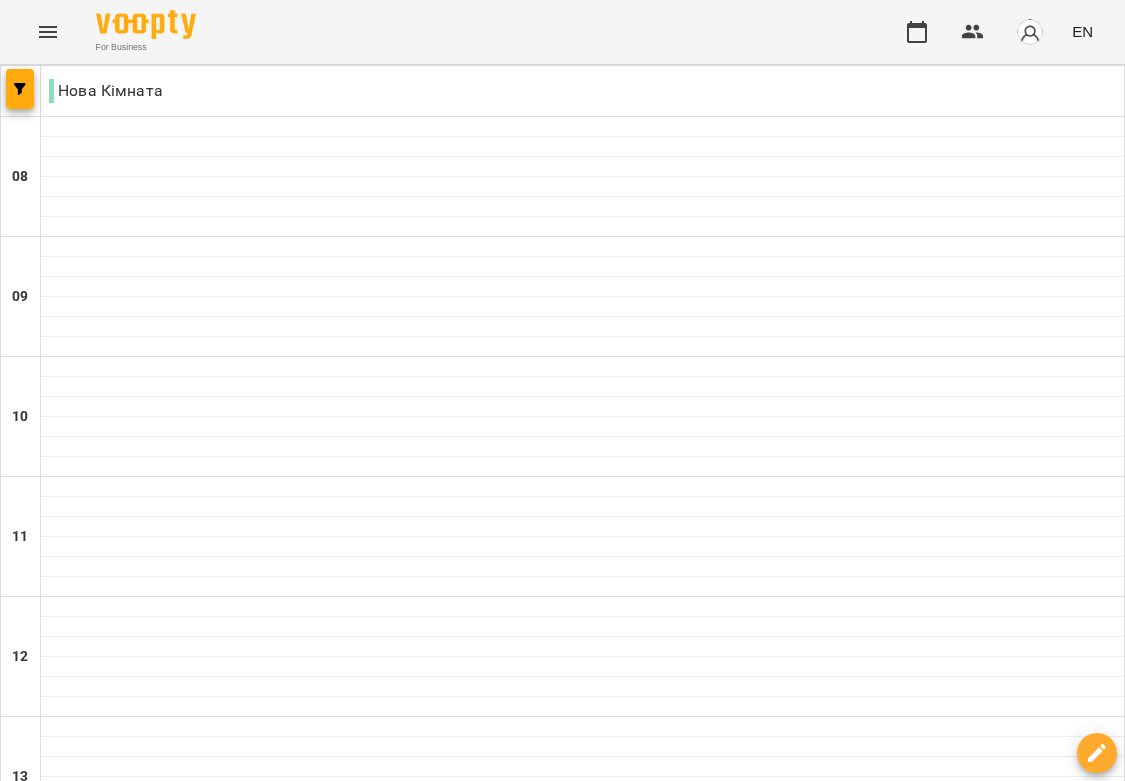 click on "**********" at bounding box center (563, 2008) 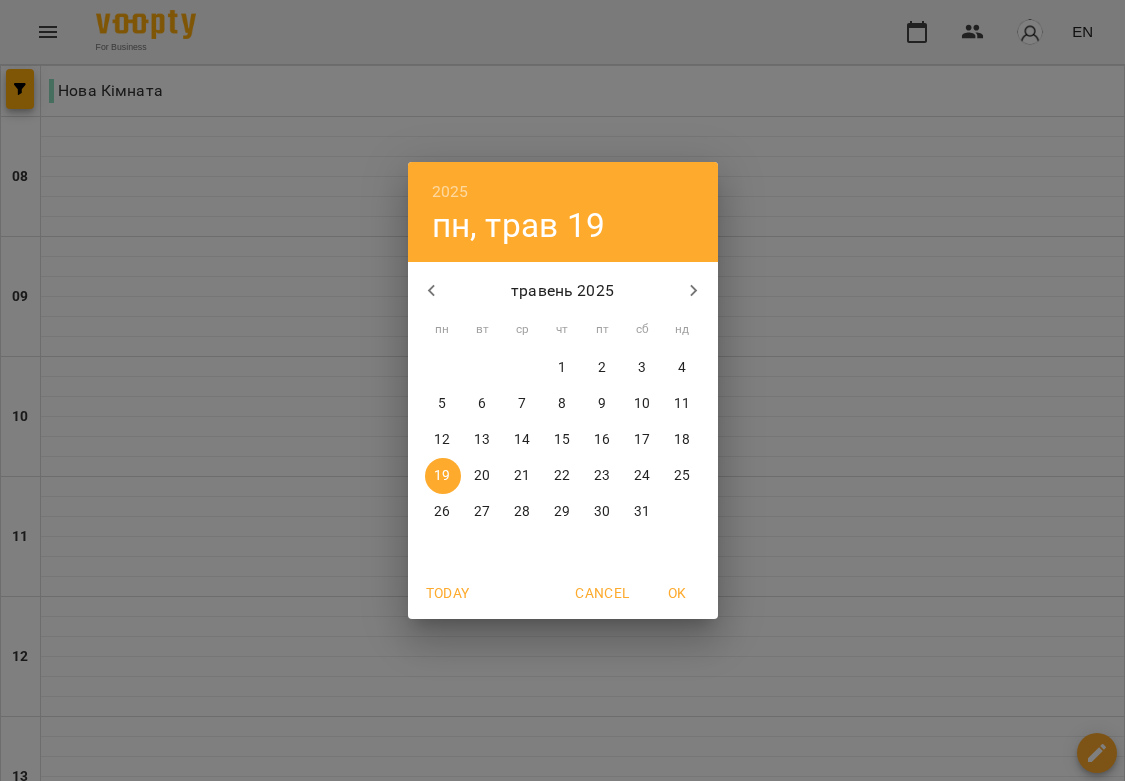 click 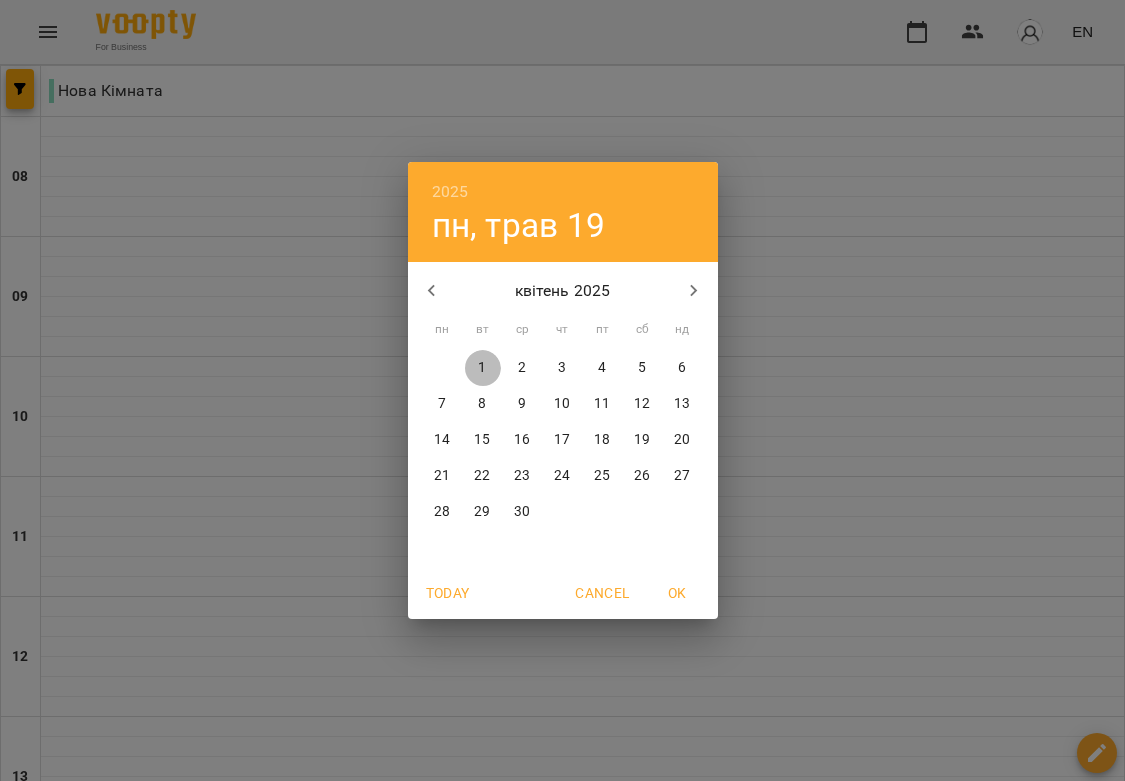 click on "1" at bounding box center [482, 368] 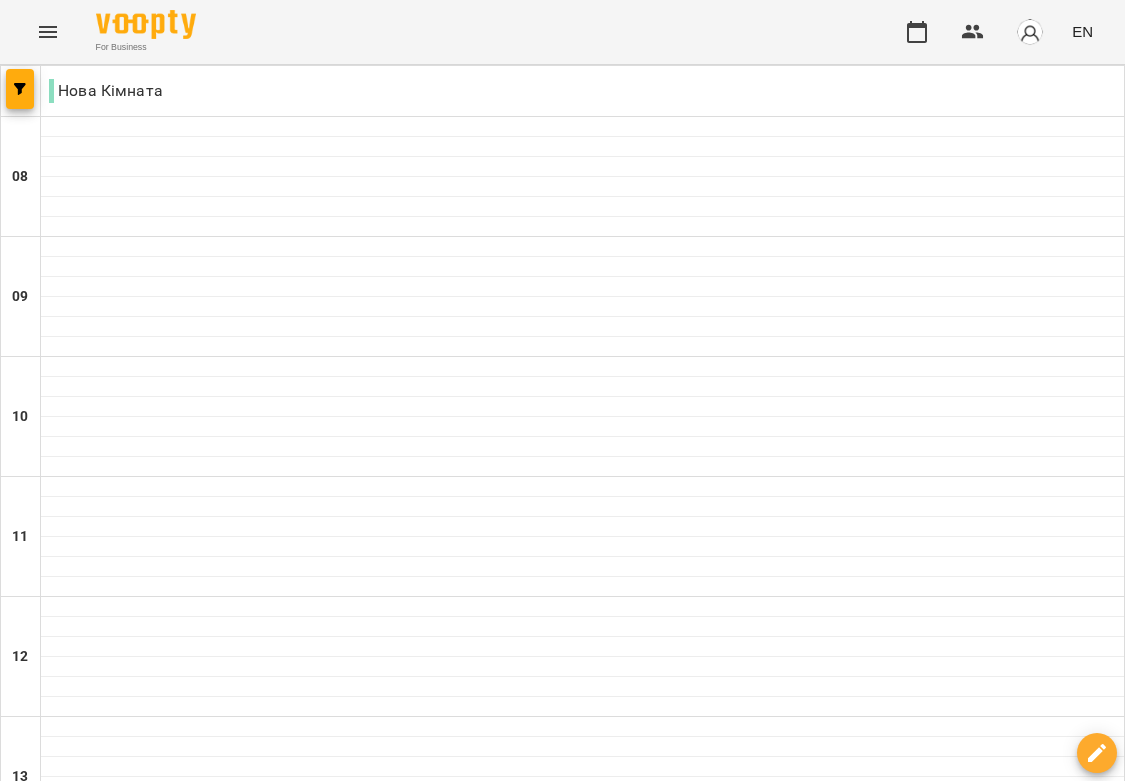 click on "**********" at bounding box center (563, 2008) 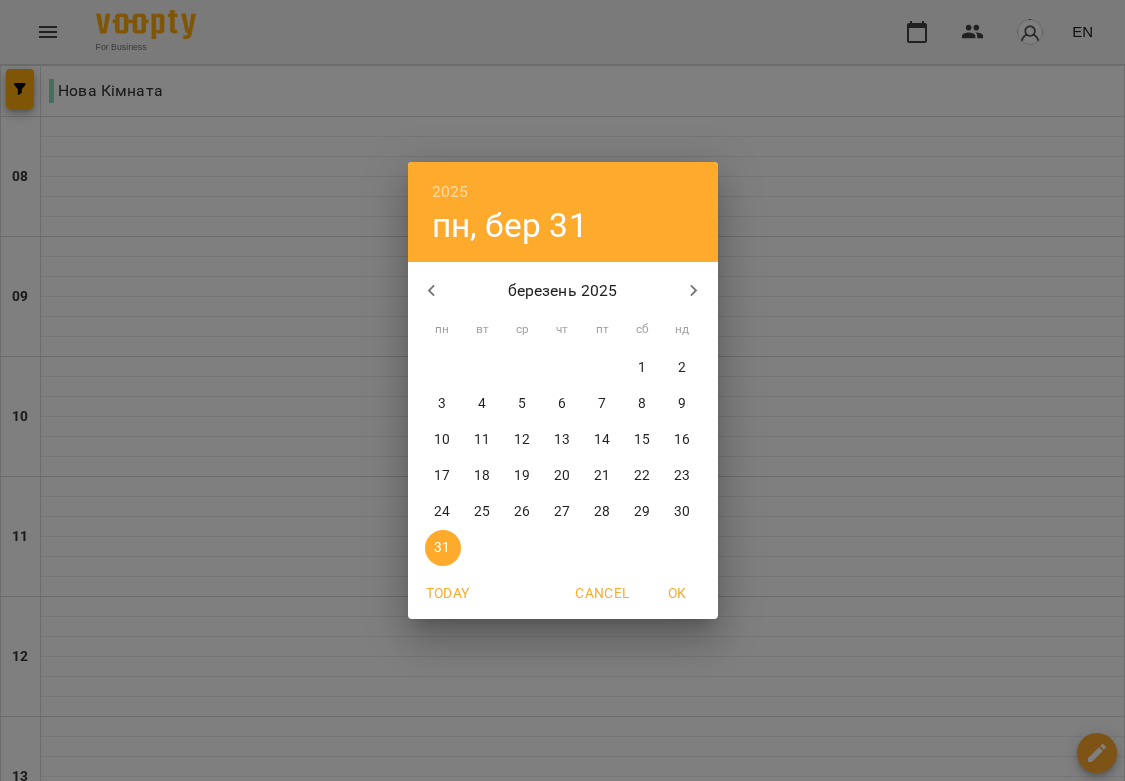 click on "2025 пн, бер 31 березень 2025 пн вт ср чт пт сб нд 24 25 26 27 28 1 2 3 4 5 6 7 8 9 10 11 12 13 14 15 16 17 18 19 20 21 22 23 24 25 26 27 28 29 30 31 1 2 3 4 5 6 Today Cancel OK" at bounding box center (562, 390) 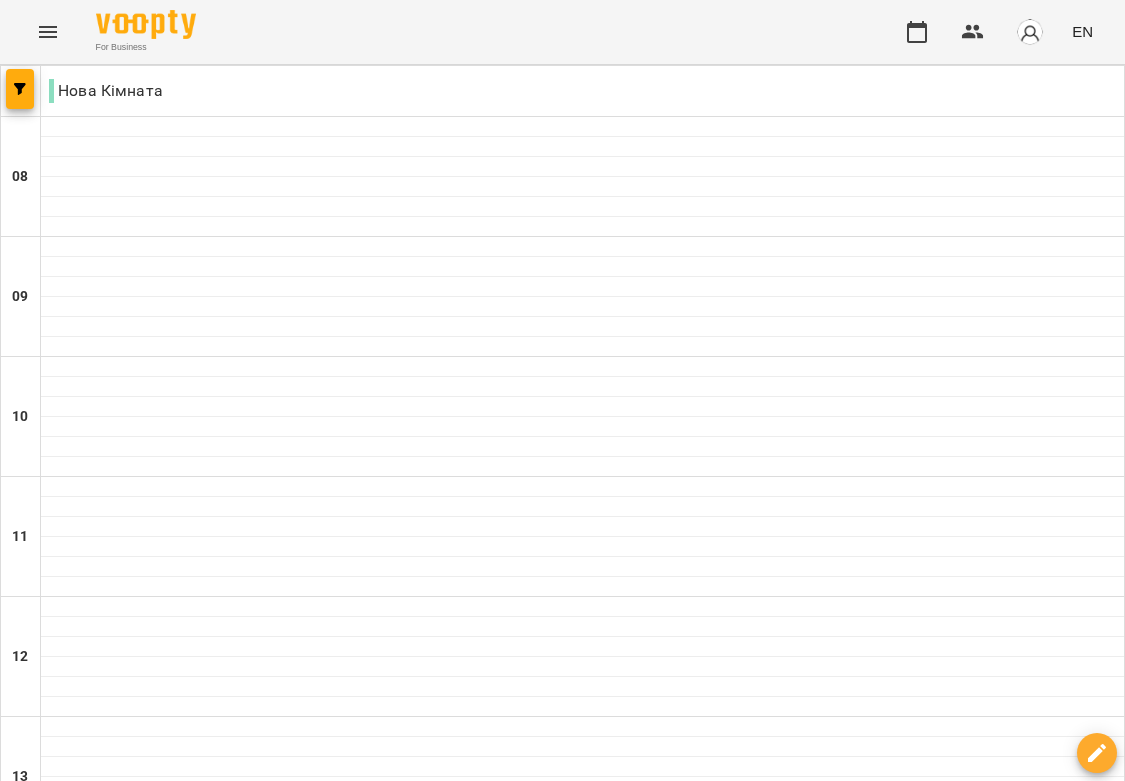 click 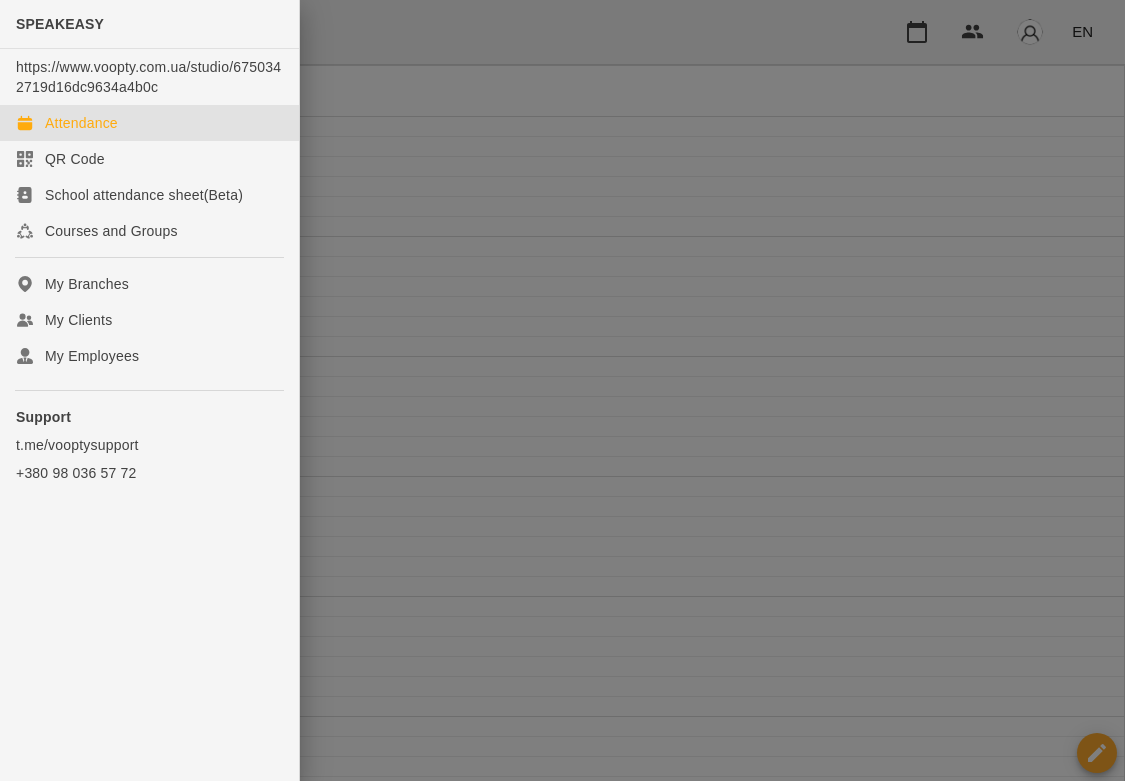 click at bounding box center [562, 390] 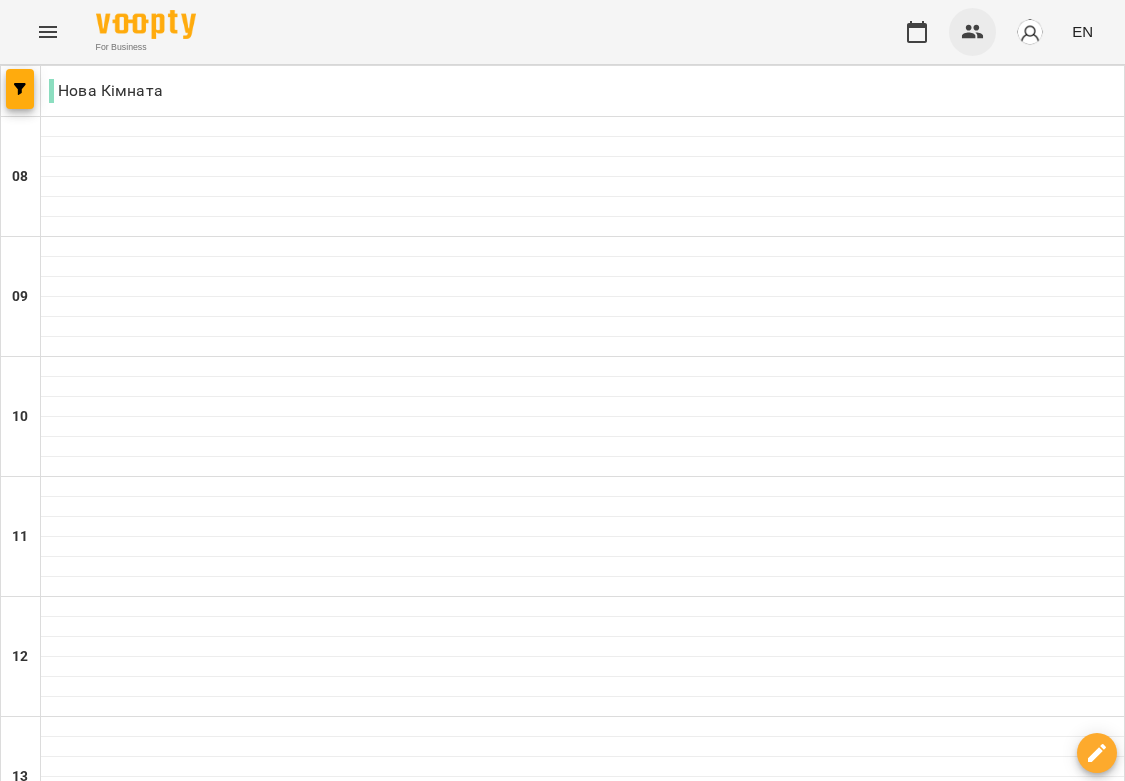 click 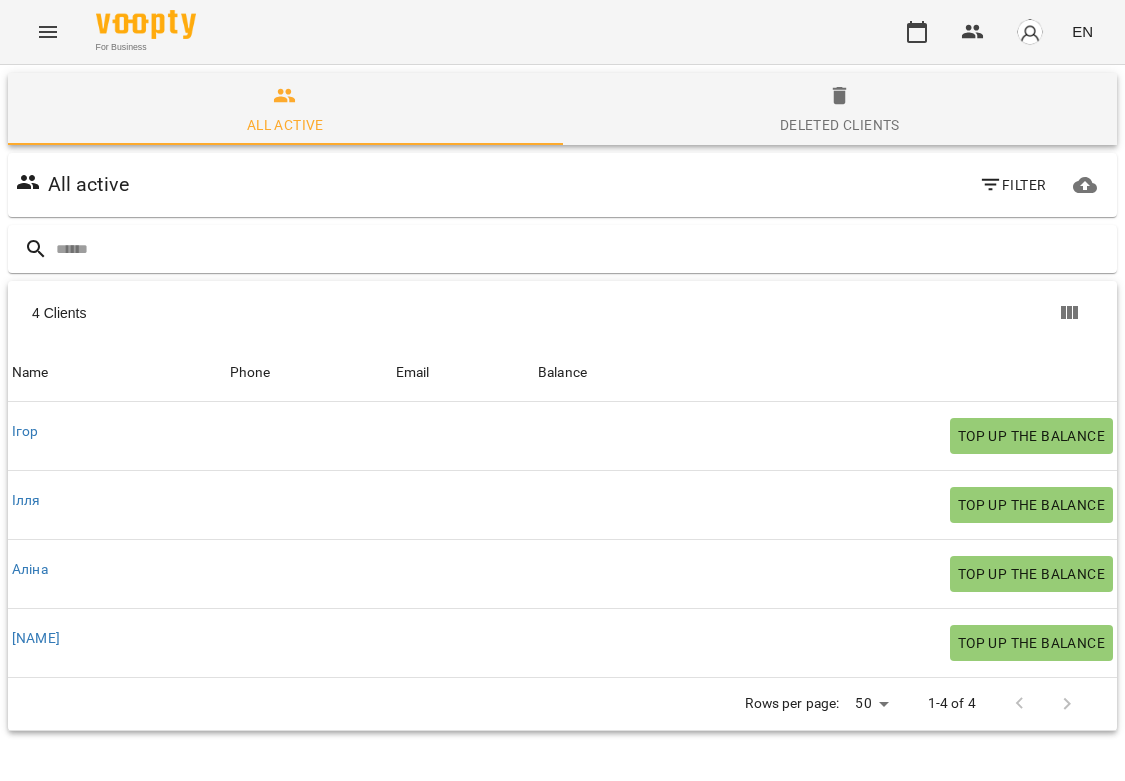 click at bounding box center (1030, 32) 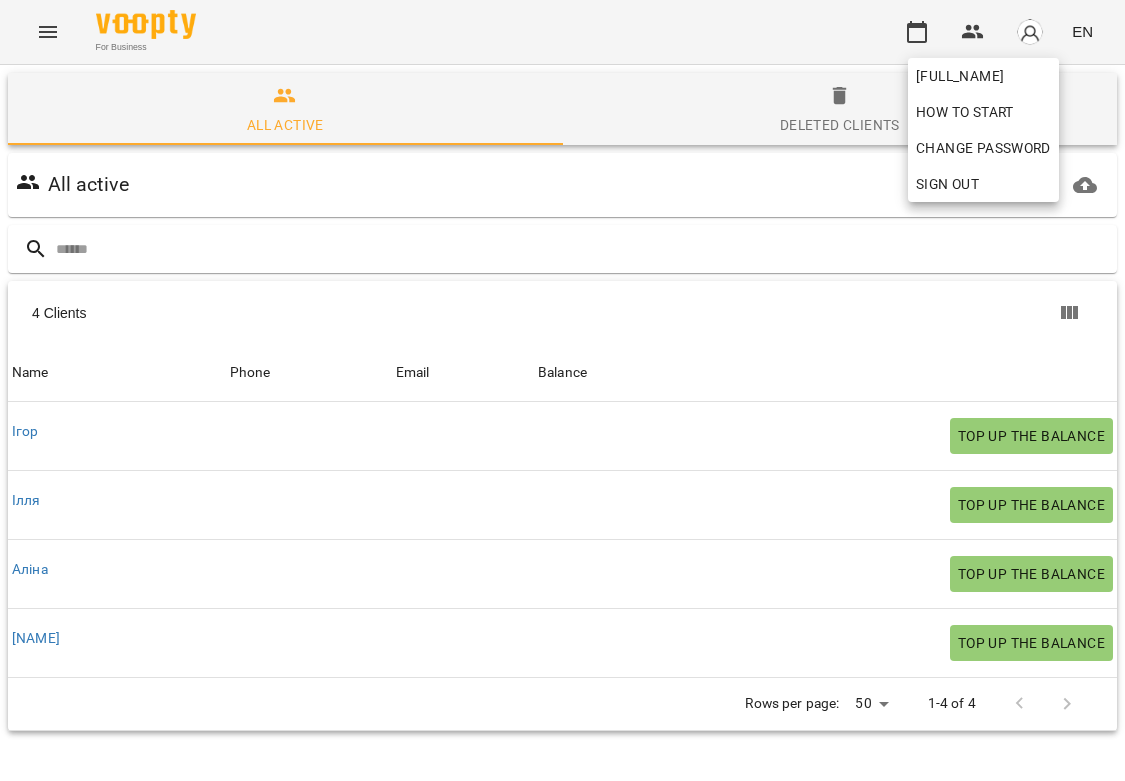 click at bounding box center [562, 390] 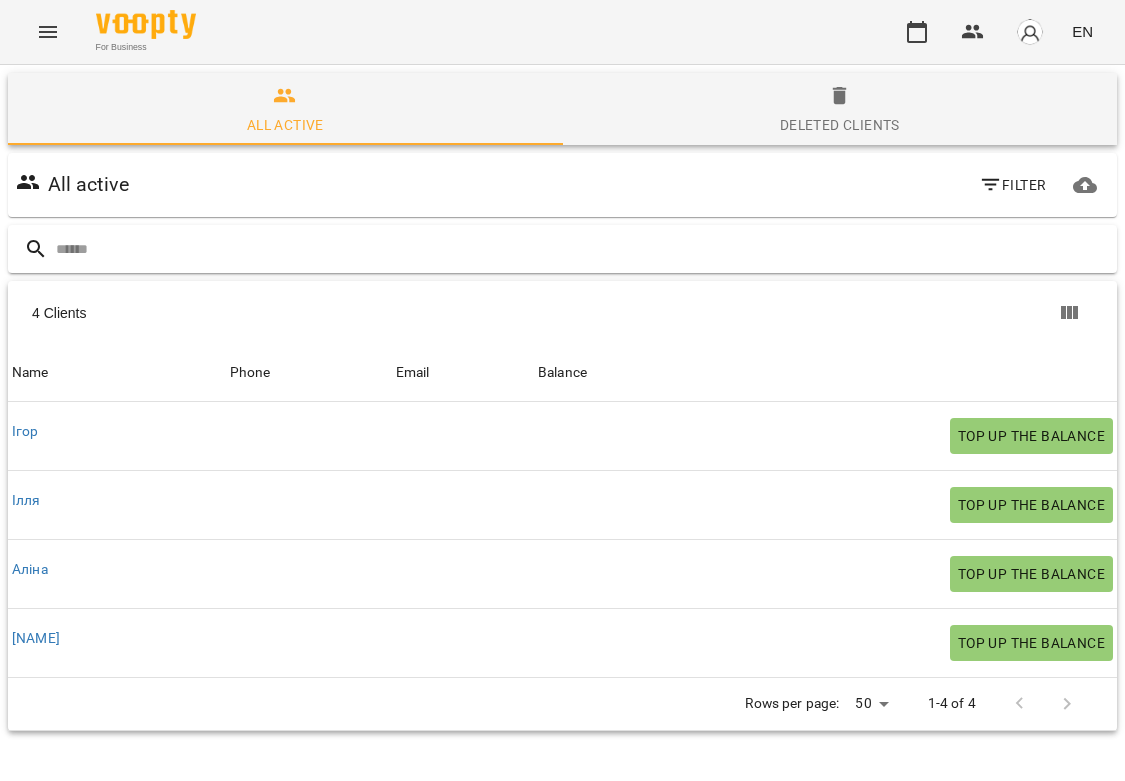 scroll, scrollTop: 0, scrollLeft: 0, axis: both 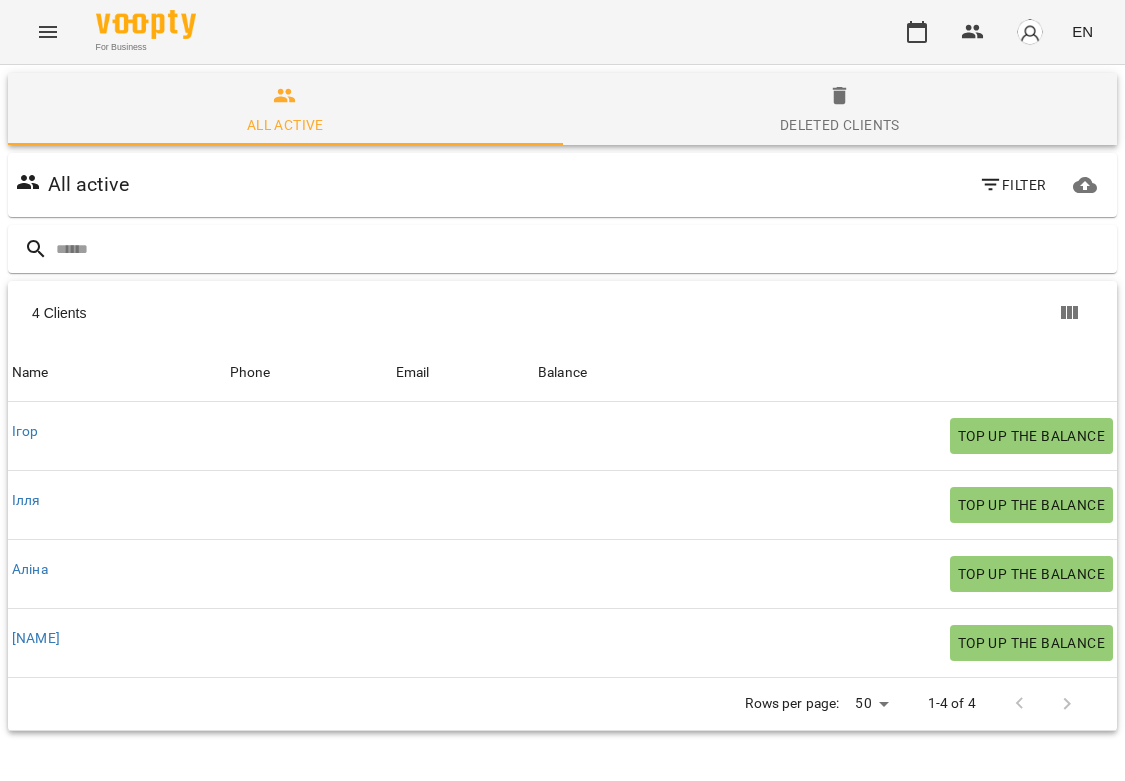 click on "Deleted clients" at bounding box center (840, 109) 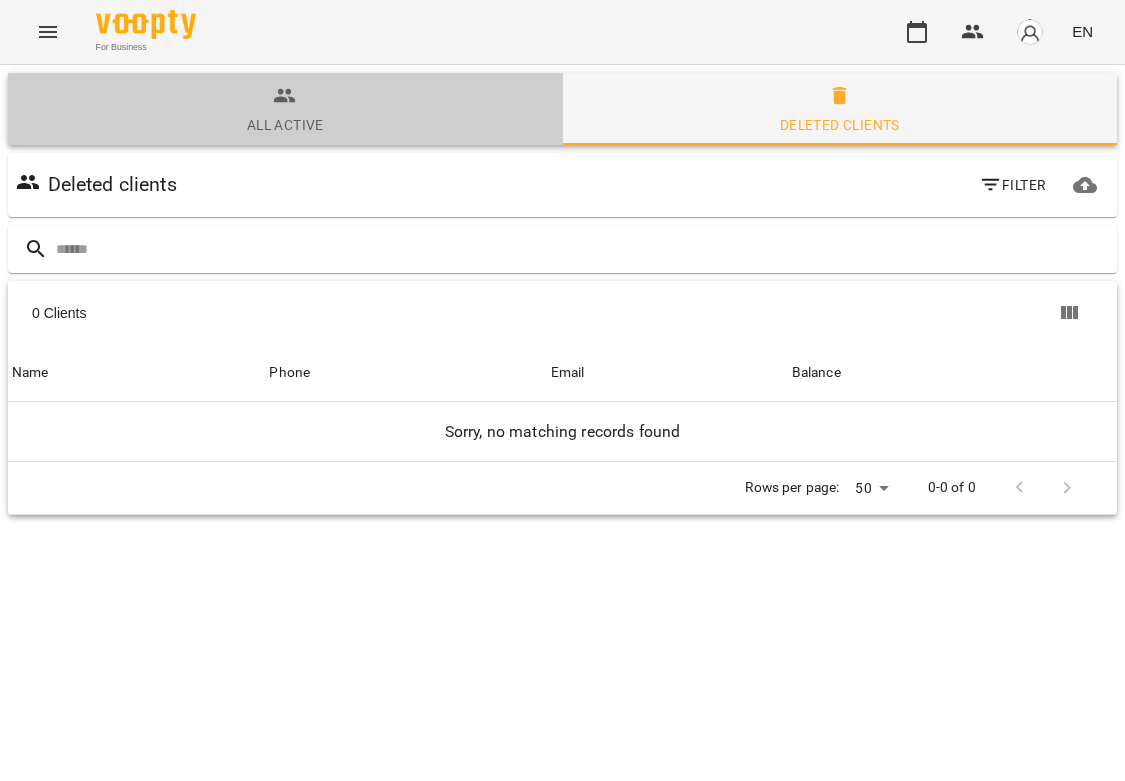 click on "All active" at bounding box center (285, 111) 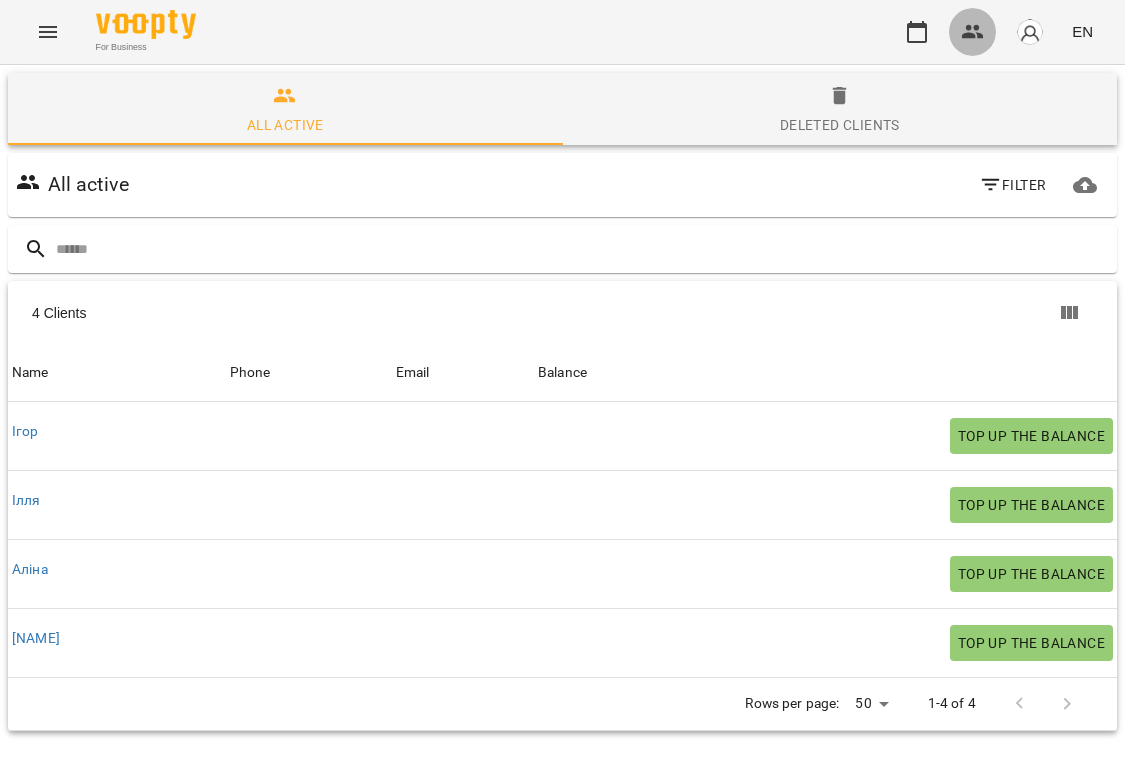 click 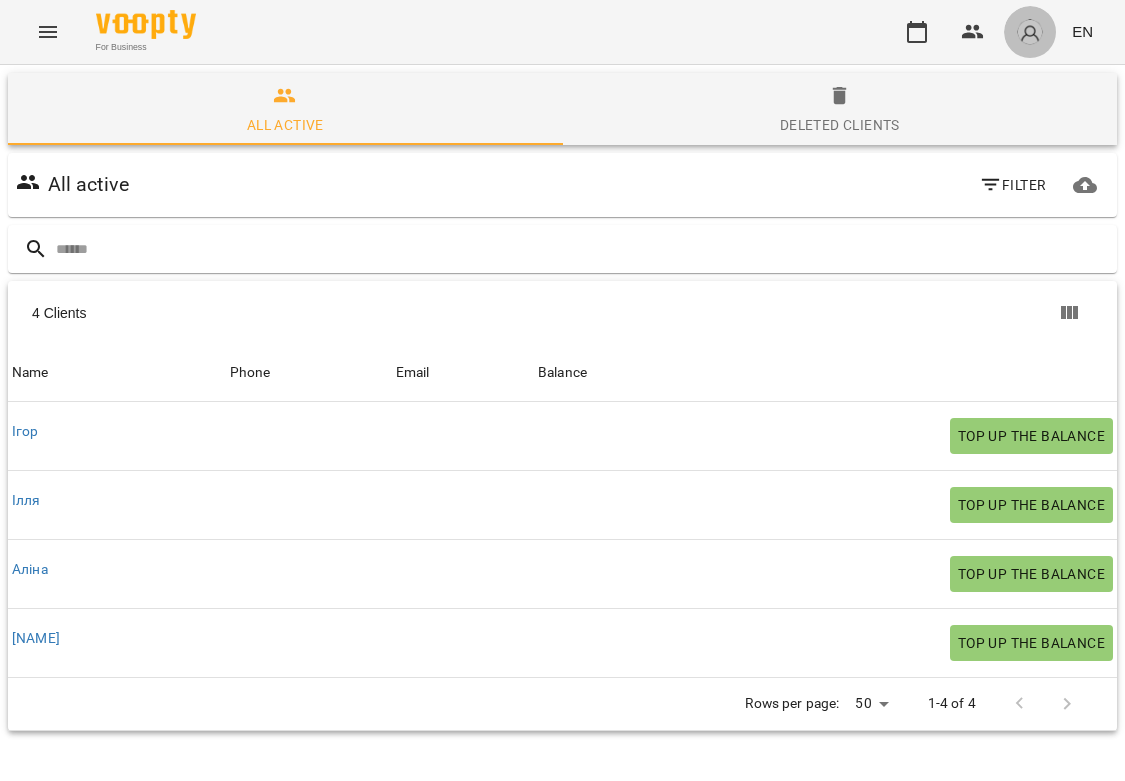 click at bounding box center [1030, 32] 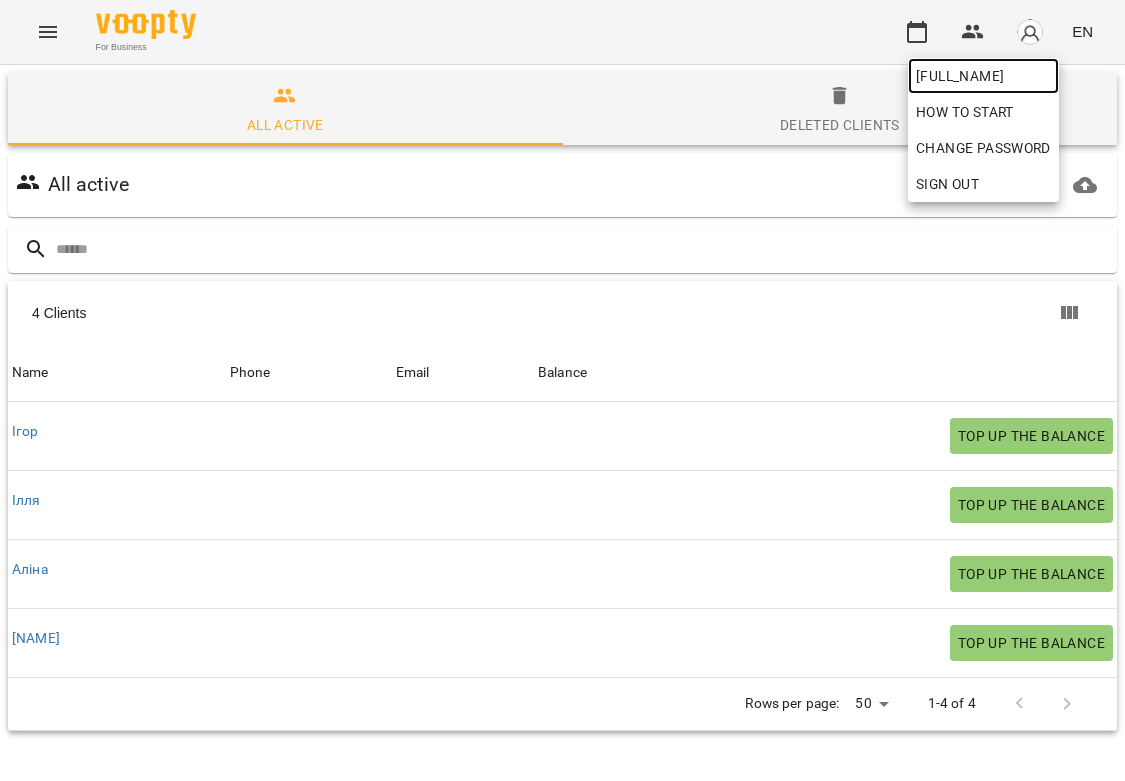 click on "[FULL_NAME]" at bounding box center (983, 76) 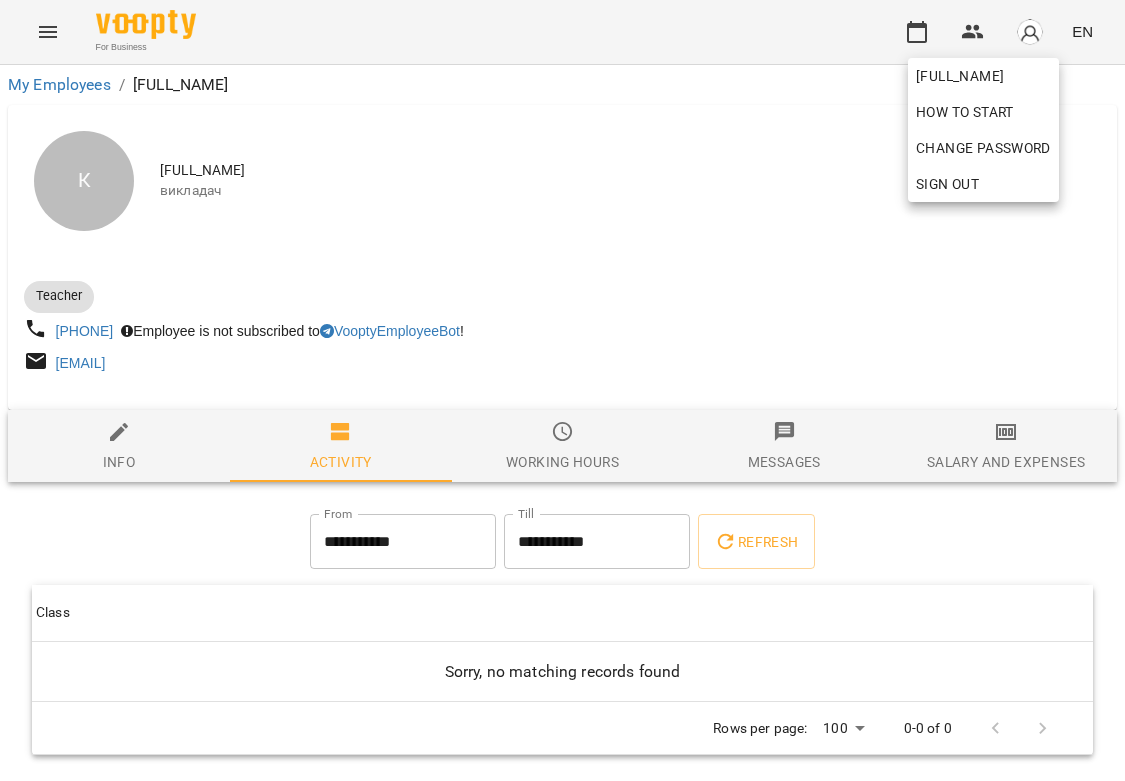 click at bounding box center [562, 390] 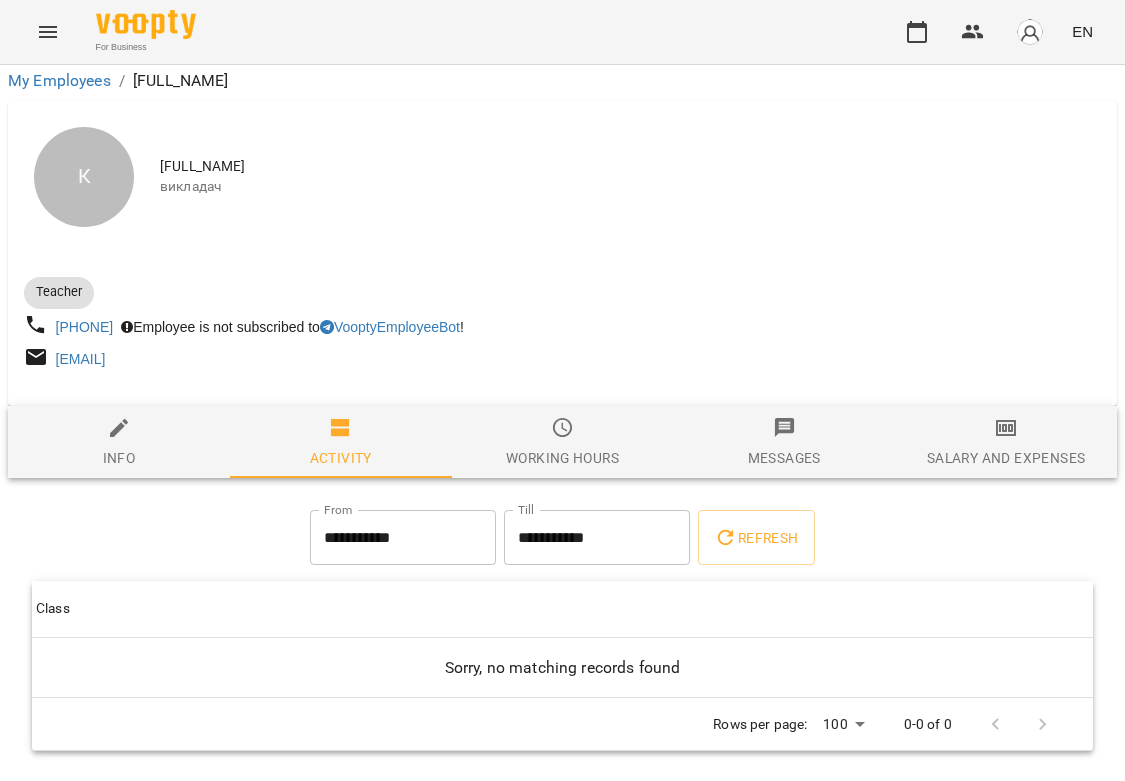 scroll, scrollTop: 34, scrollLeft: 0, axis: vertical 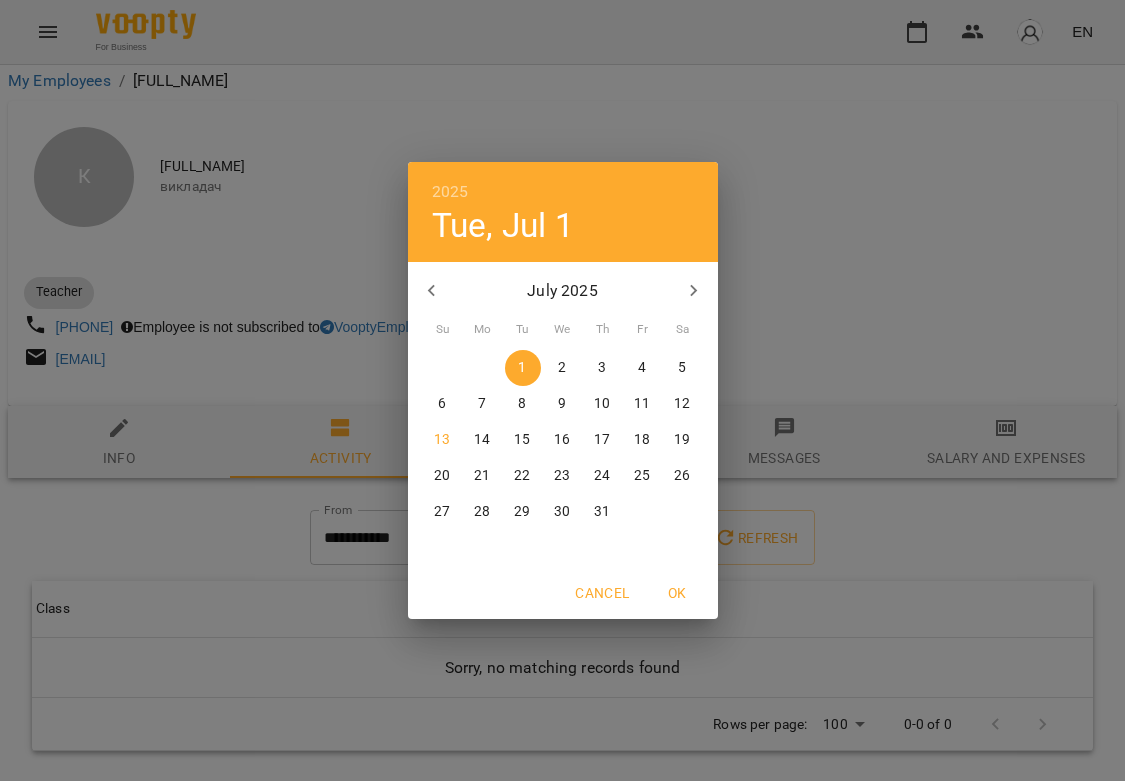 click 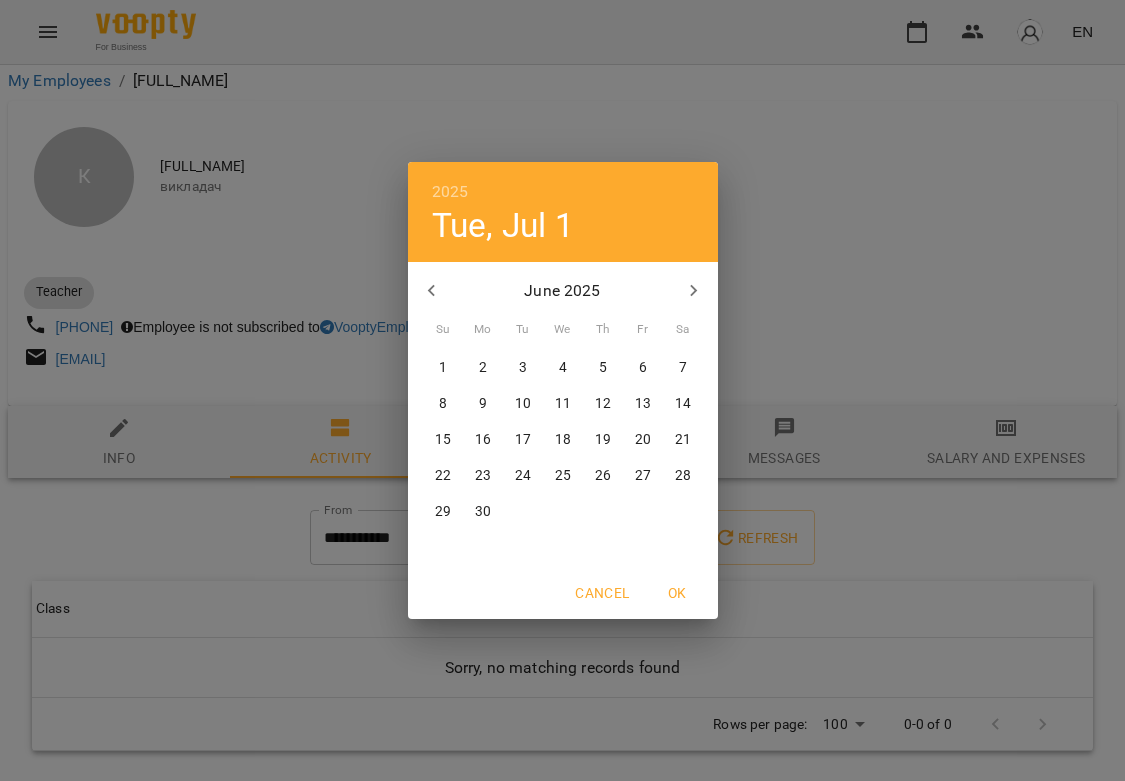 click 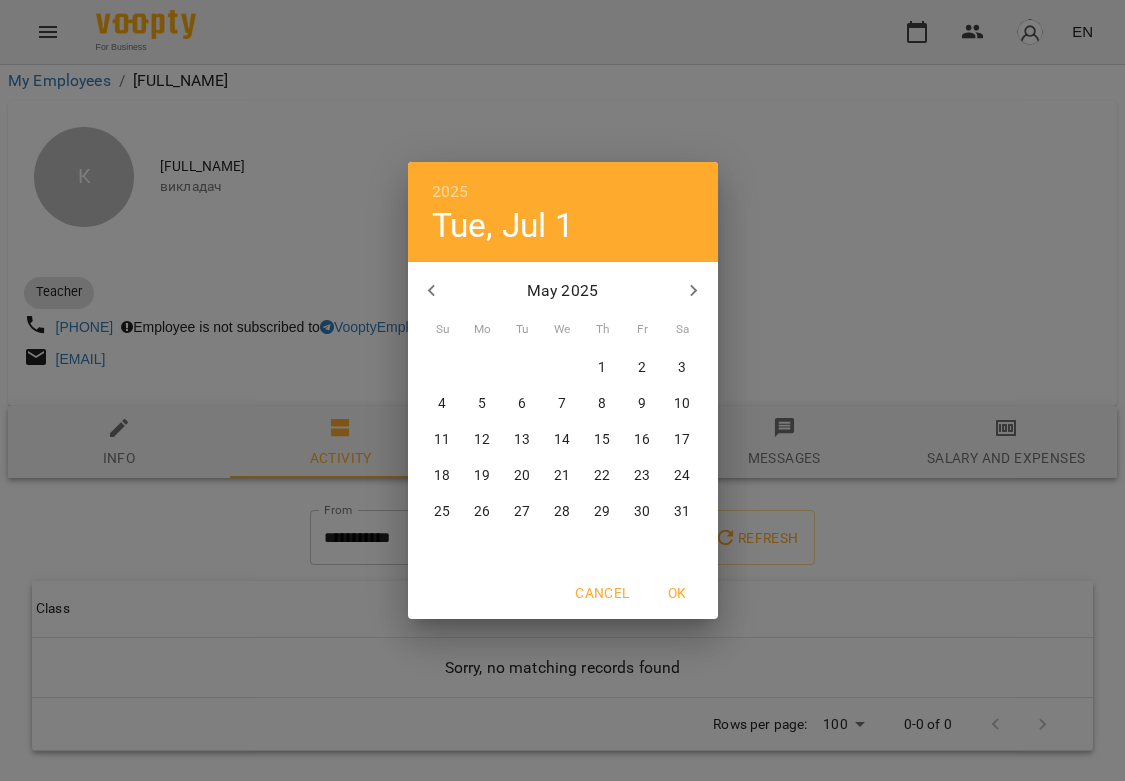 click 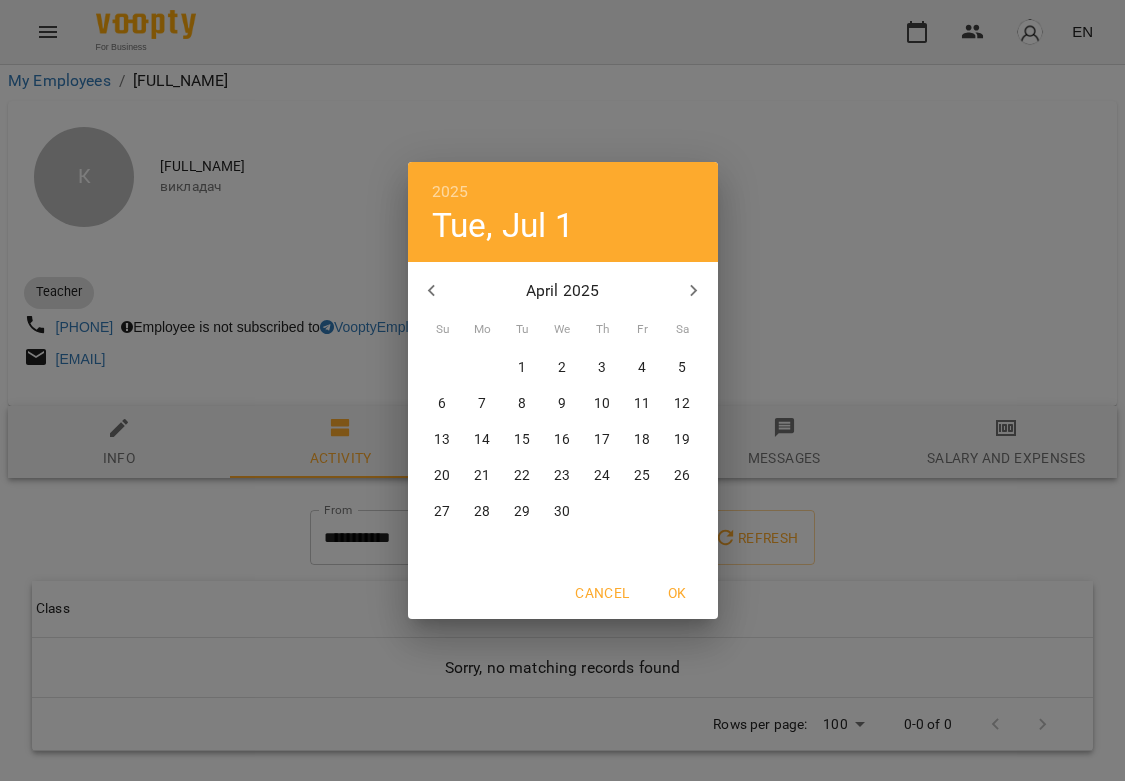 click on "1" at bounding box center [523, 368] 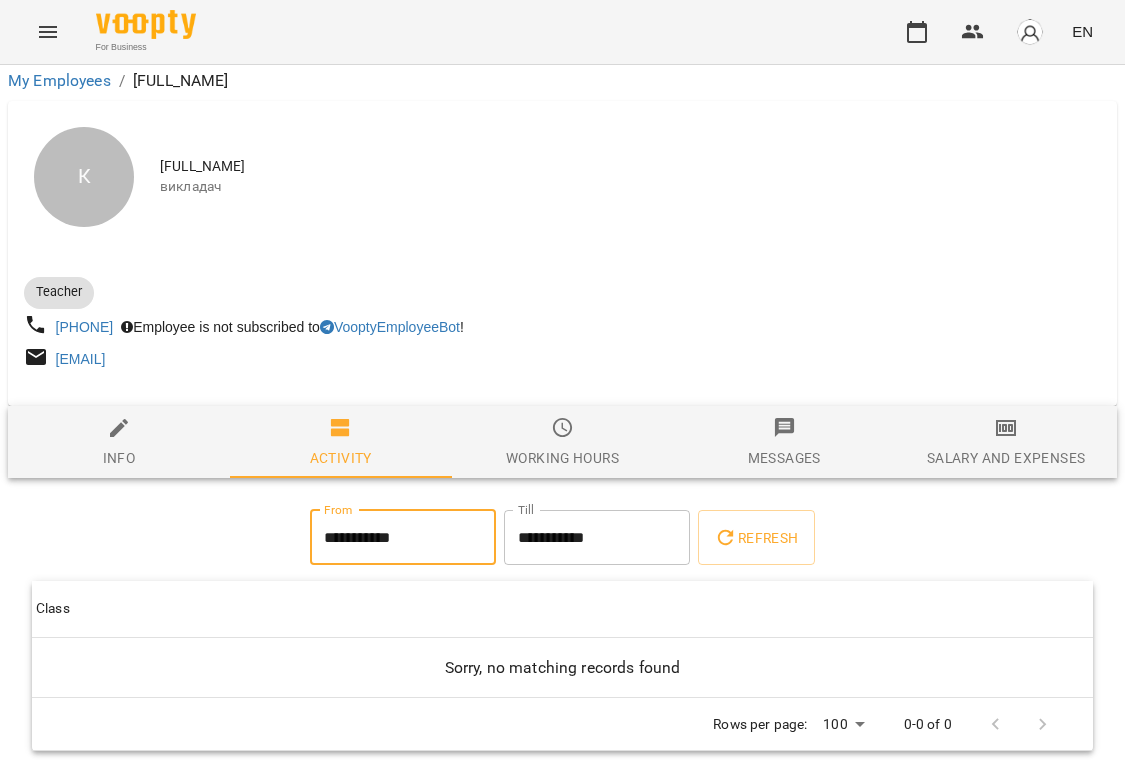 click on "**********" at bounding box center [597, 538] 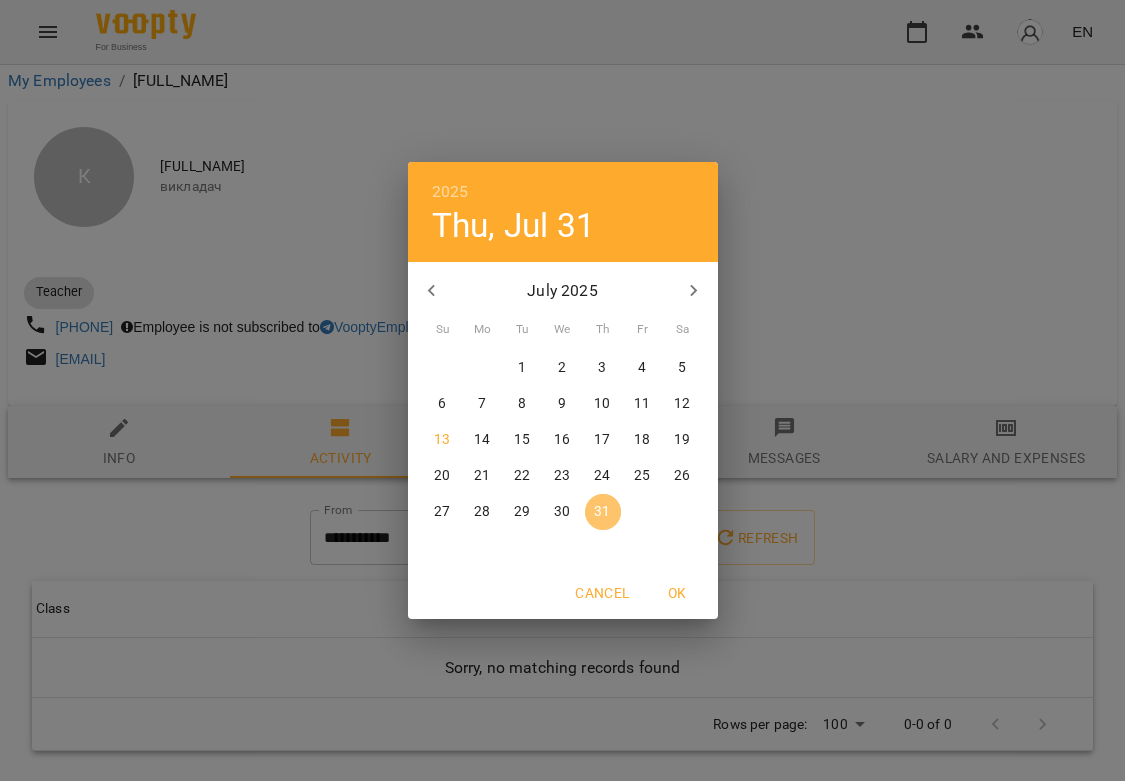 click on "31" at bounding box center [602, 512] 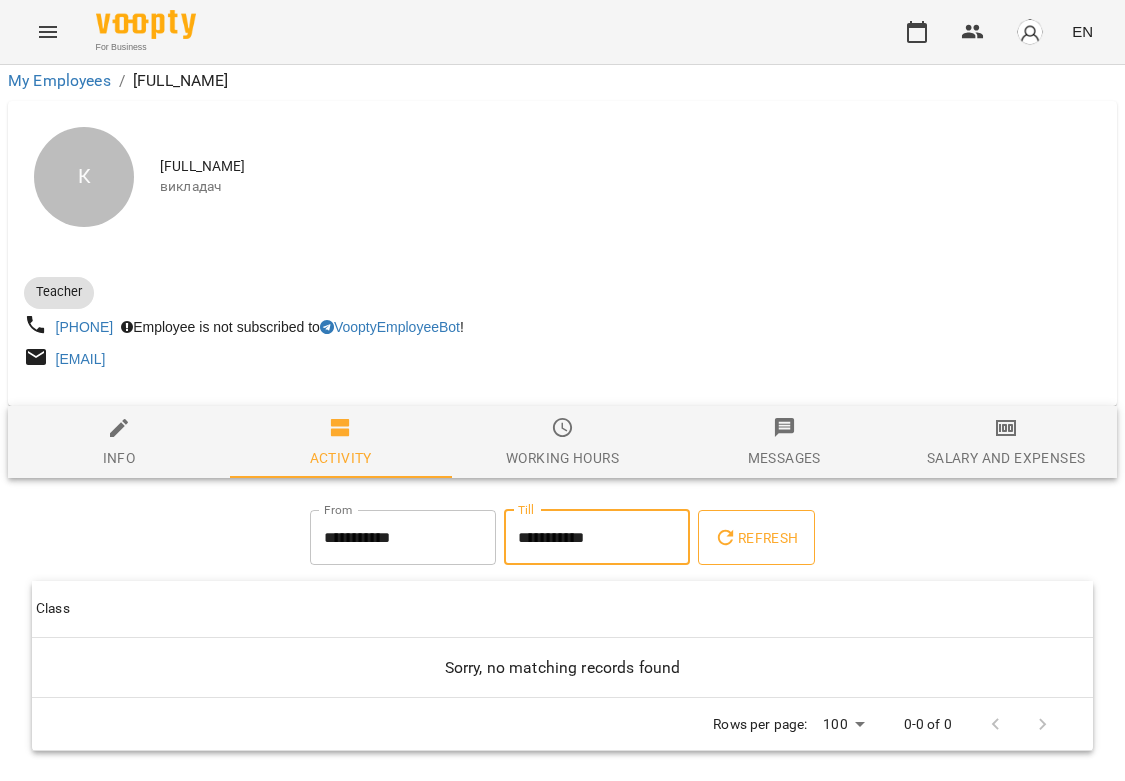 click on "Refresh" at bounding box center (756, 538) 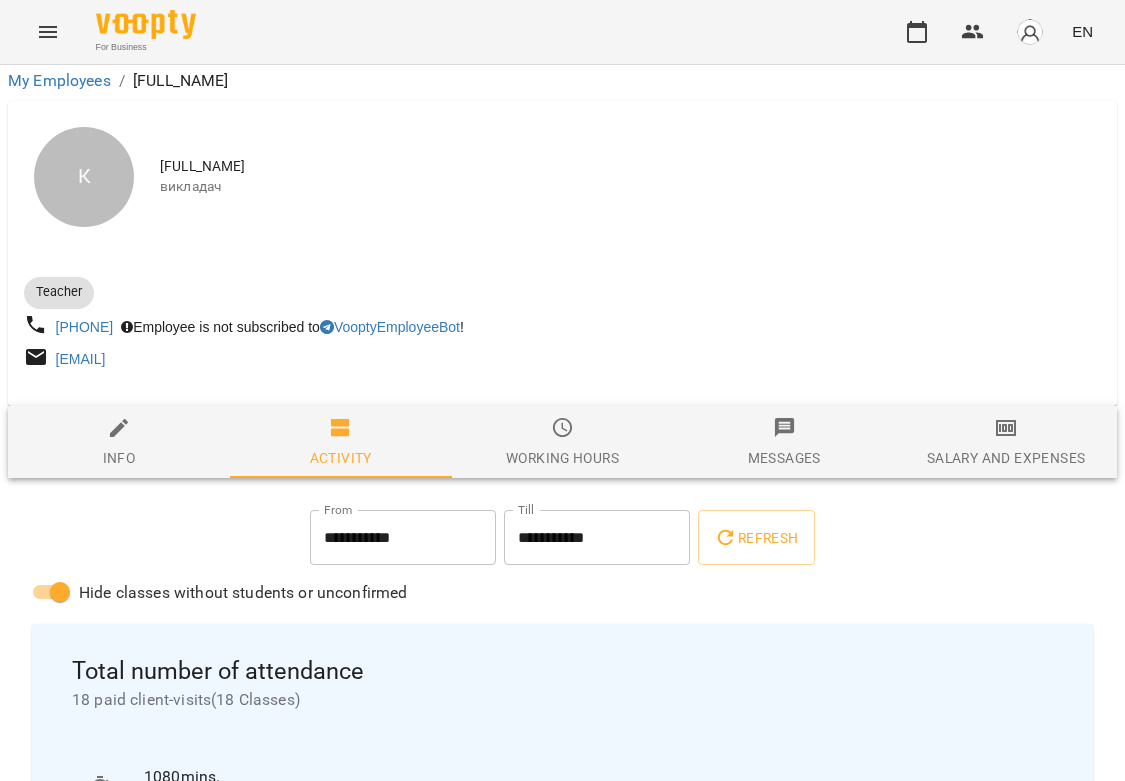 scroll, scrollTop: 145, scrollLeft: 0, axis: vertical 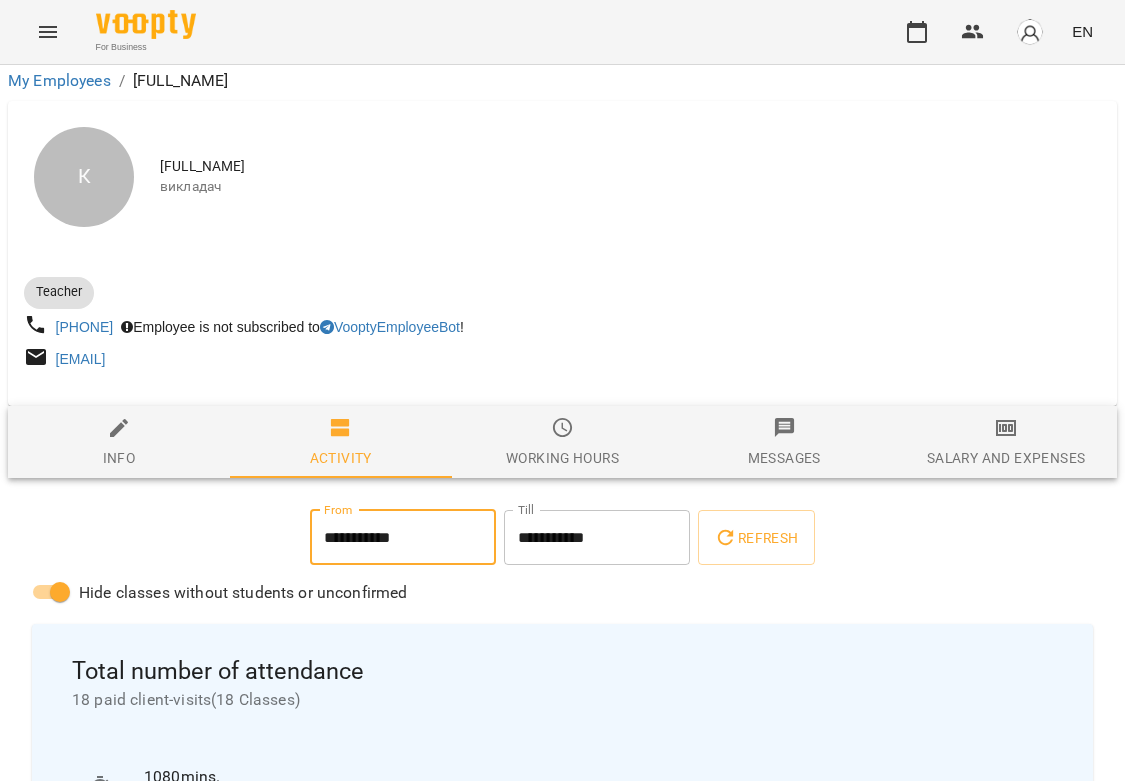 click on "**********" at bounding box center [403, 538] 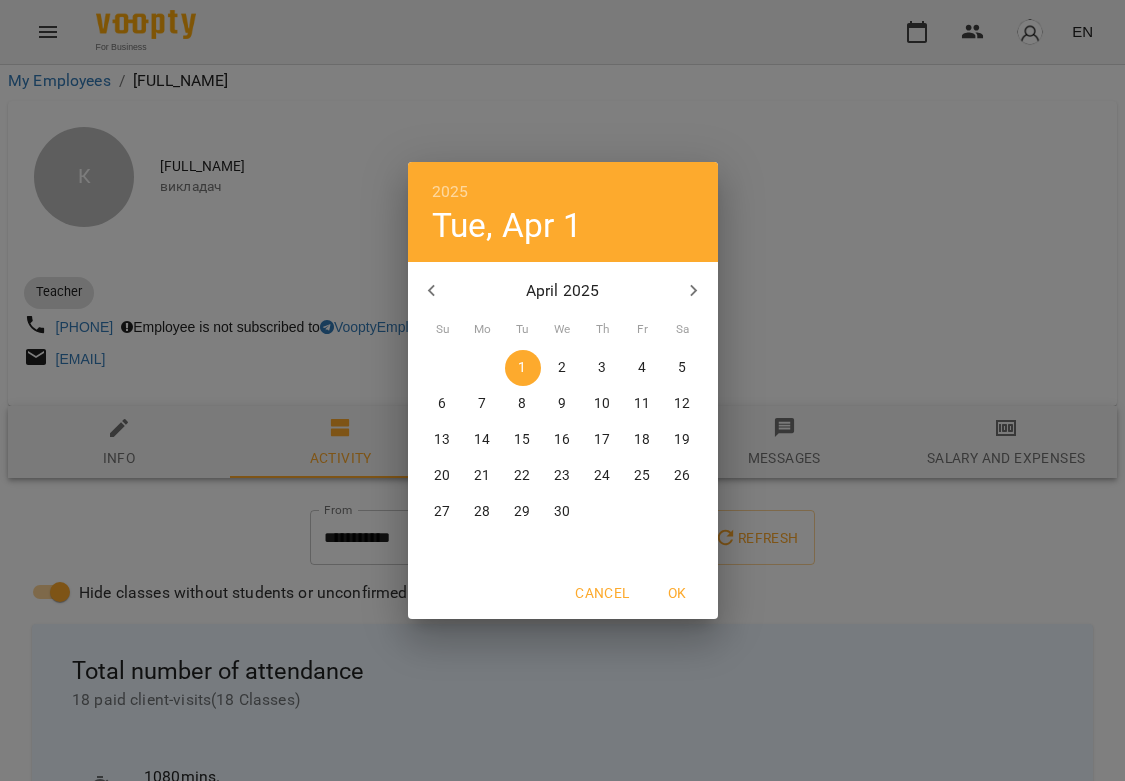 click 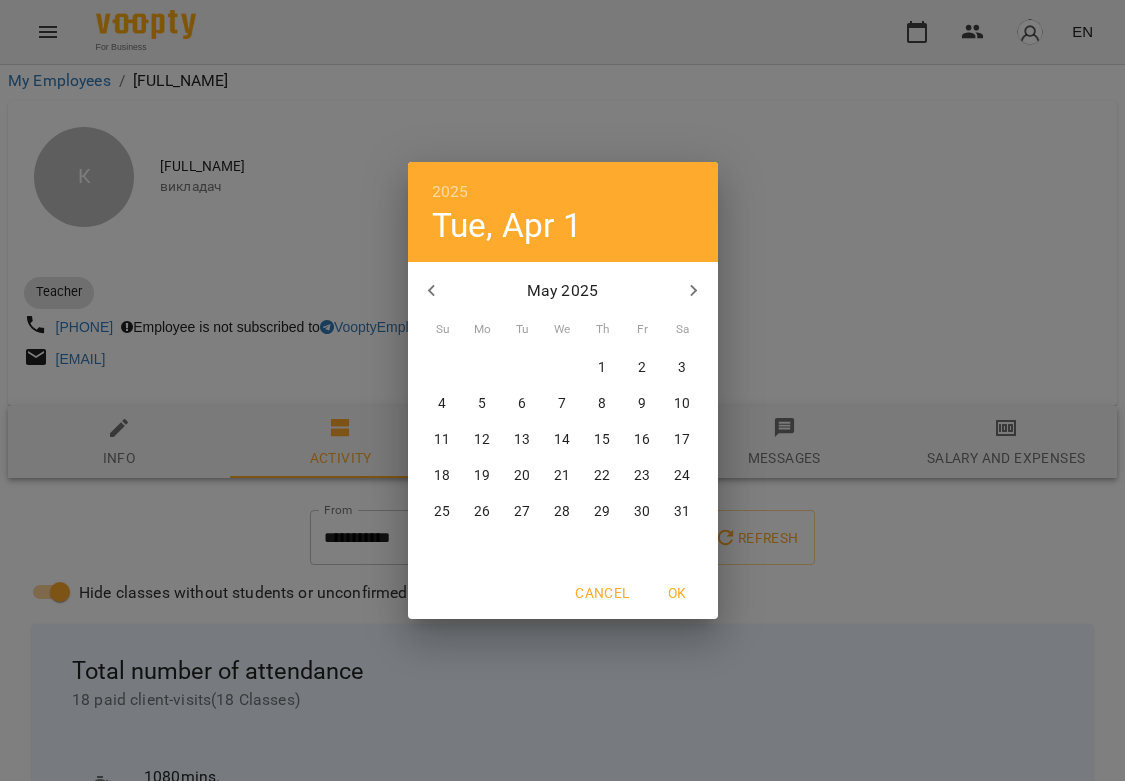 click on "1" at bounding box center (602, 368) 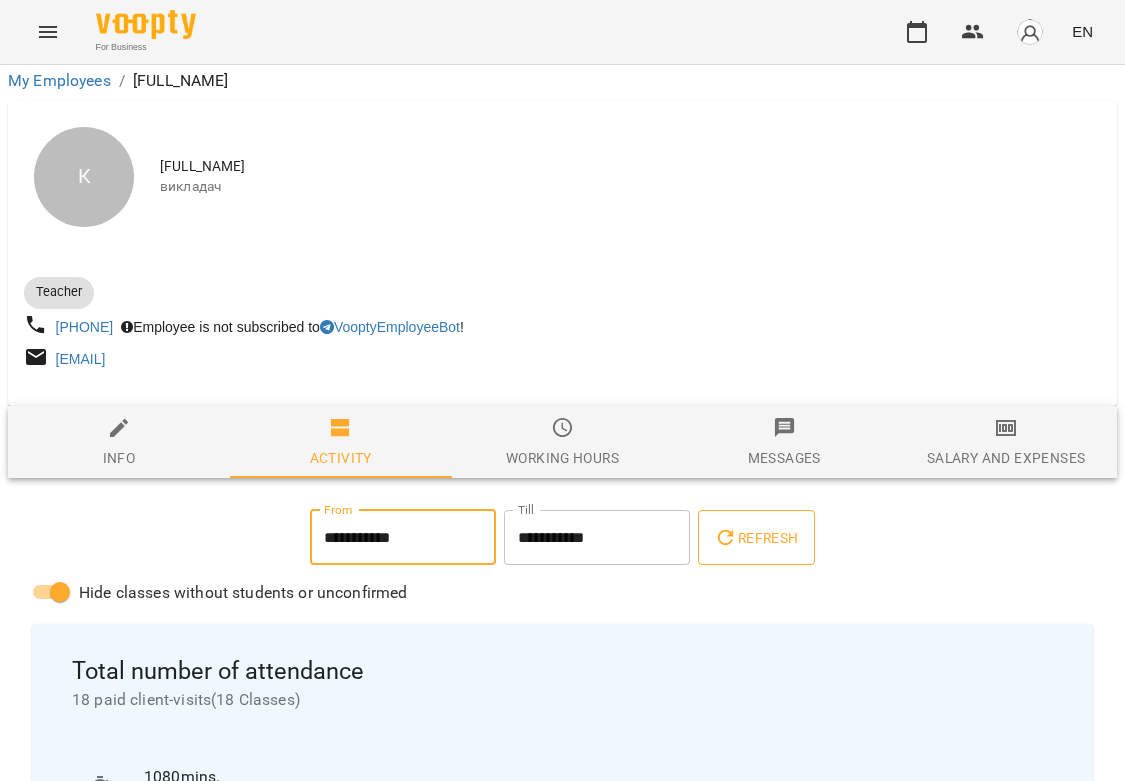 click on "Refresh" at bounding box center [756, 538] 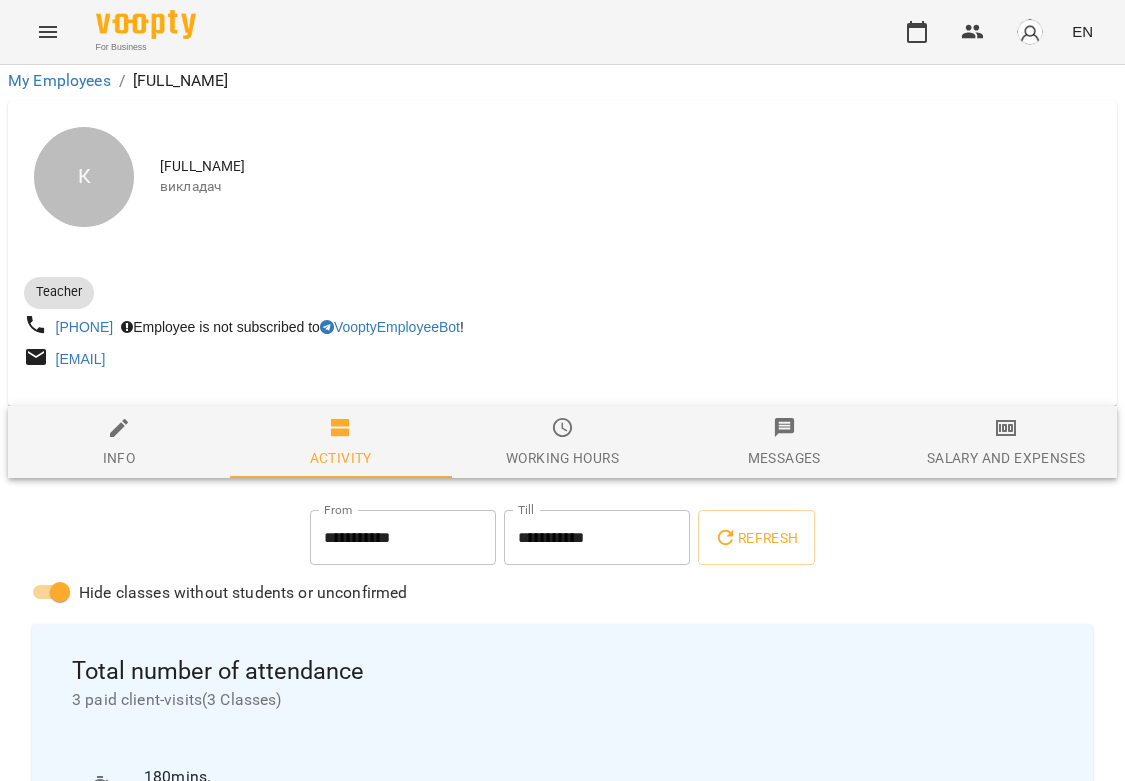 scroll, scrollTop: 892, scrollLeft: 0, axis: vertical 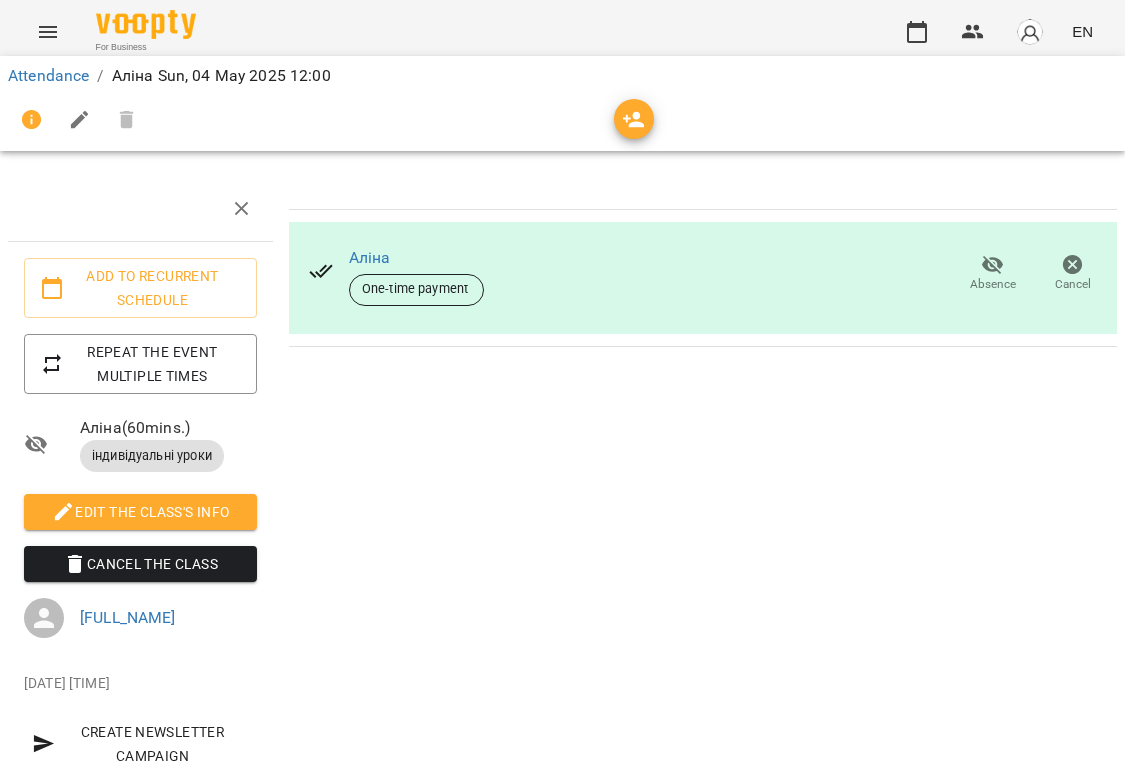 click 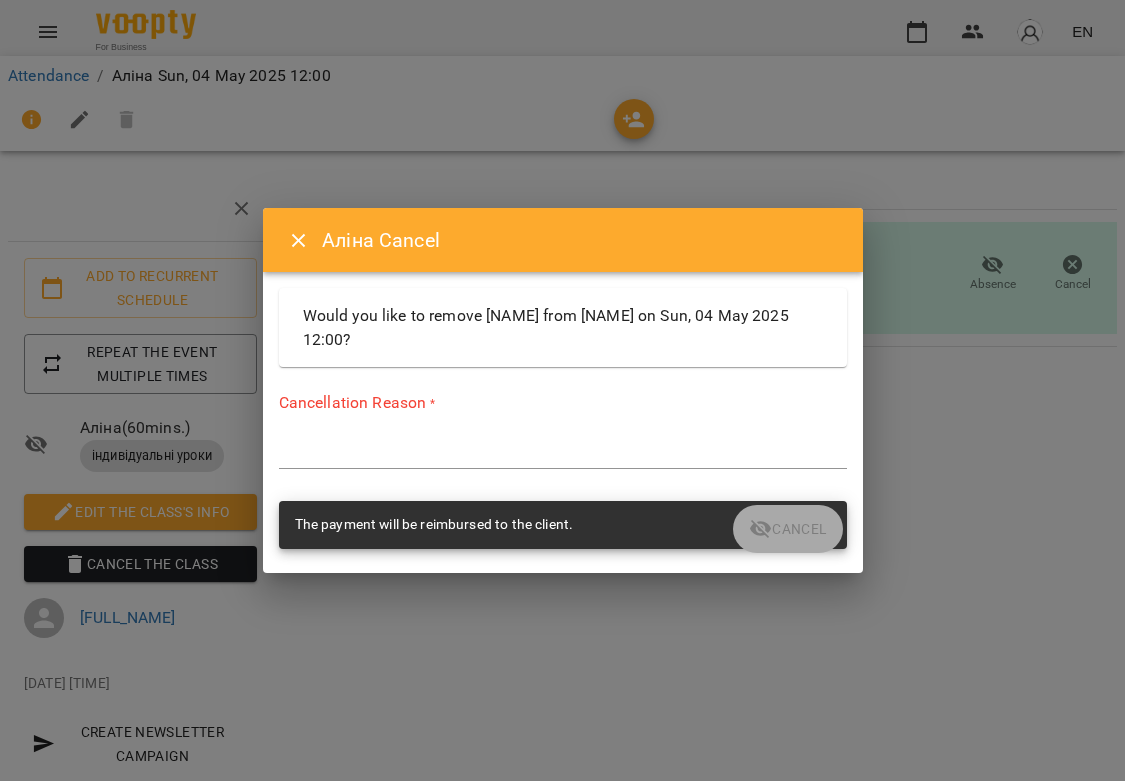 click on "The payment will be reimbursed to the client." at bounding box center [563, 525] 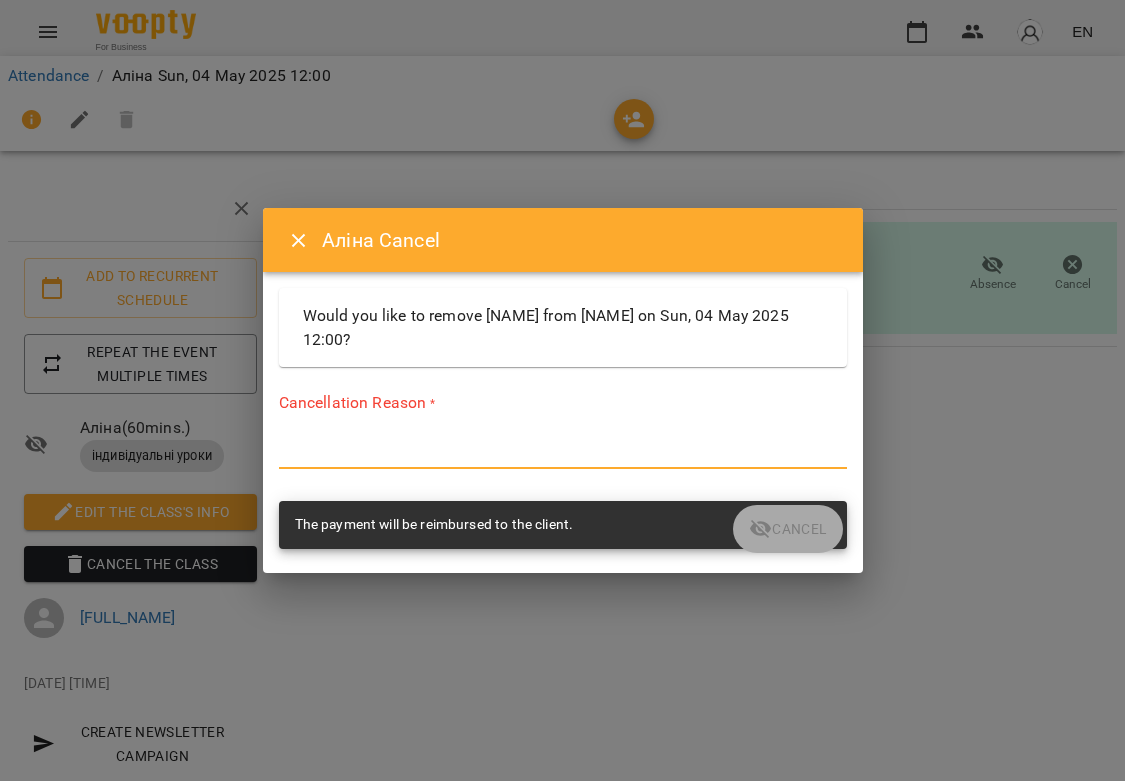 click 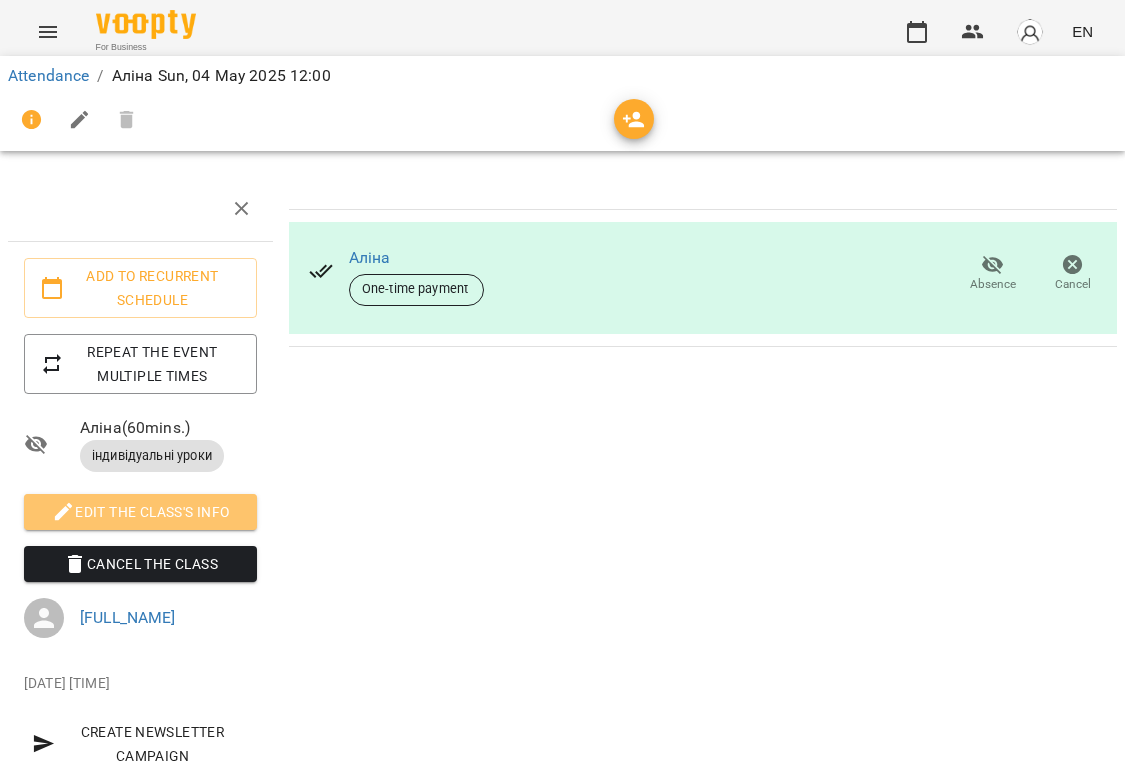 click on "Edit the class's Info" at bounding box center [140, 512] 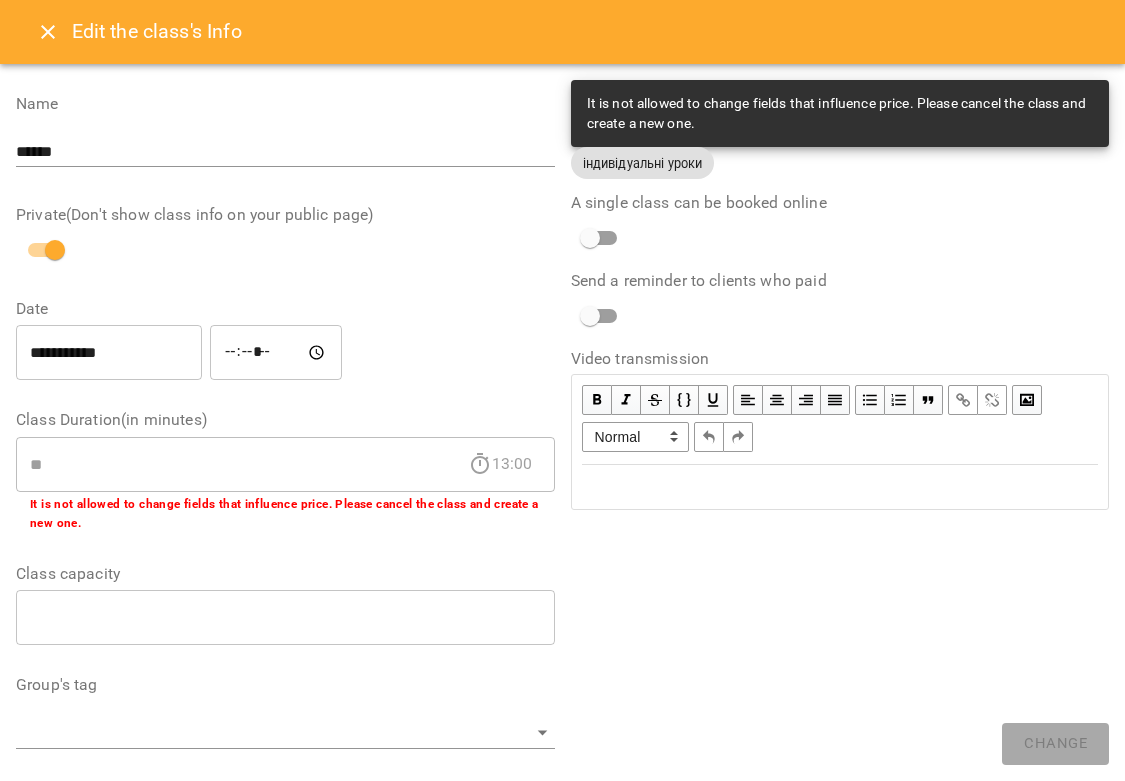 click on "**********" at bounding box center (109, 353) 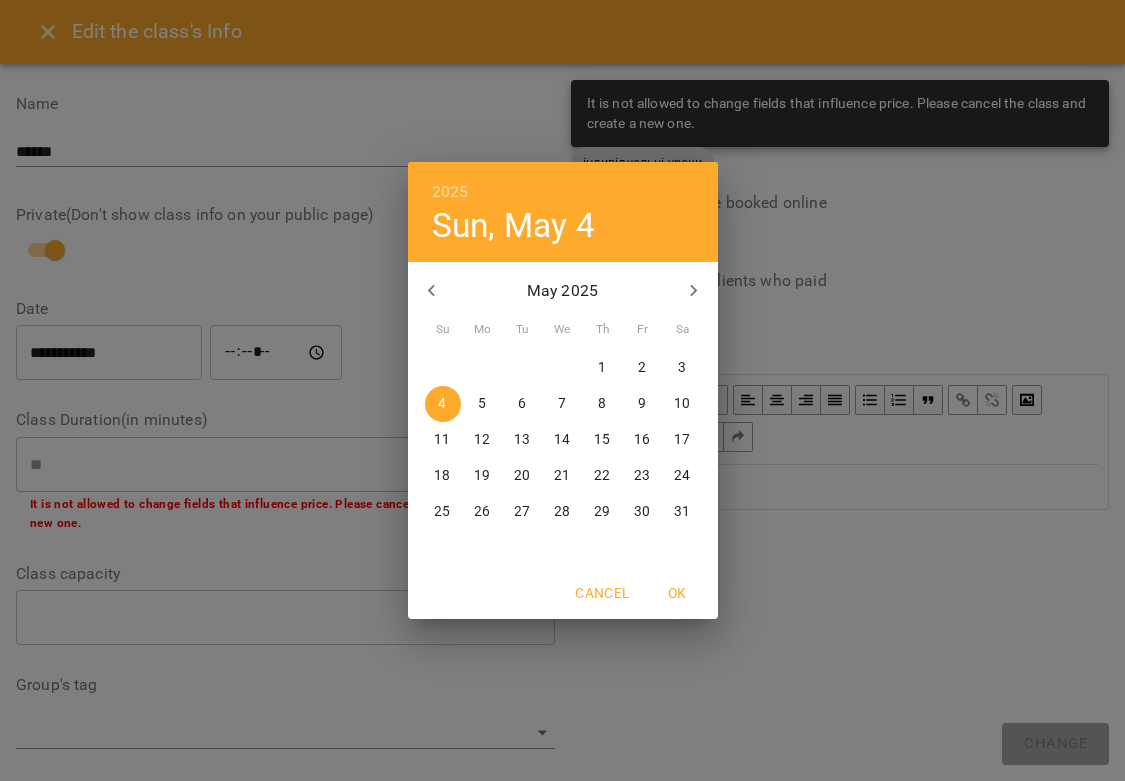 click 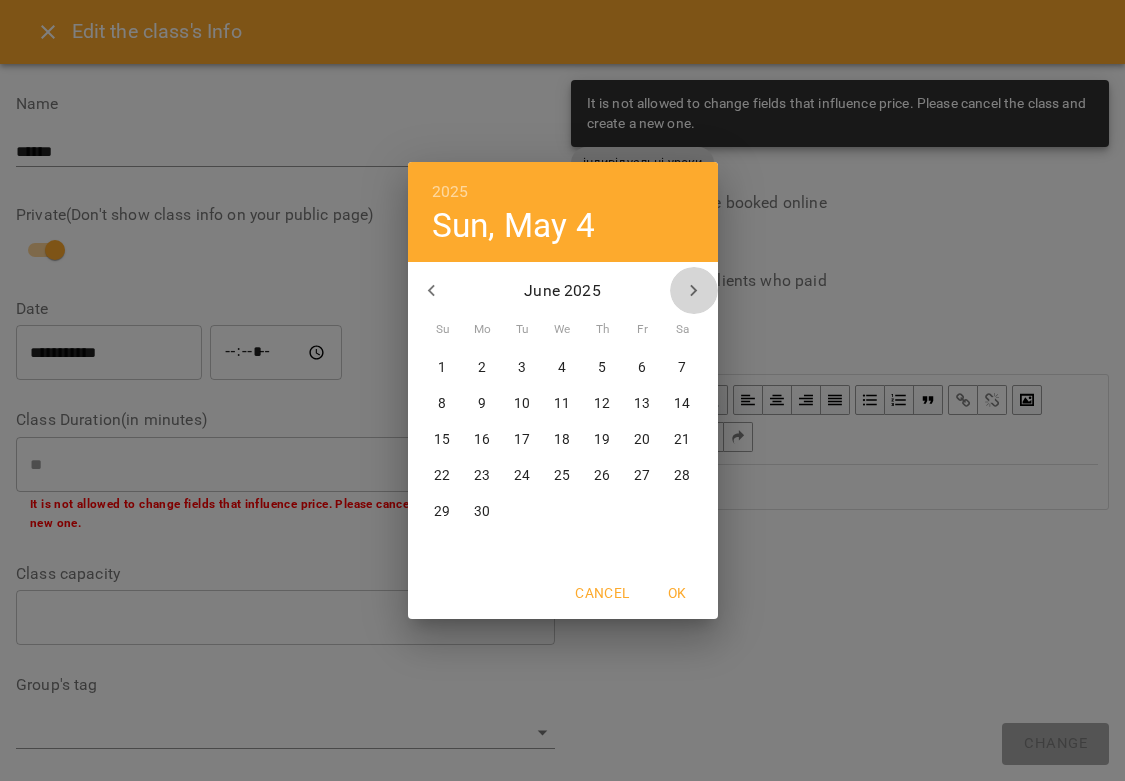 click 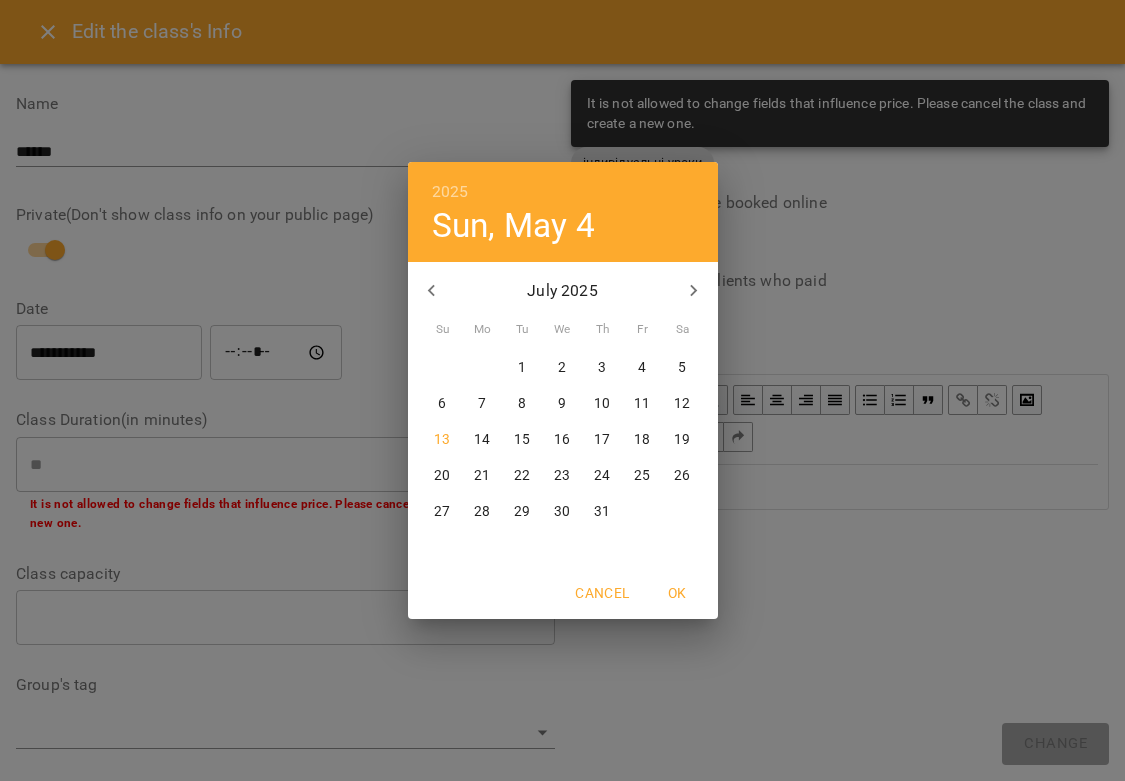 click on "4" at bounding box center [642, 368] 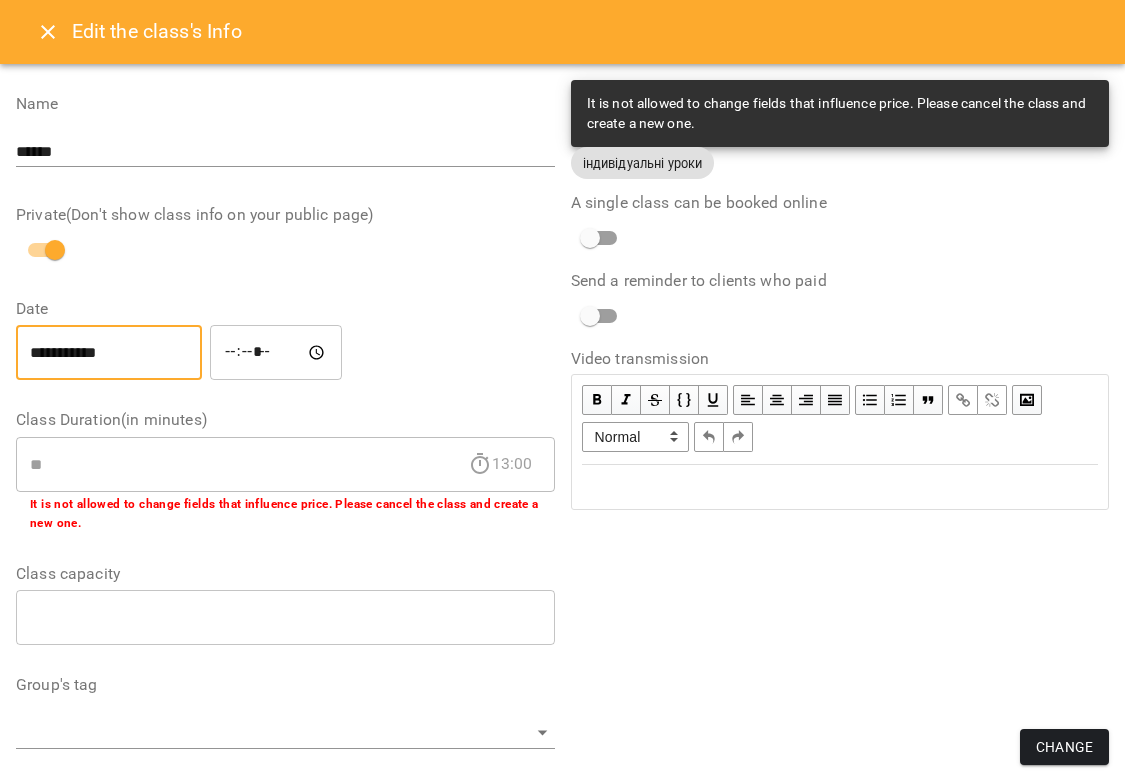 click 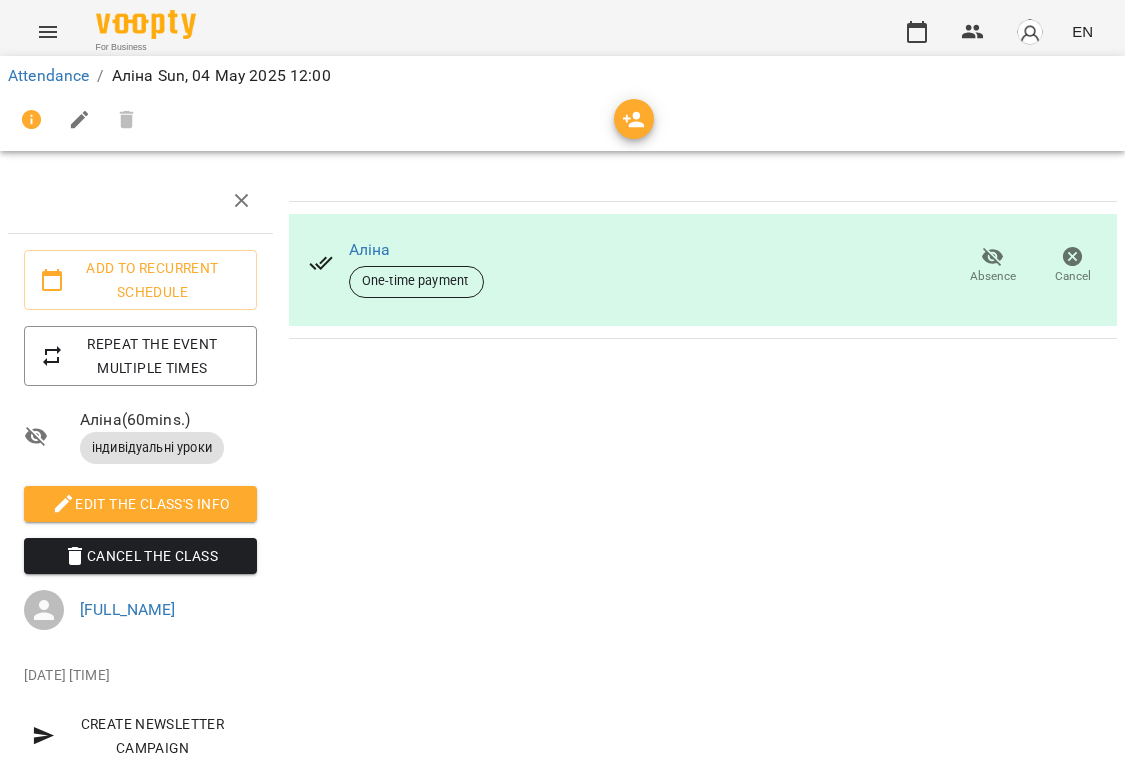 scroll, scrollTop: 23, scrollLeft: 0, axis: vertical 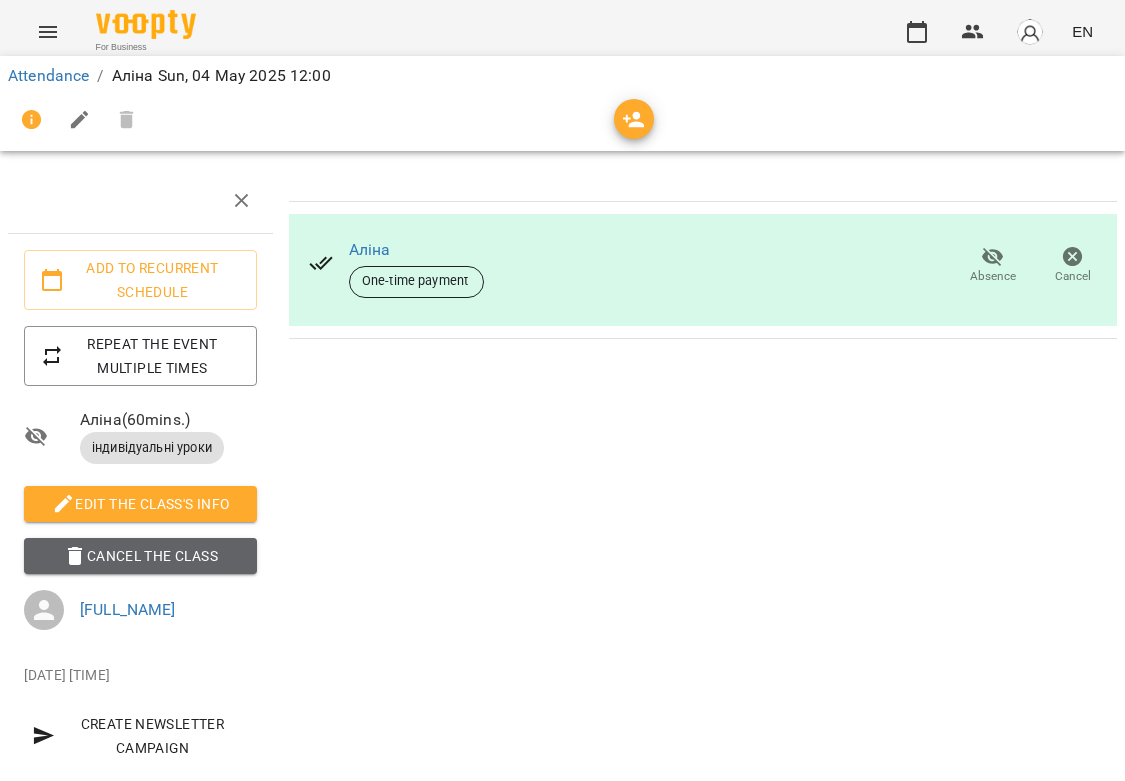 click on "Cancel the class" at bounding box center [140, 556] 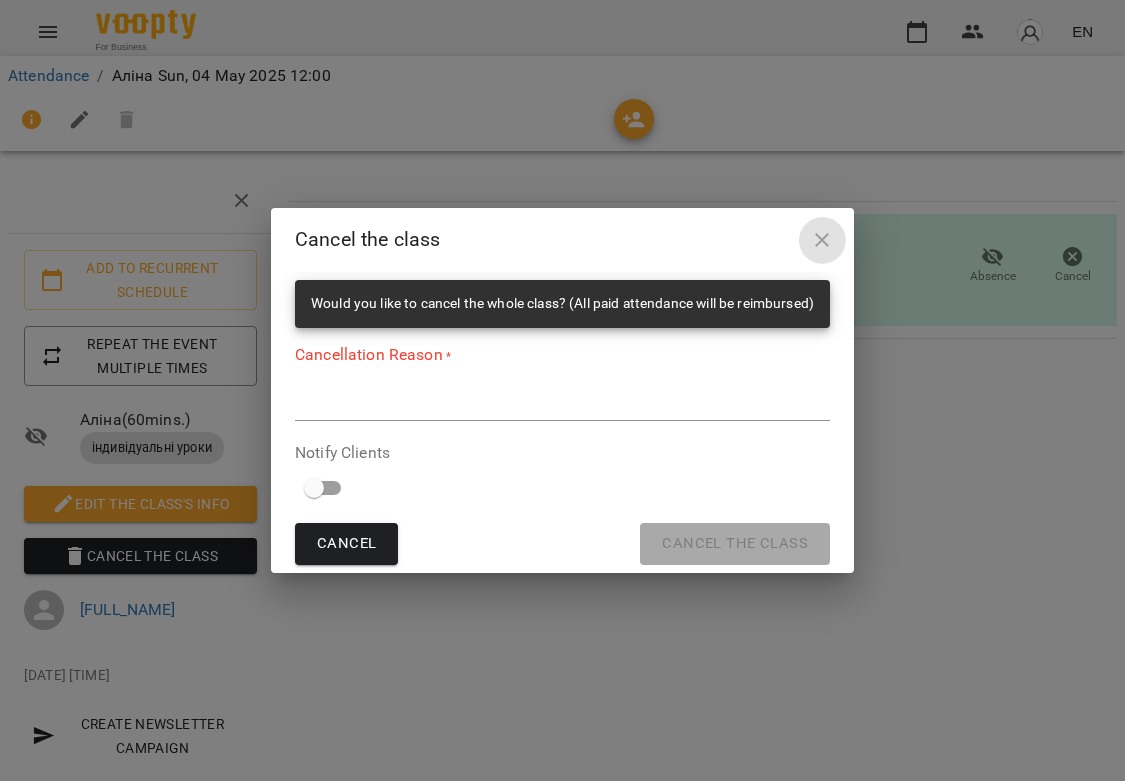 click at bounding box center (822, 240) 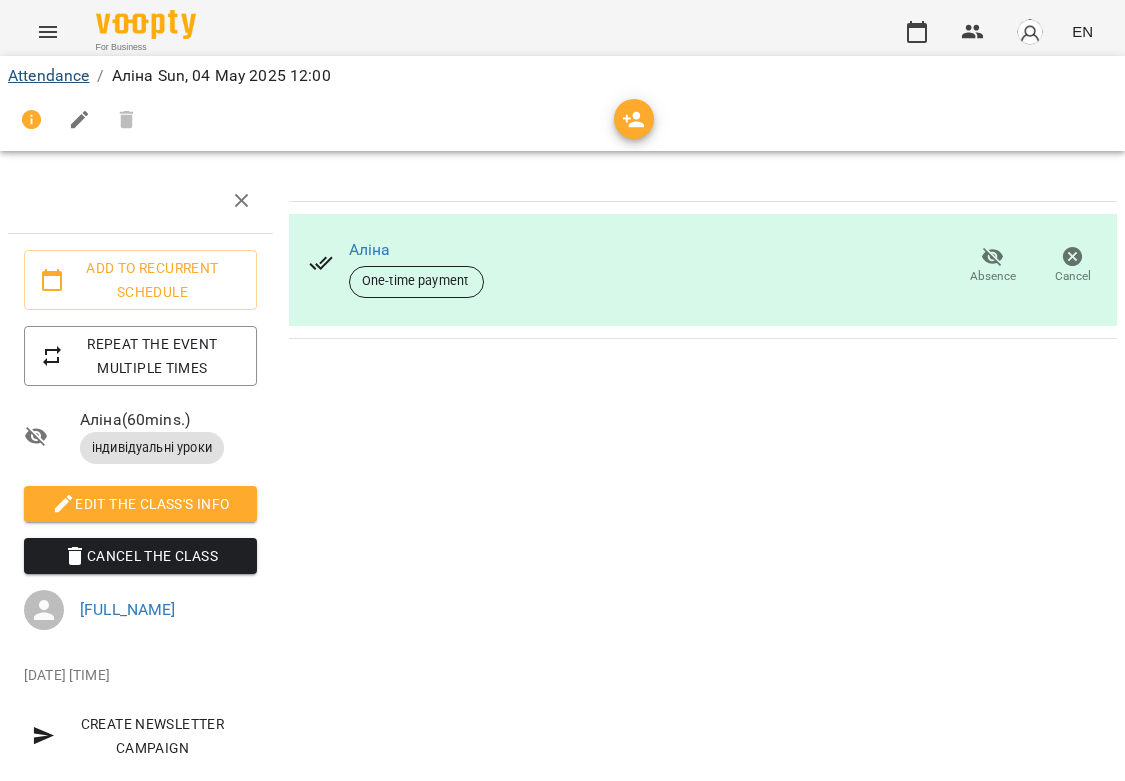 click on "Attendance" at bounding box center [48, 75] 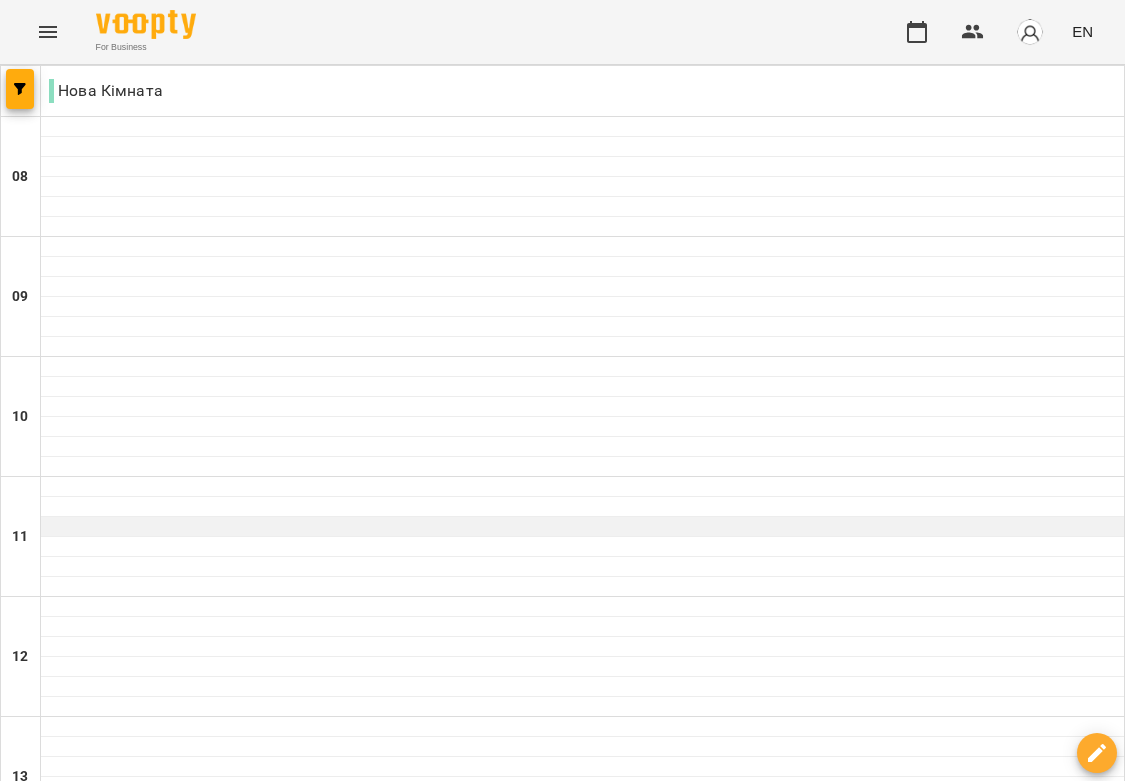 scroll, scrollTop: 0, scrollLeft: 0, axis: both 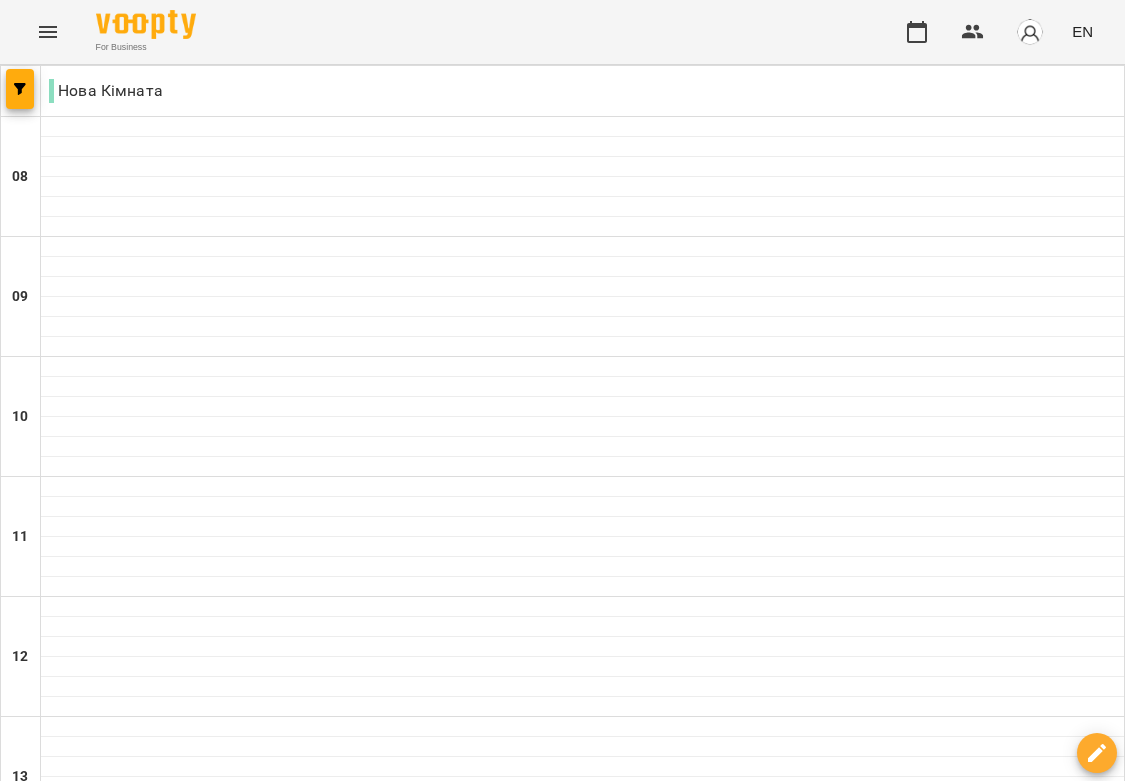 click at bounding box center (1030, 32) 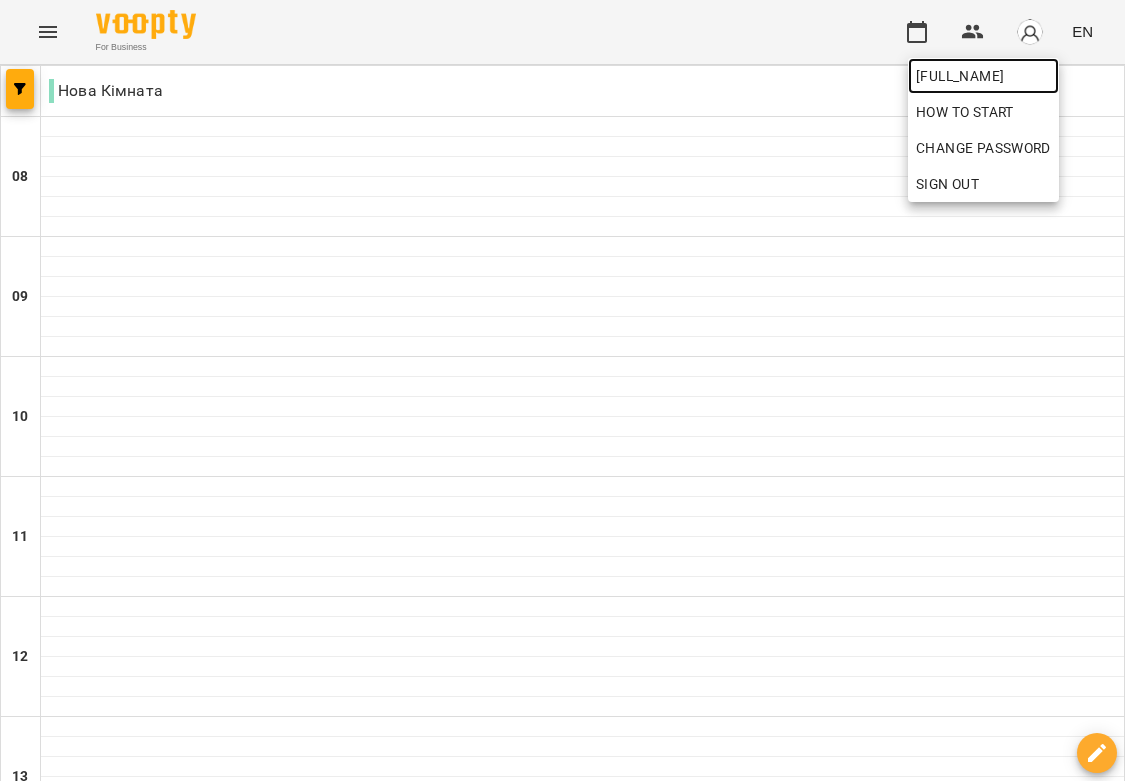 click on "[FULL_NAME]" at bounding box center [983, 76] 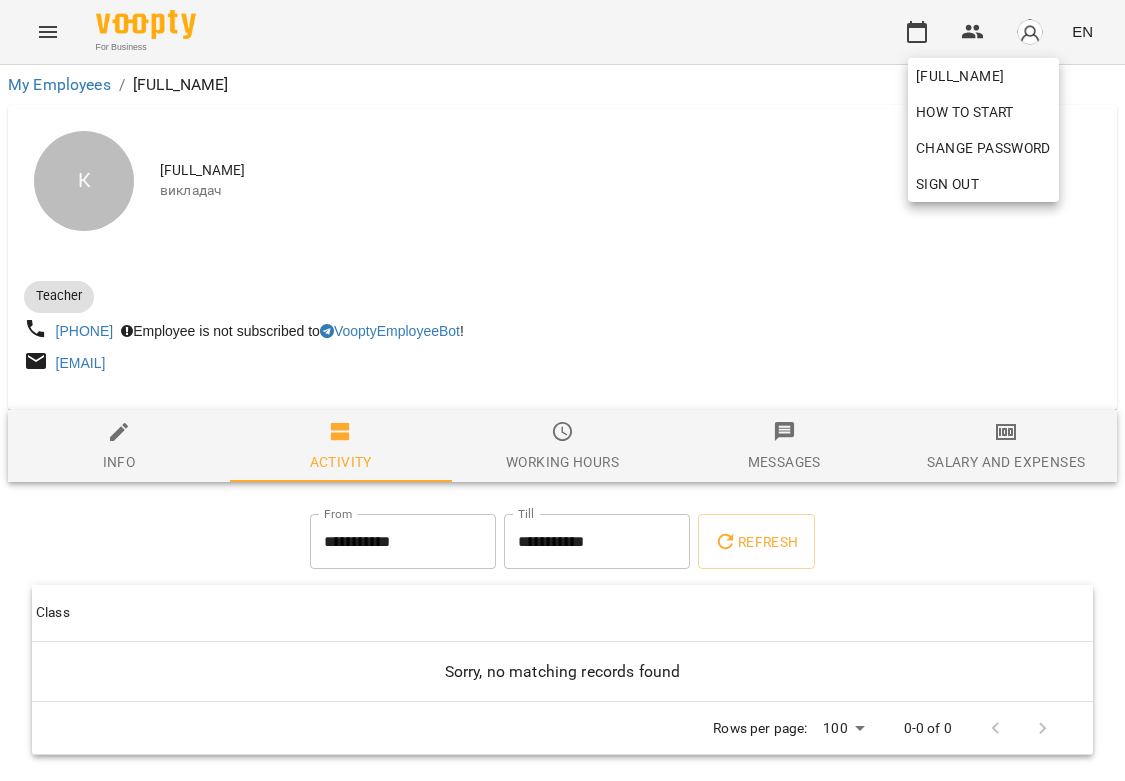 click at bounding box center (562, 390) 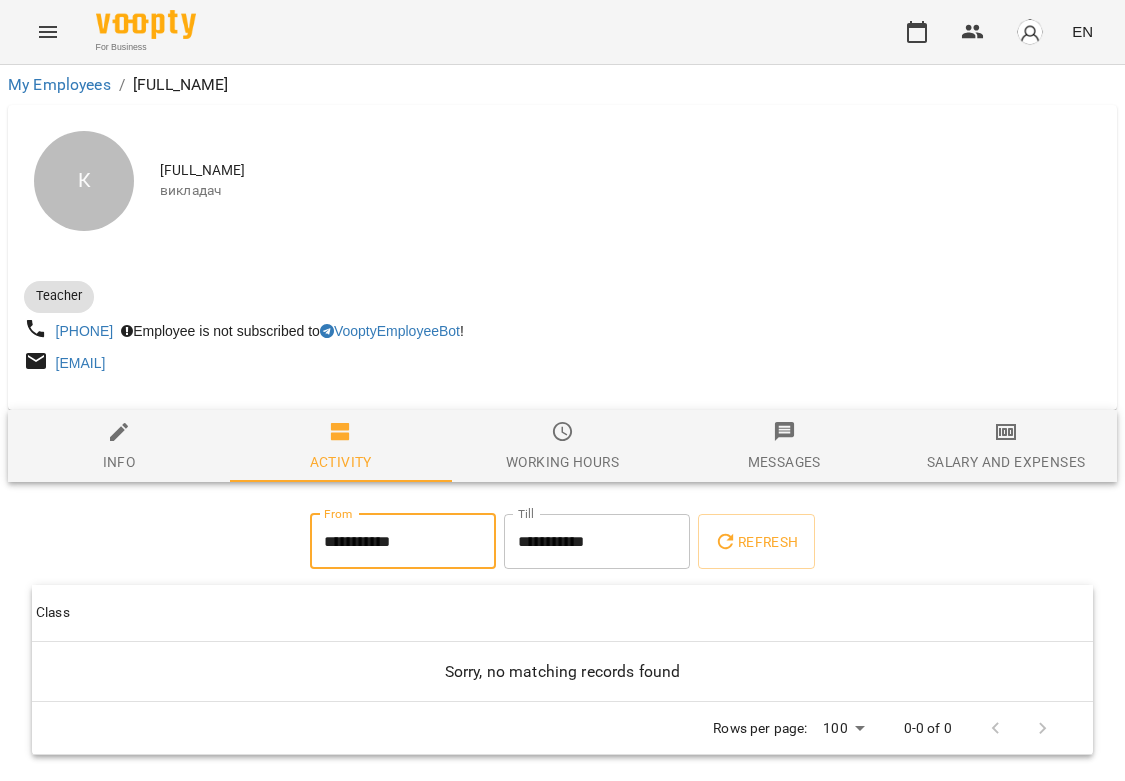 click on "**********" at bounding box center (403, 542) 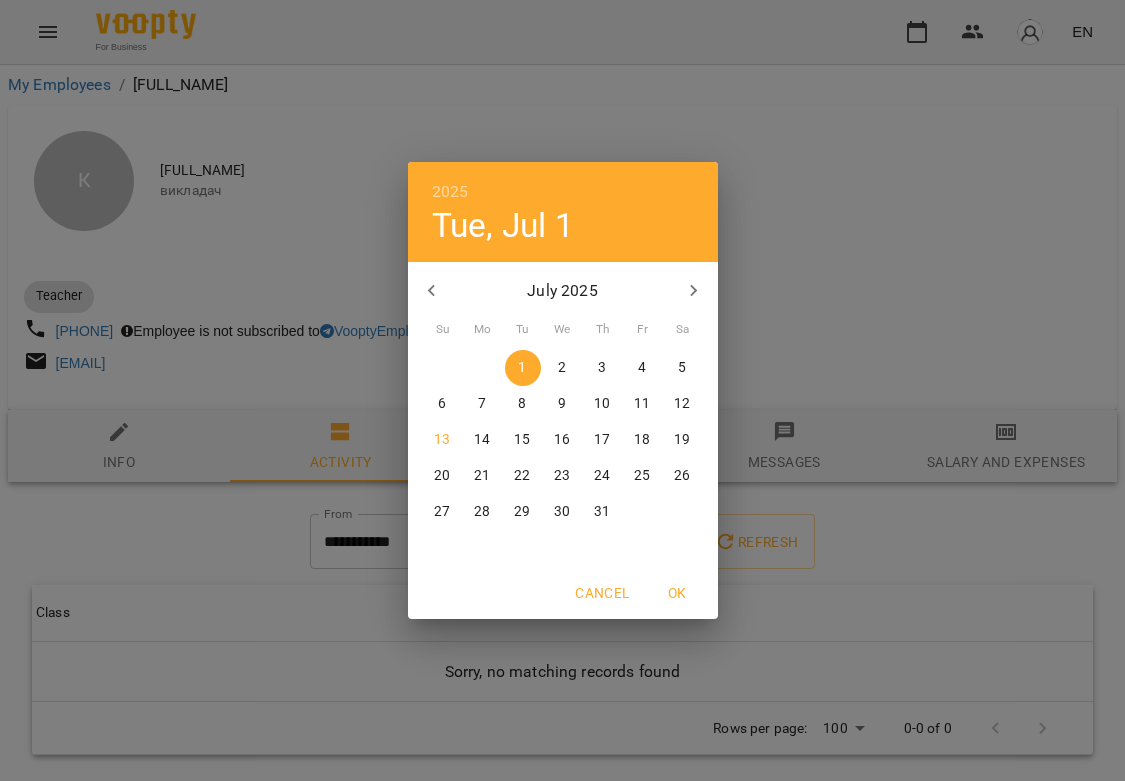 click at bounding box center (432, 291) 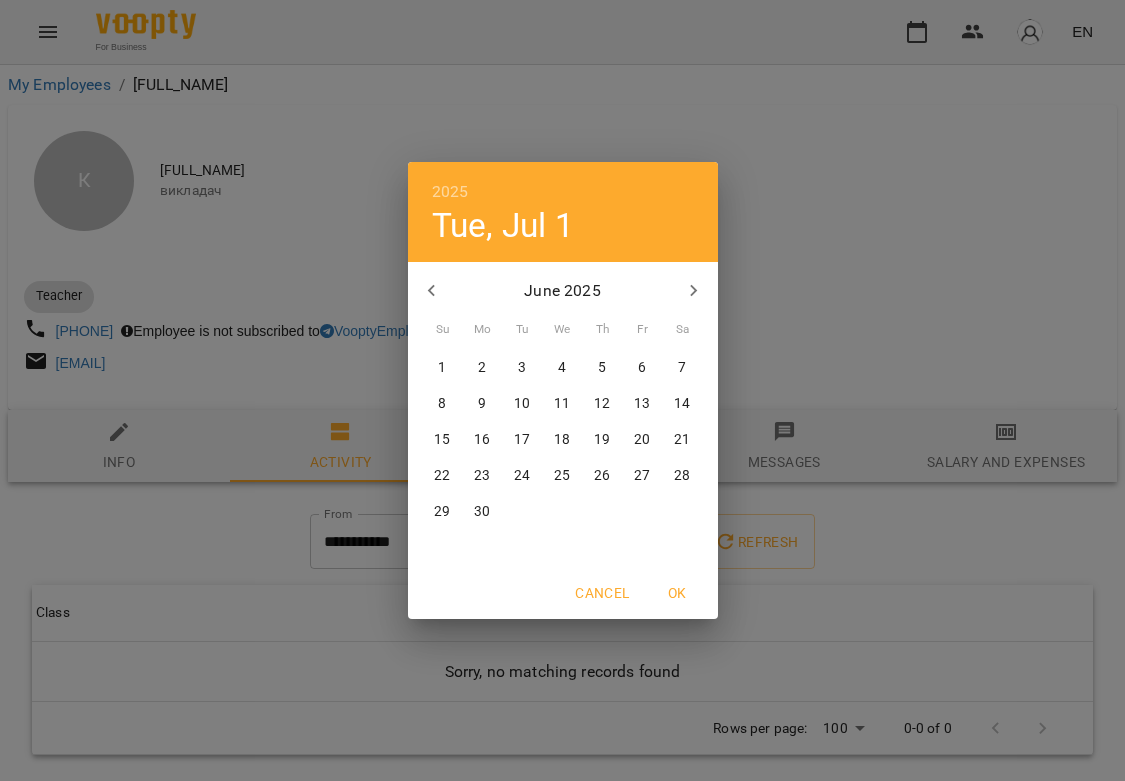 click on "1" at bounding box center [443, 368] 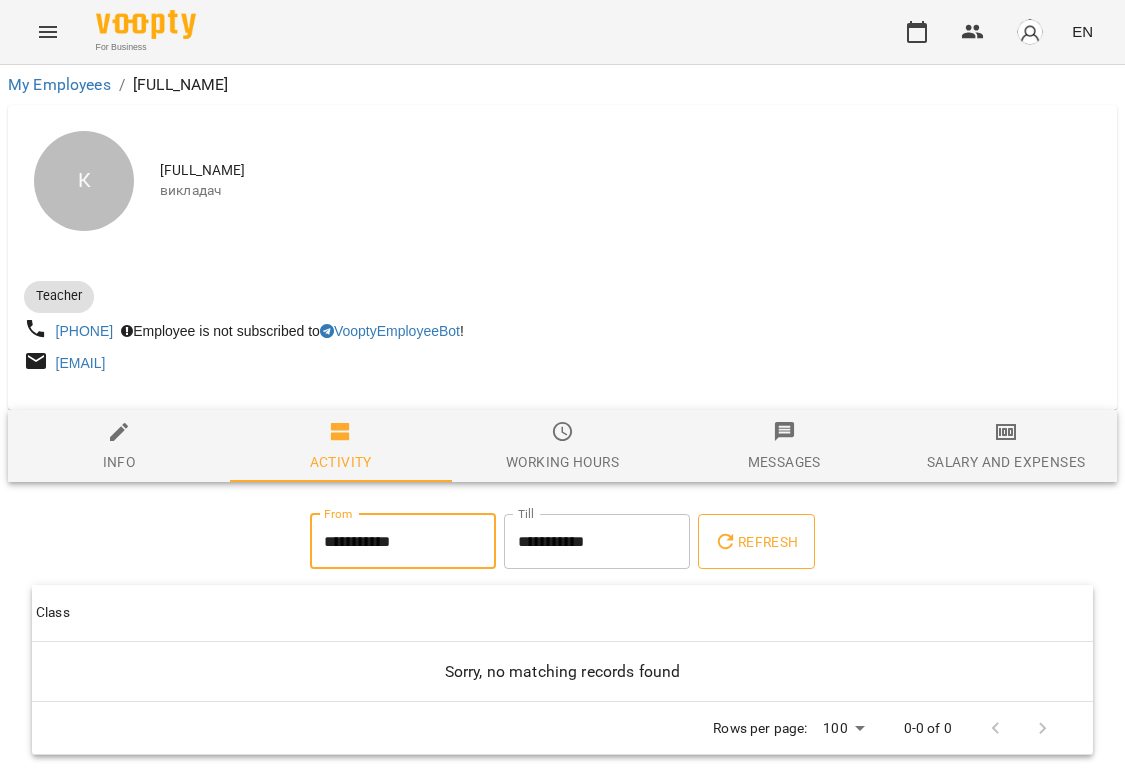 click on "Refresh" at bounding box center [756, 542] 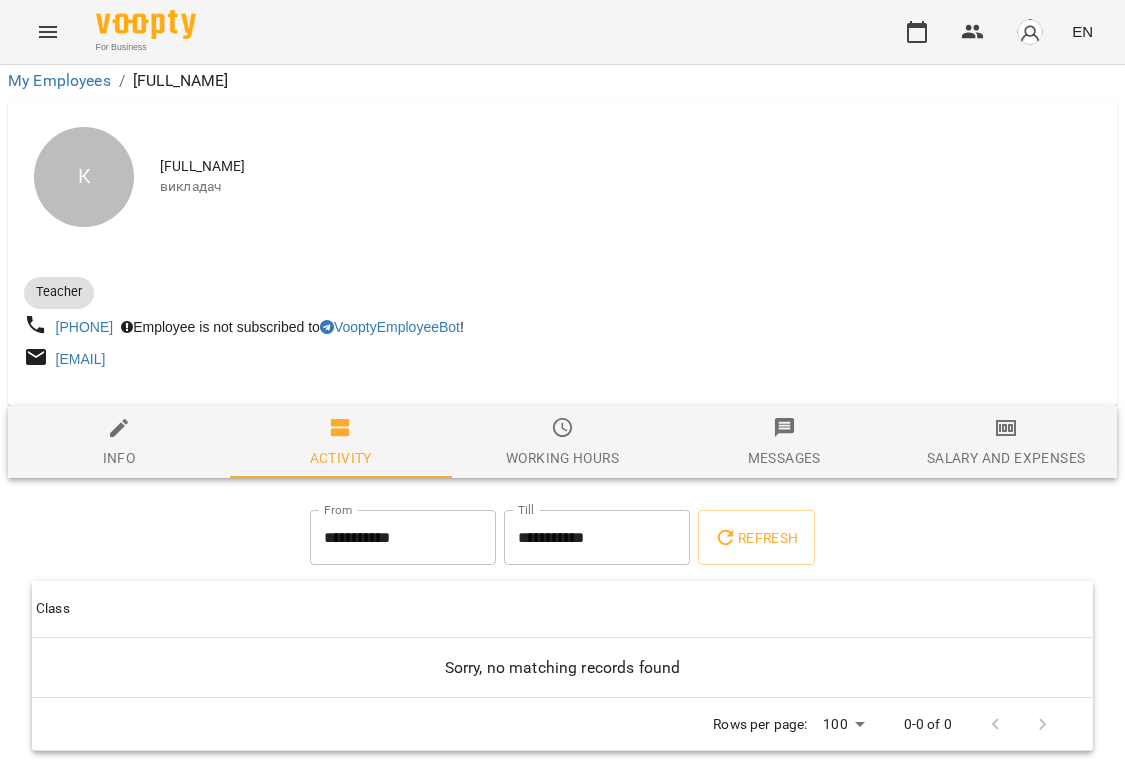 scroll, scrollTop: 0, scrollLeft: 3, axis: horizontal 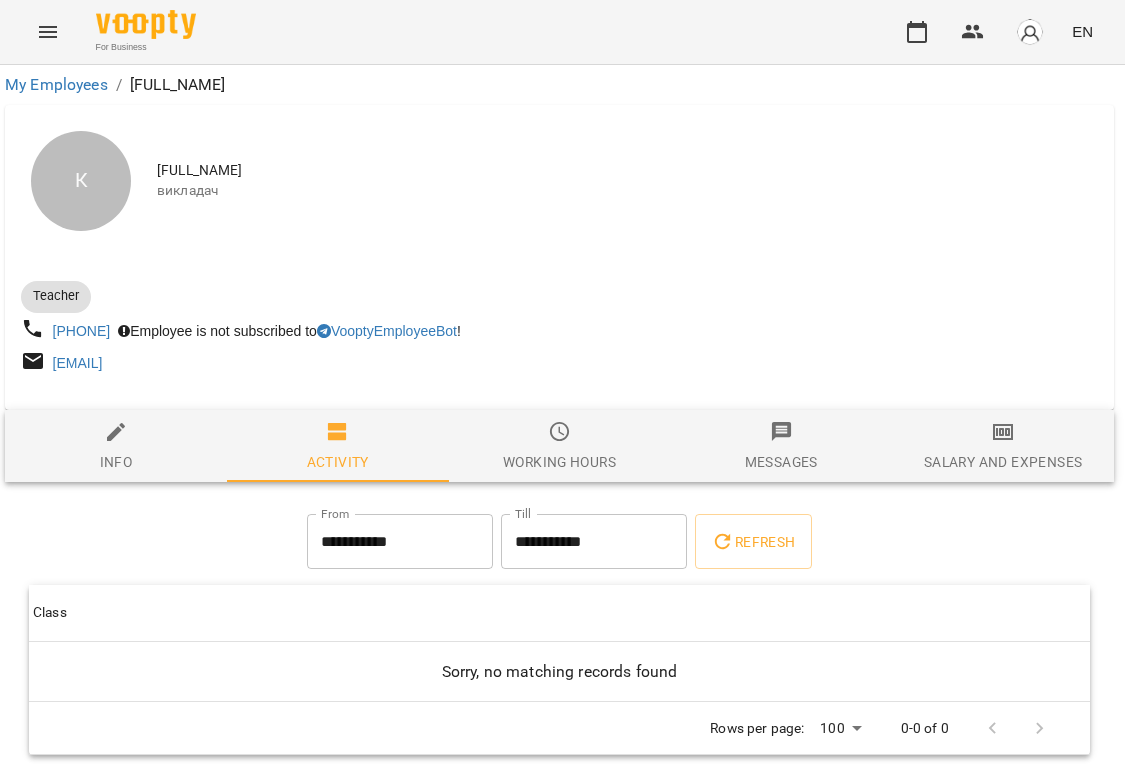 click on "**********" at bounding box center (400, 542) 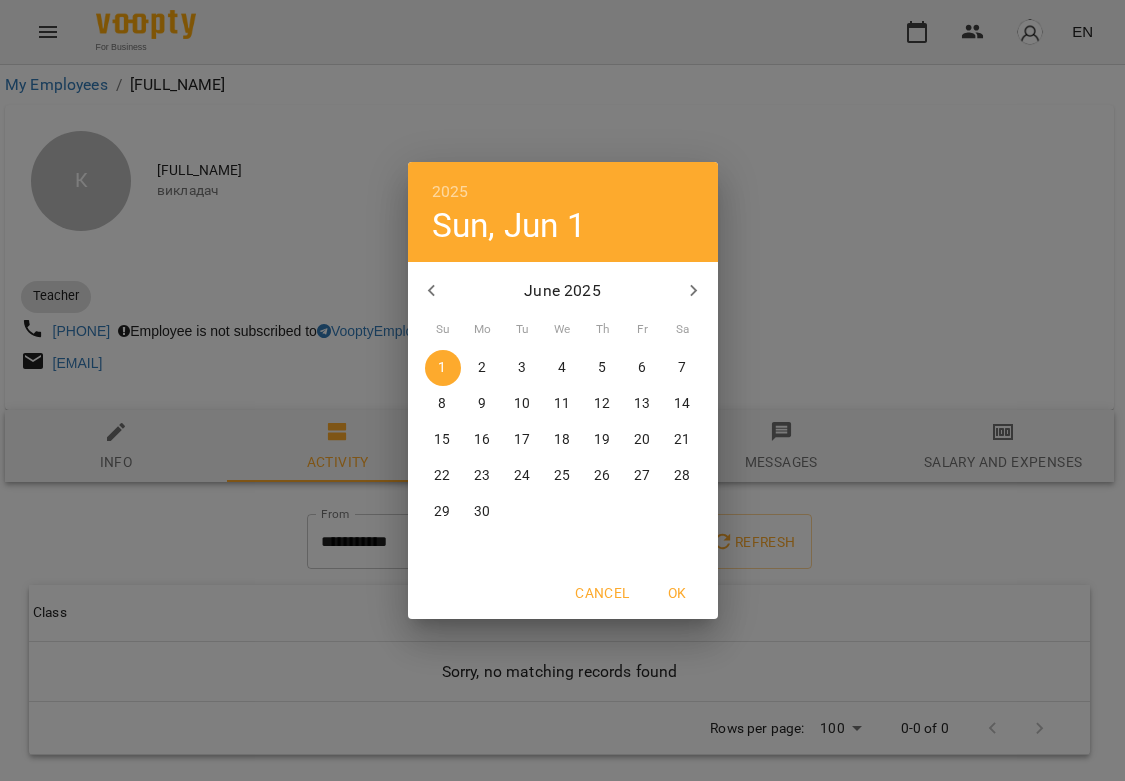 click 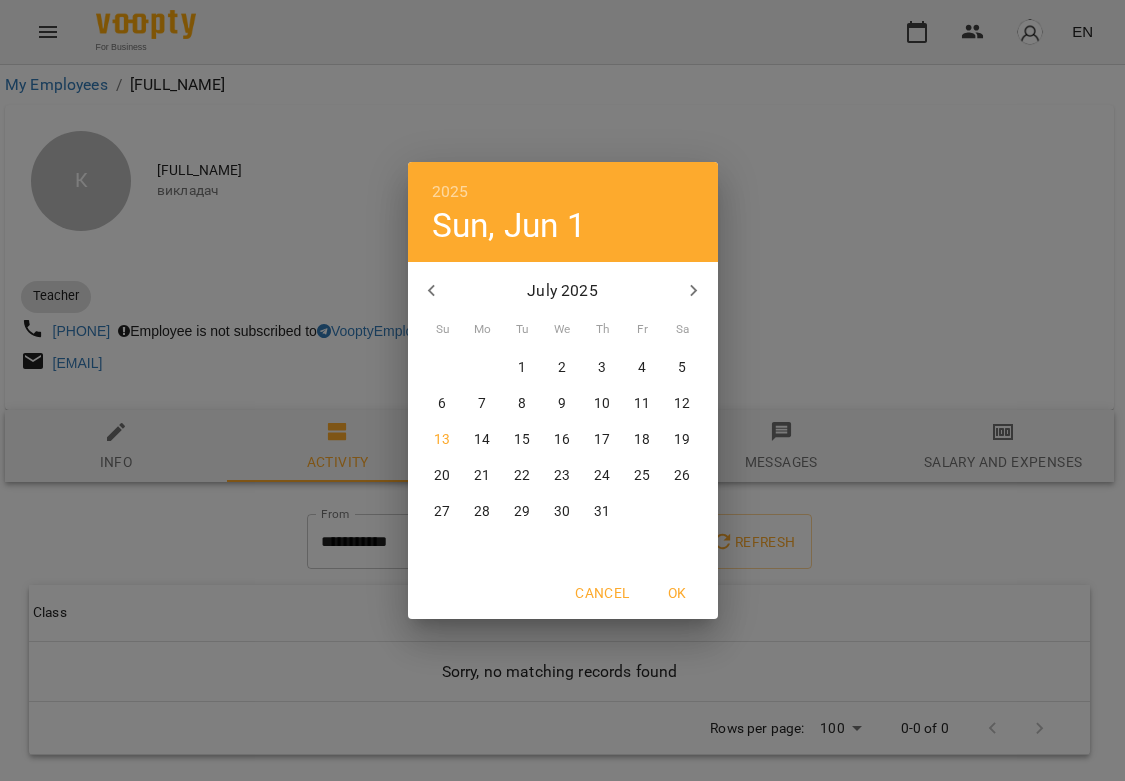 click on "1" at bounding box center (523, 368) 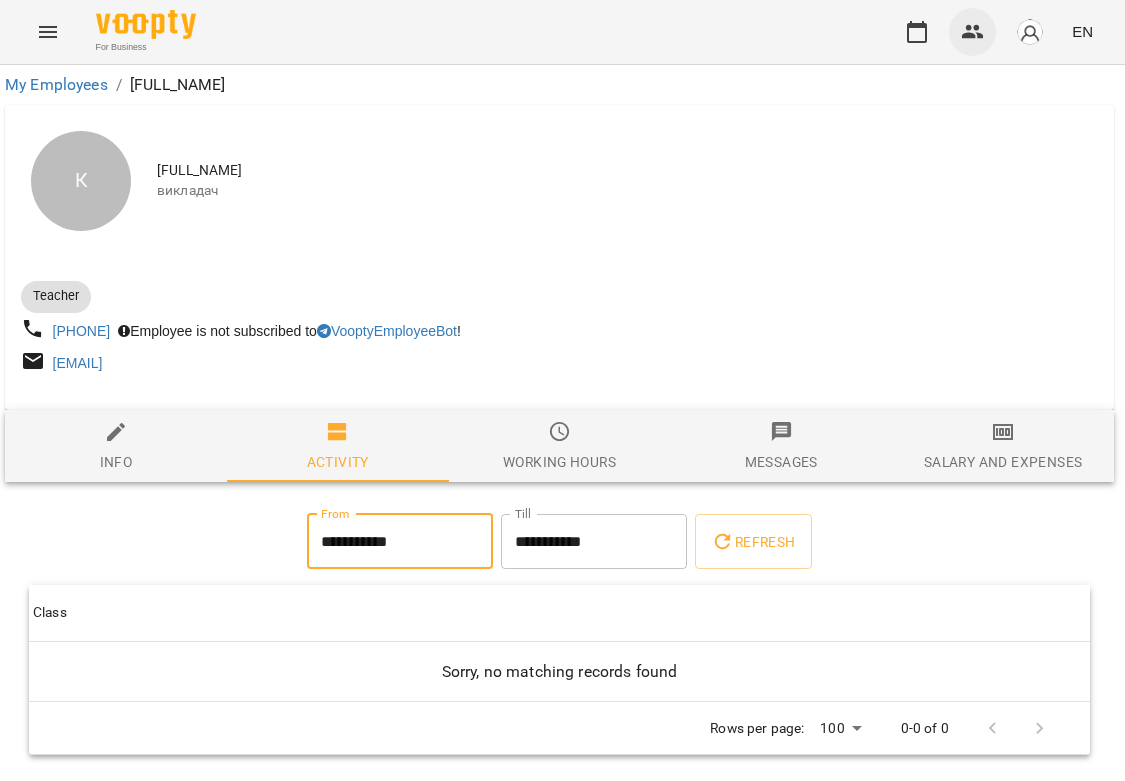 click 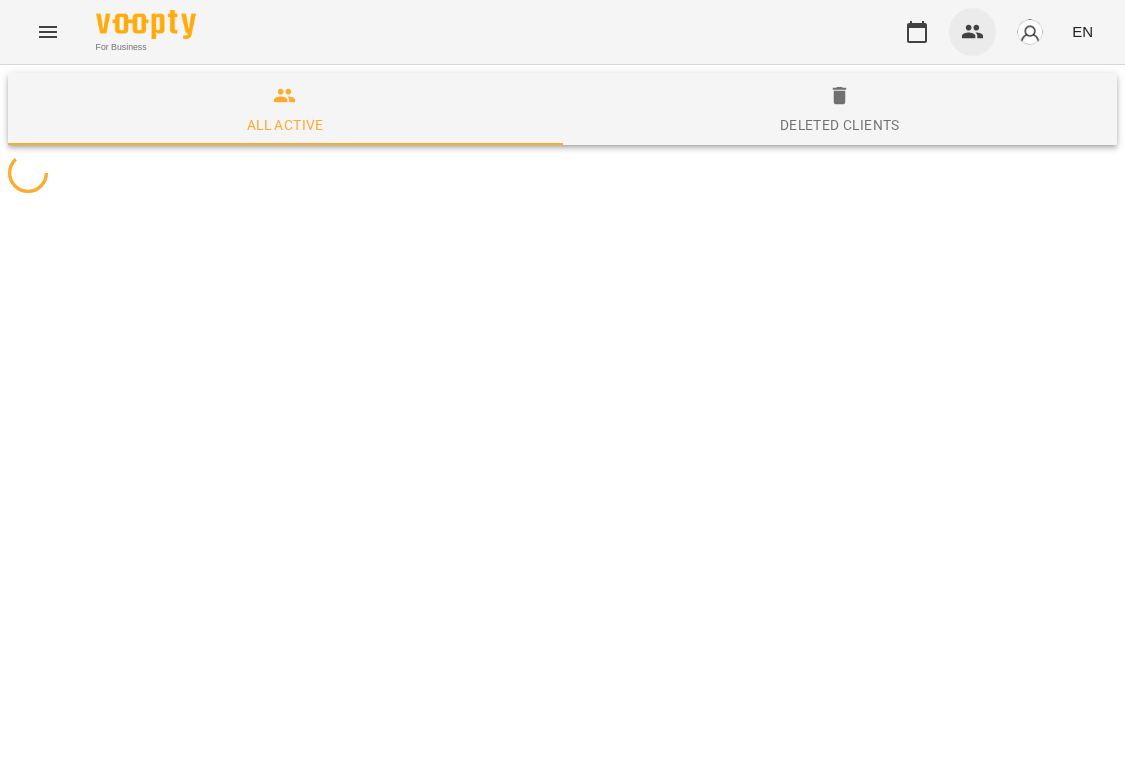 scroll, scrollTop: 0, scrollLeft: 0, axis: both 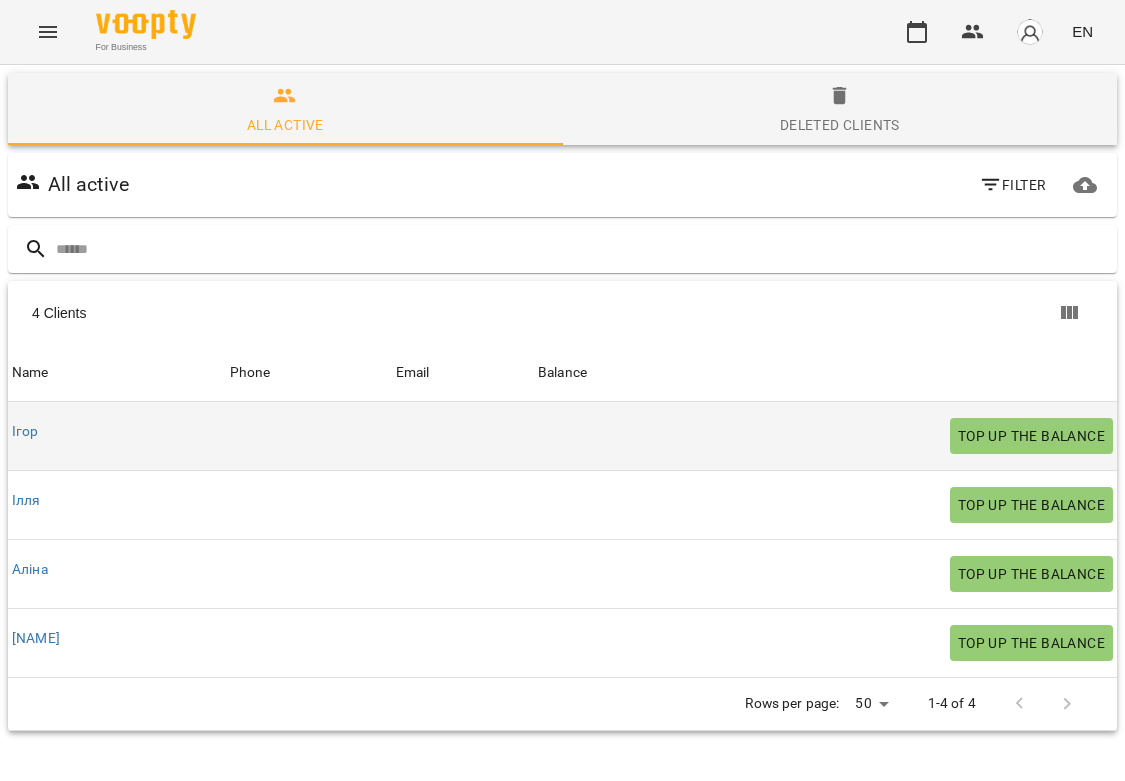 click at bounding box center [463, 436] 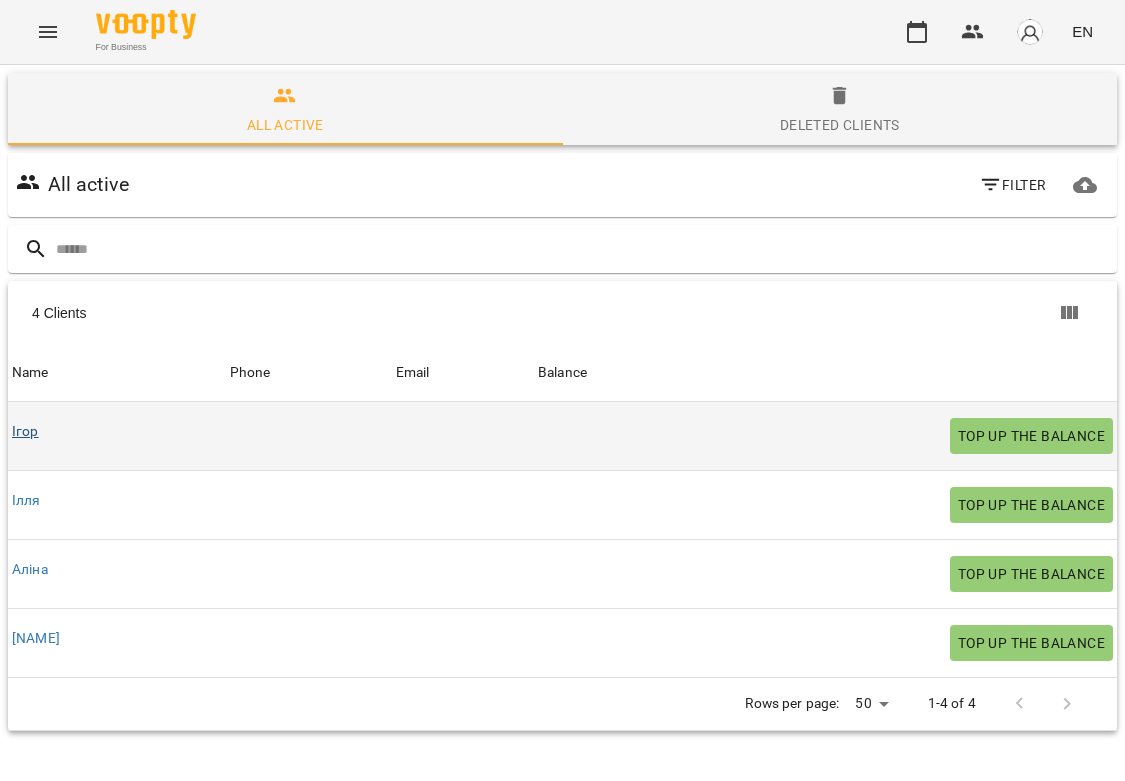 click on "Ігор" at bounding box center (25, 431) 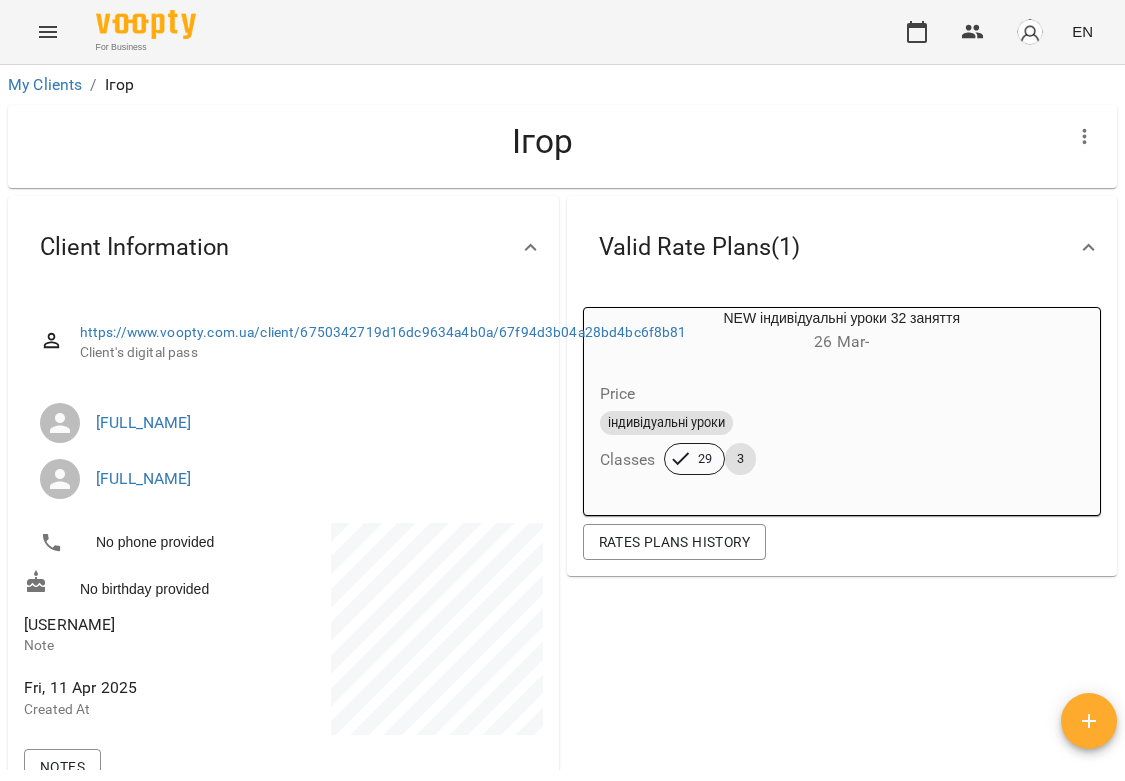 scroll, scrollTop: 0, scrollLeft: 0, axis: both 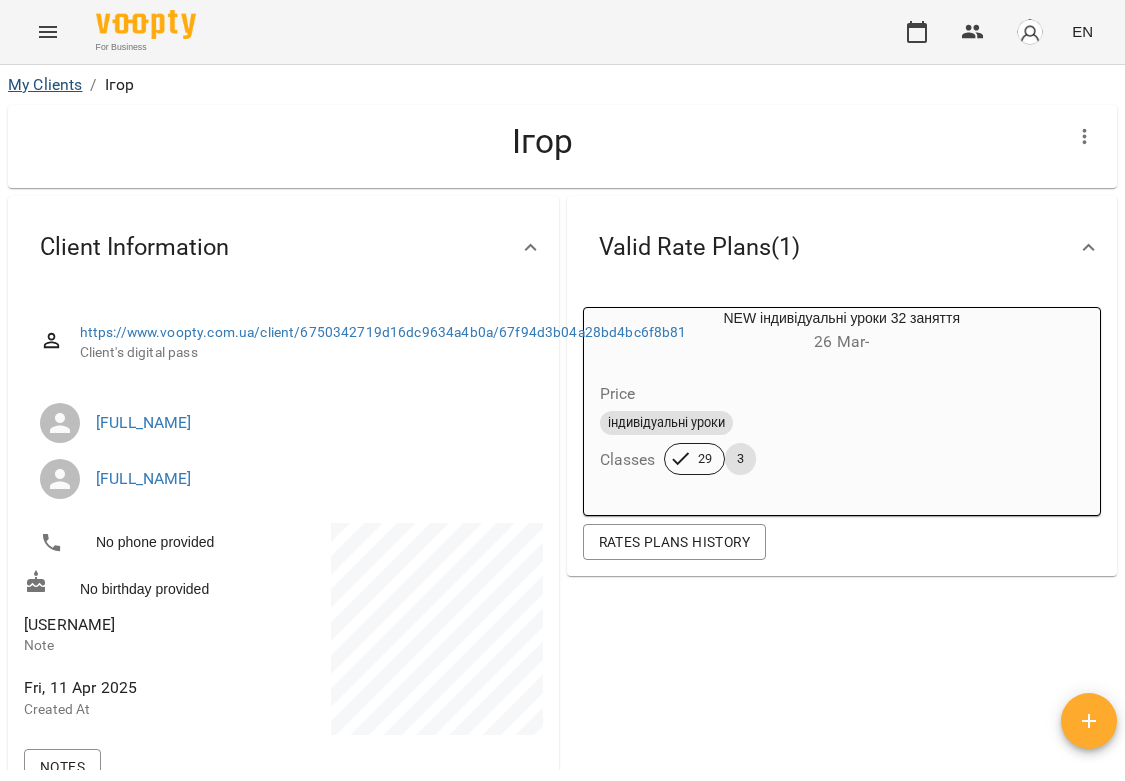 click on "My Clients" at bounding box center [45, 84] 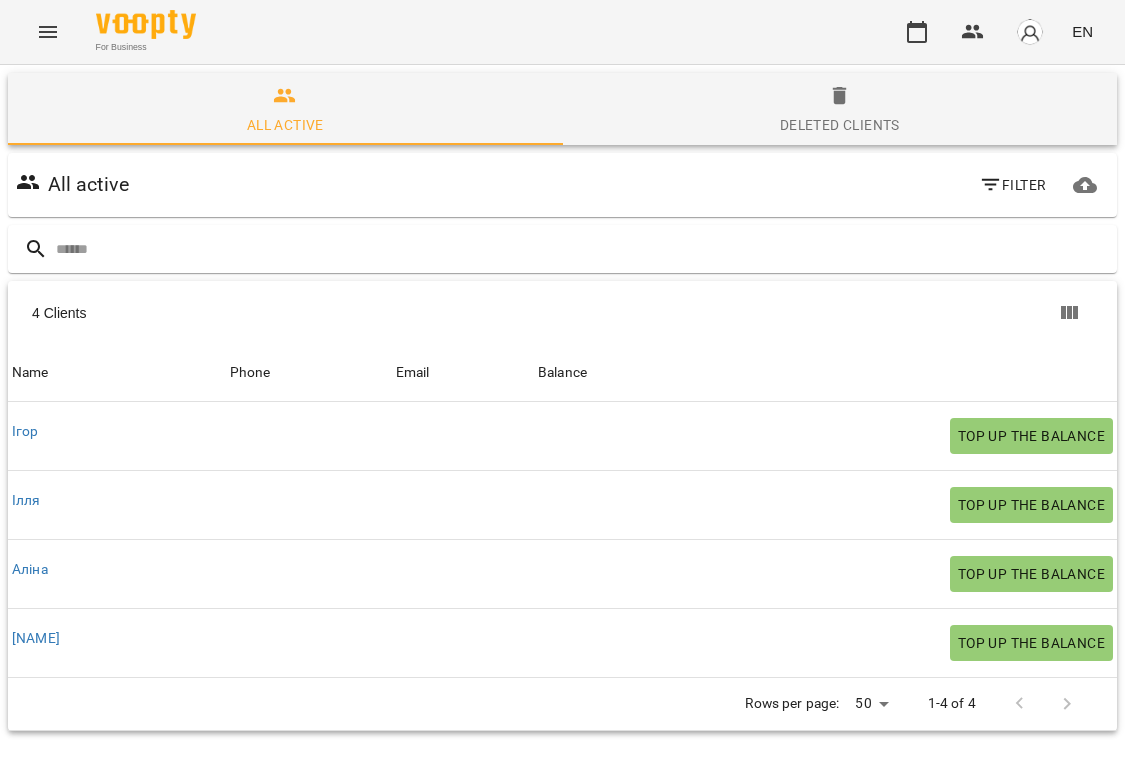 click 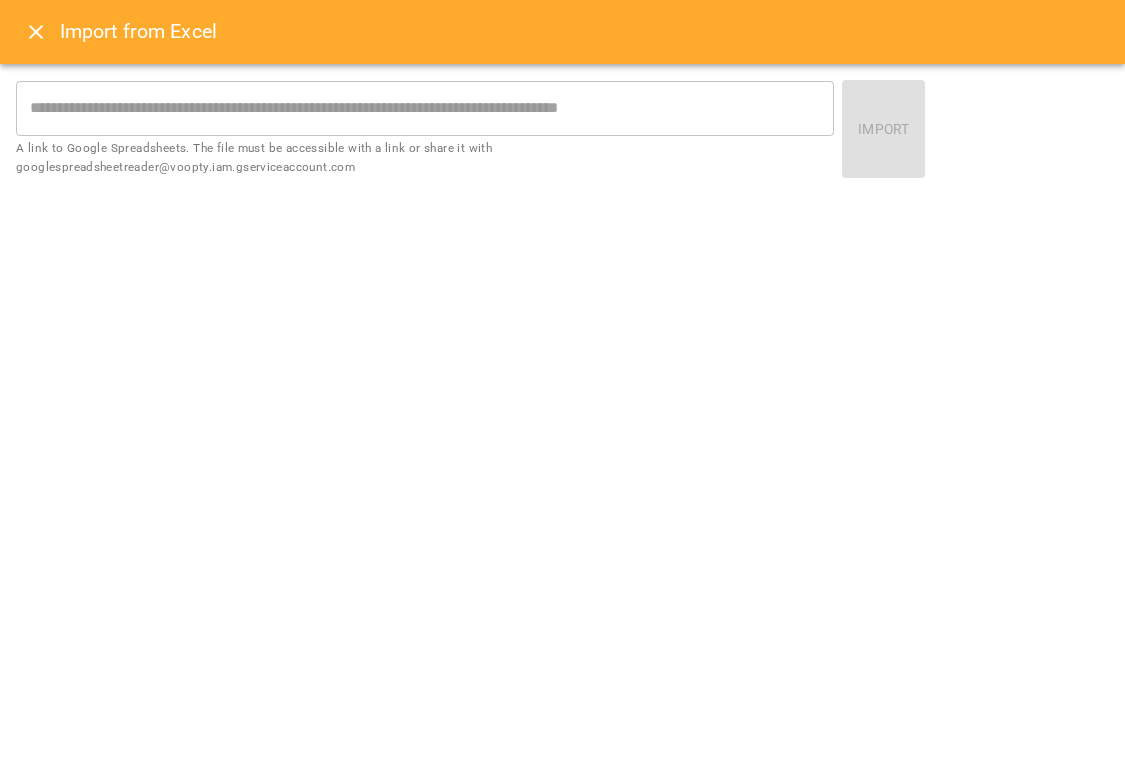 click 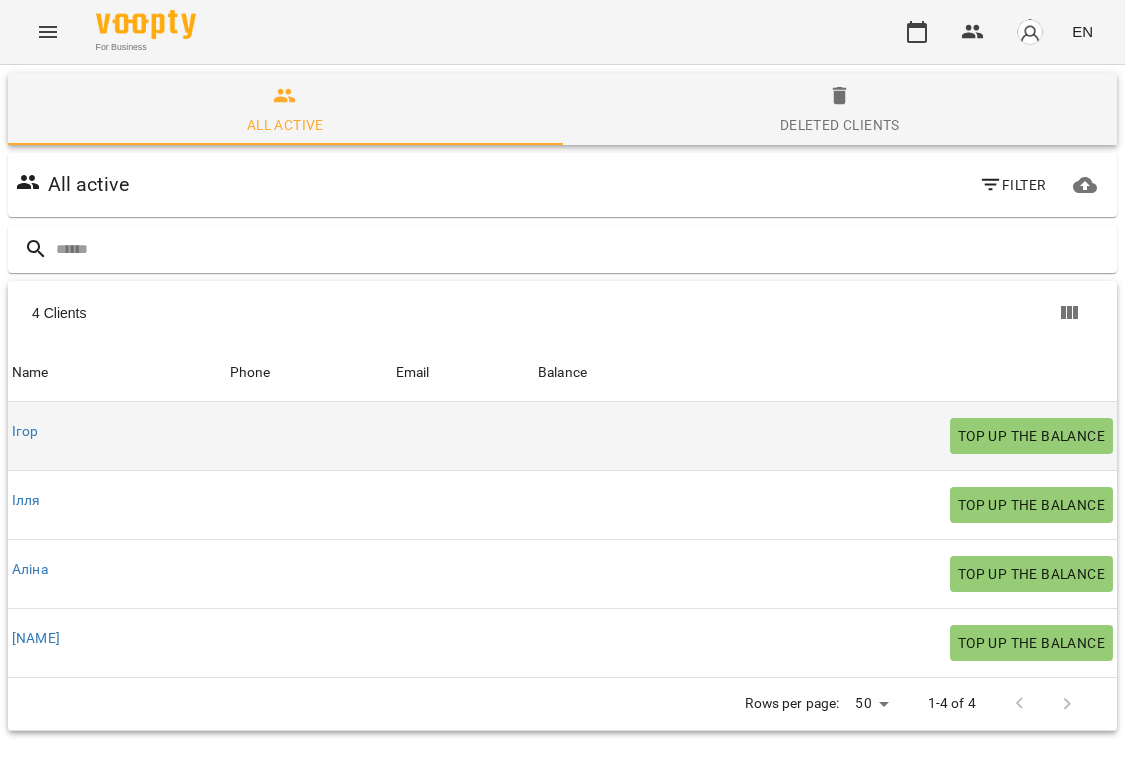 scroll, scrollTop: 0, scrollLeft: 0, axis: both 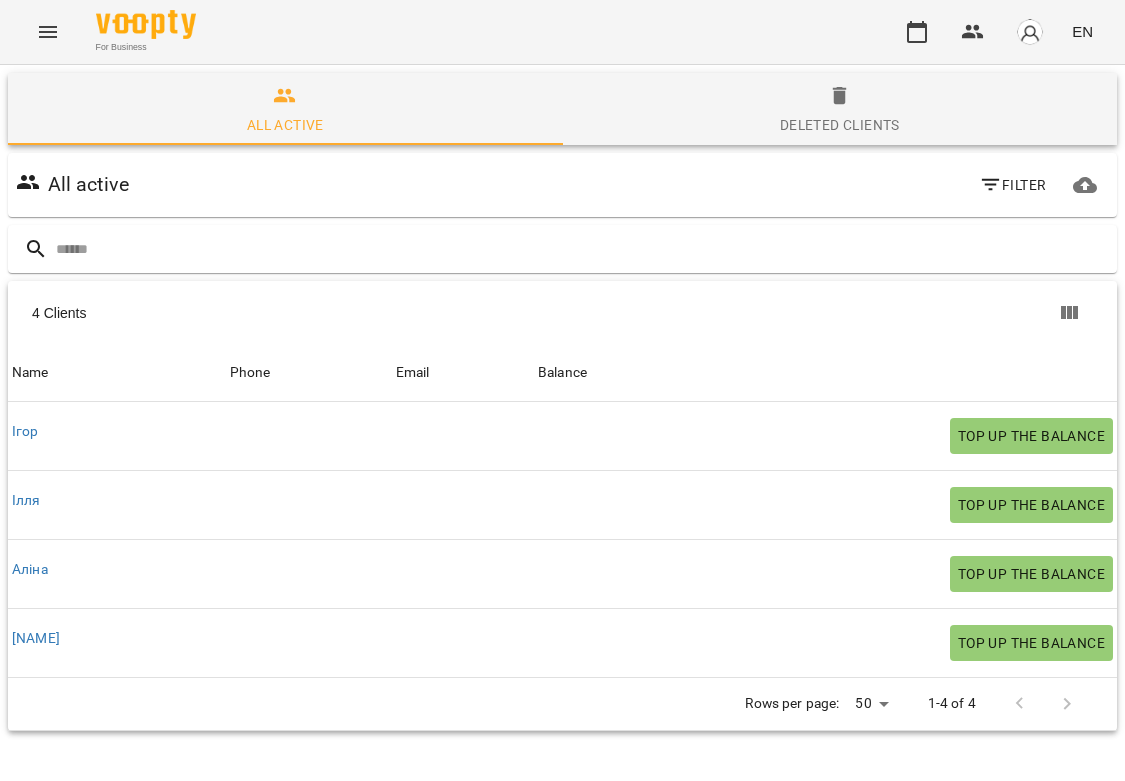 click 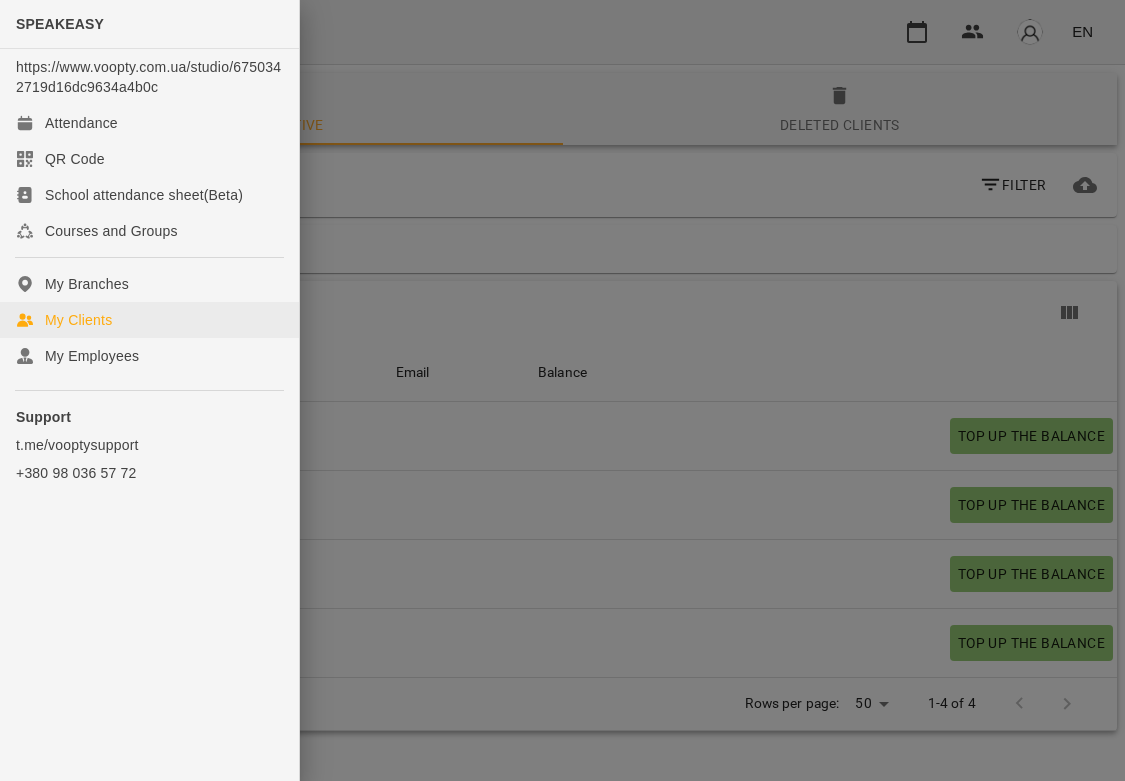click on "My Clients" at bounding box center (78, 320) 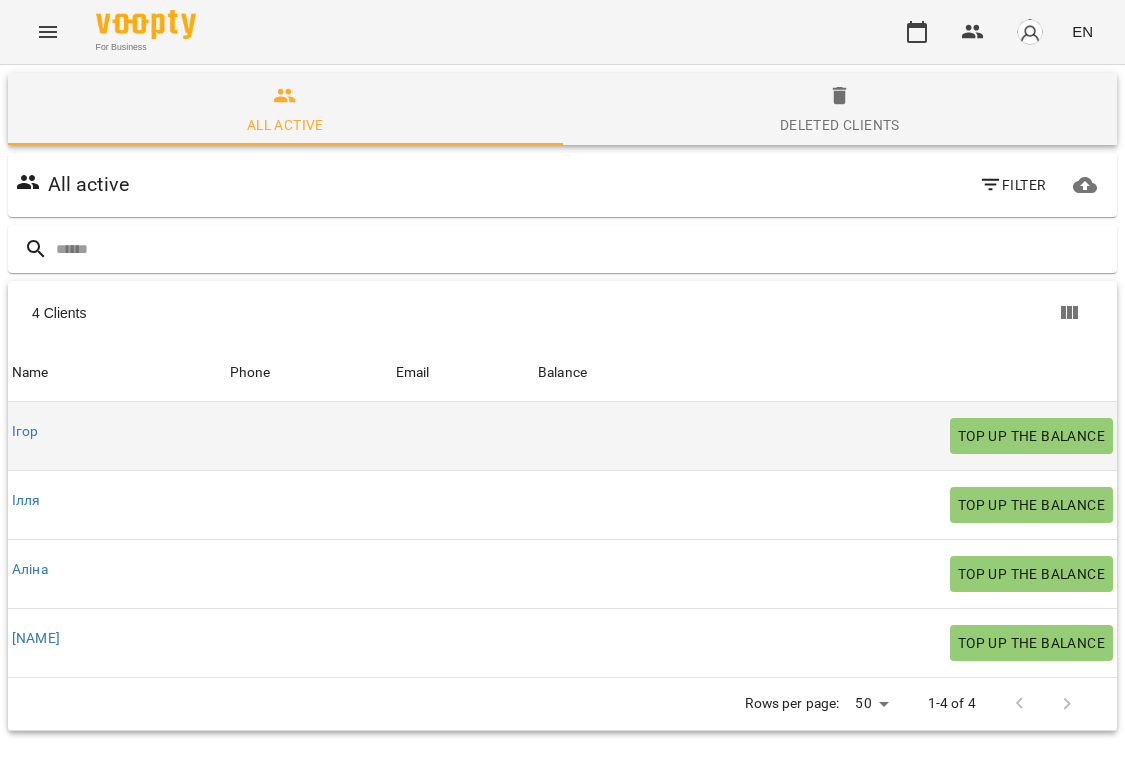 scroll, scrollTop: 0, scrollLeft: 0, axis: both 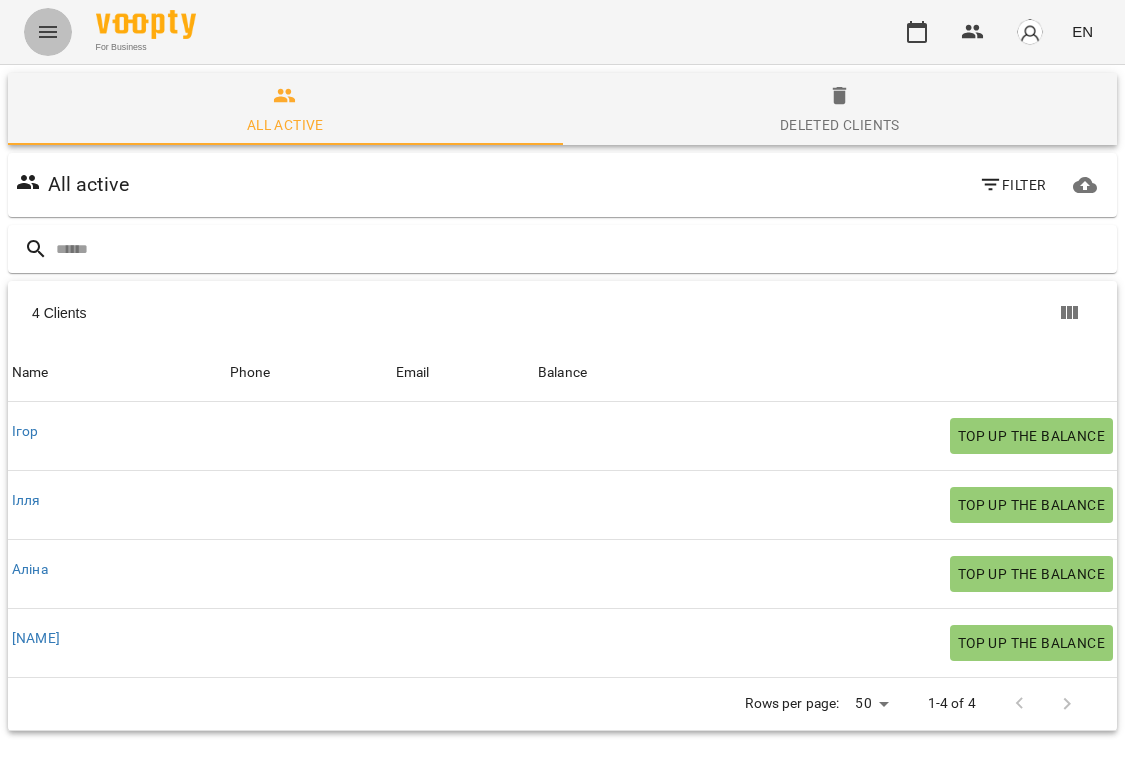 click 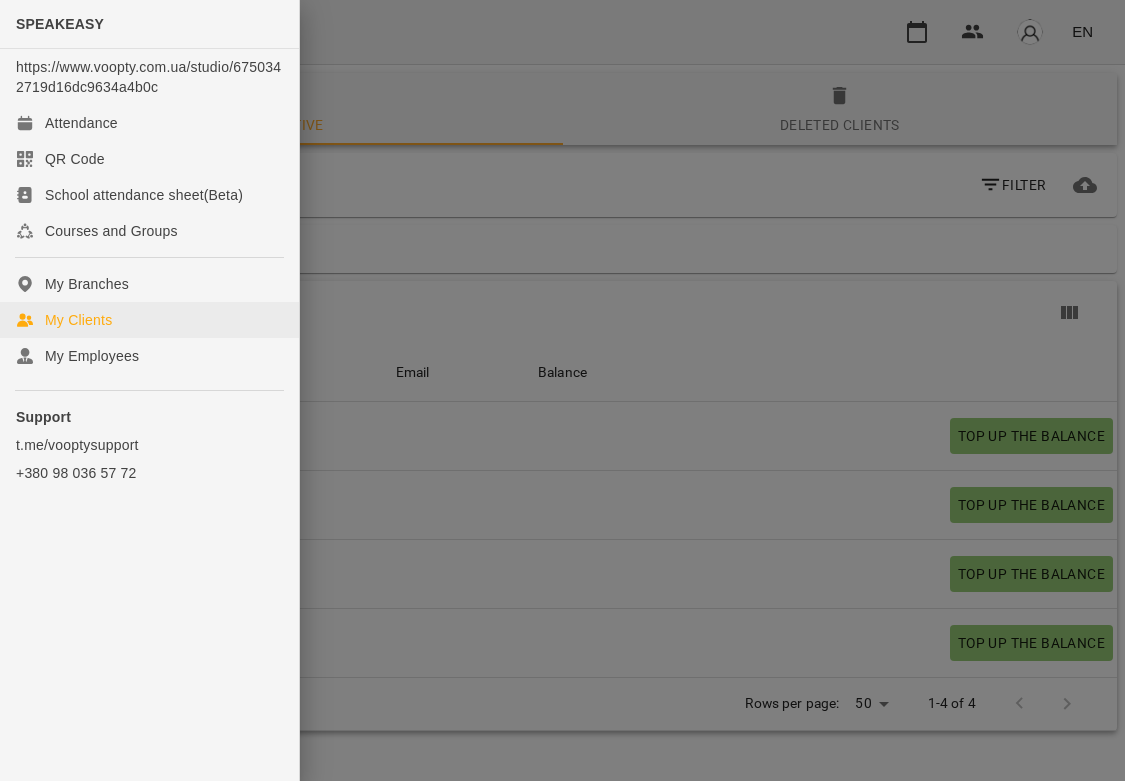 click on "My Clients" at bounding box center (149, 320) 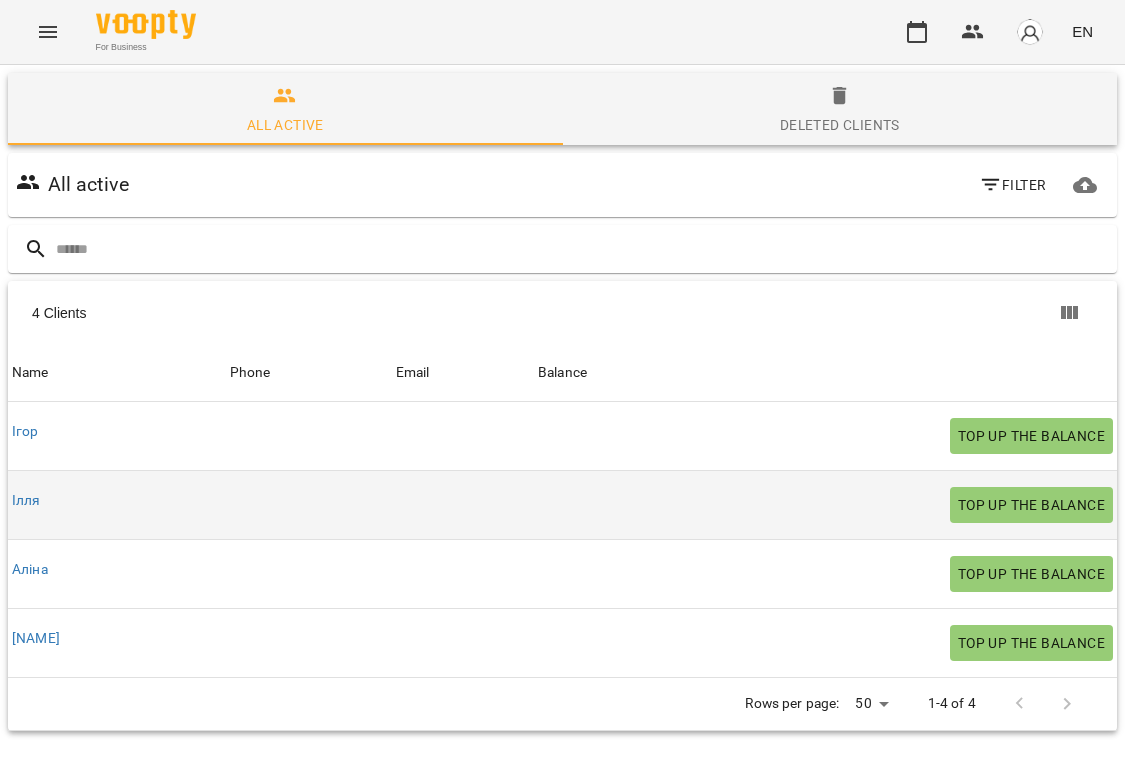 scroll, scrollTop: 88, scrollLeft: 0, axis: vertical 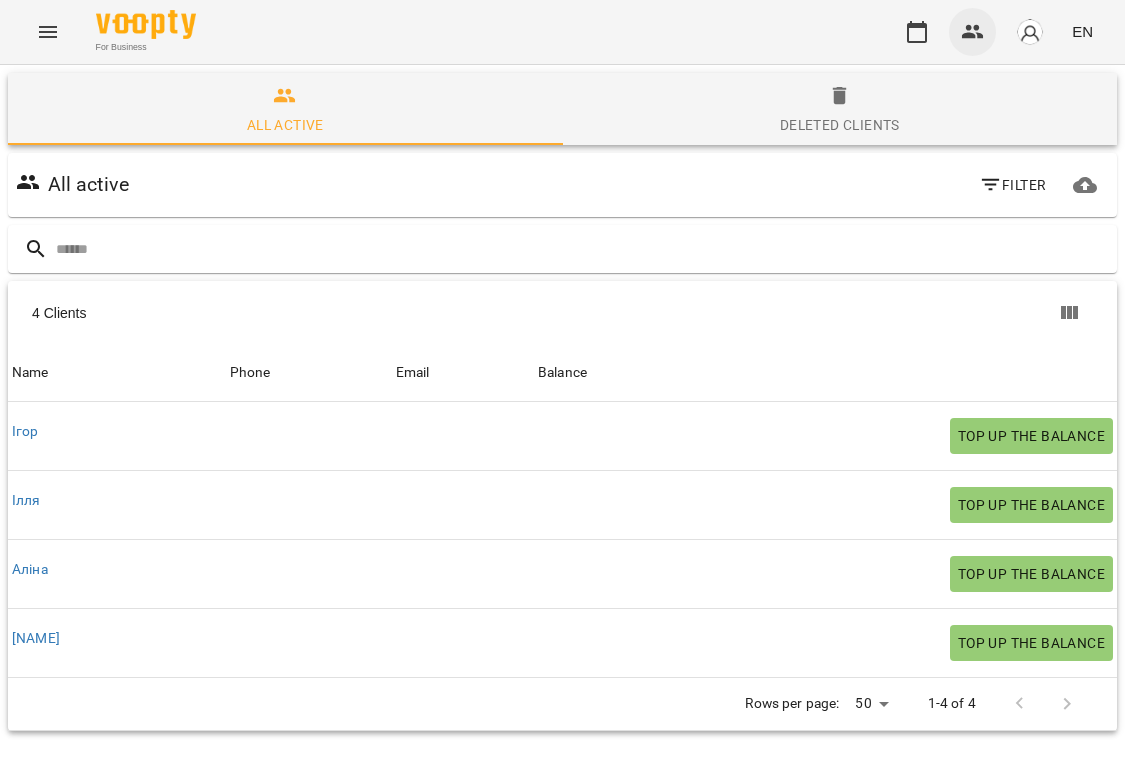click 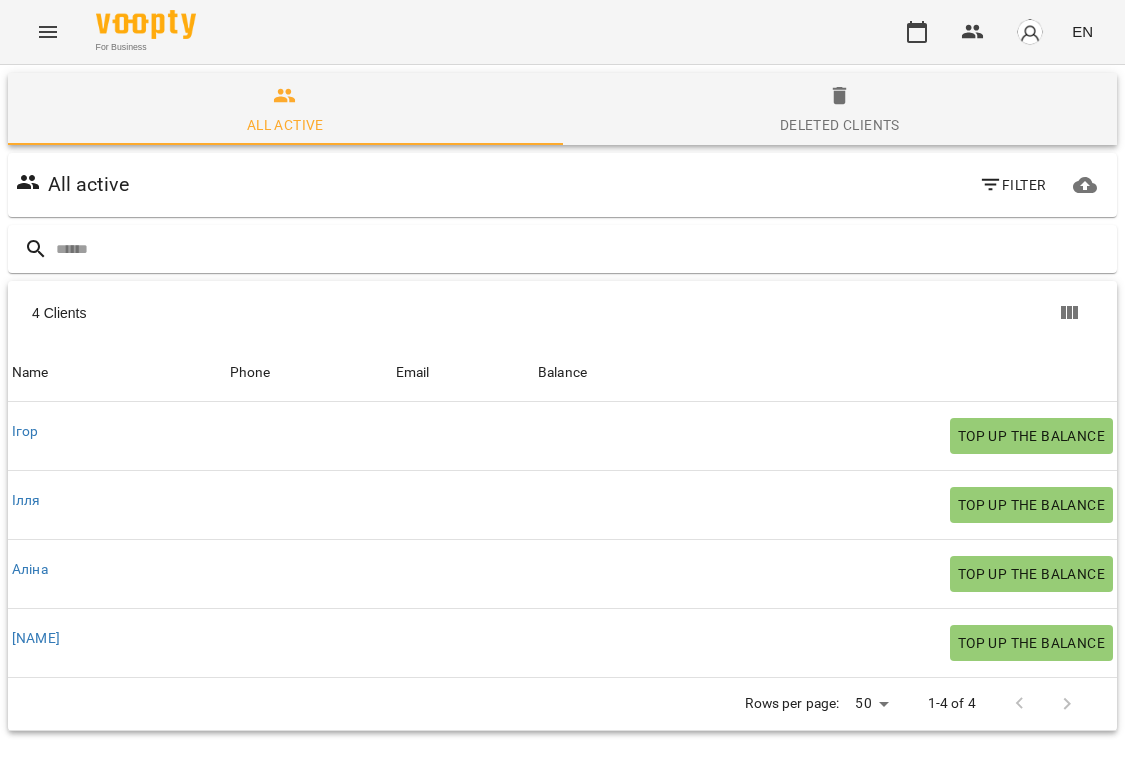 click 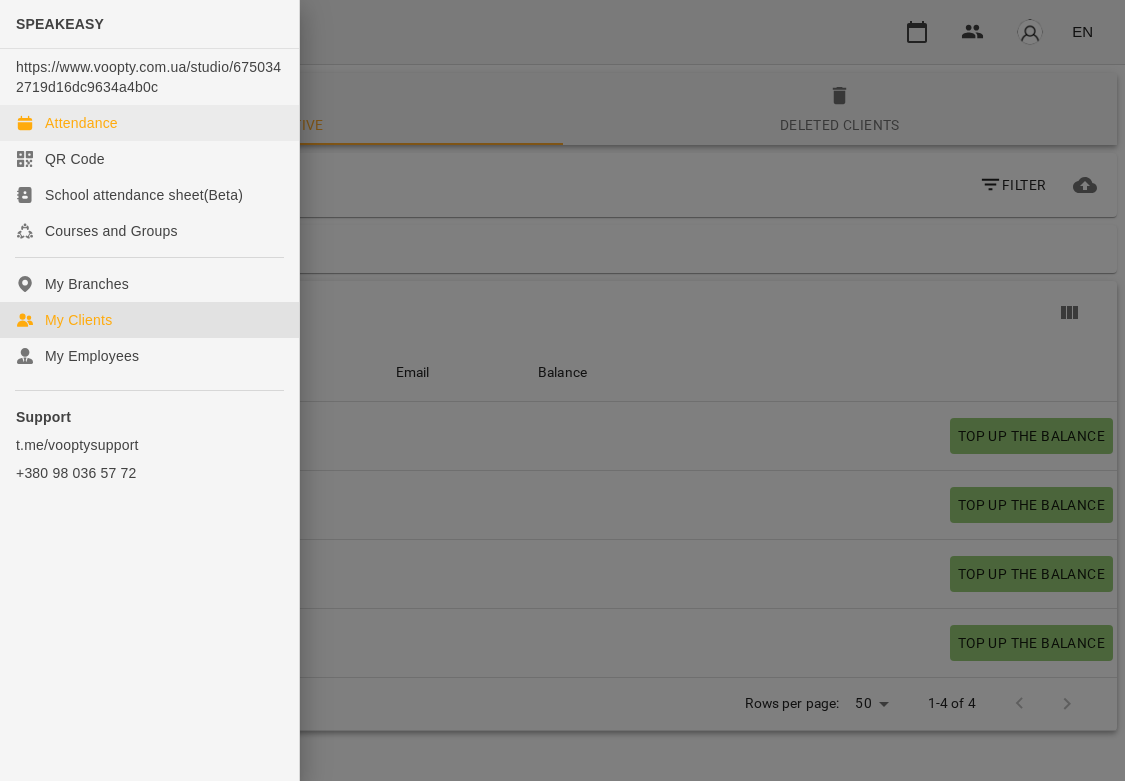 click on "Attendance" at bounding box center (81, 123) 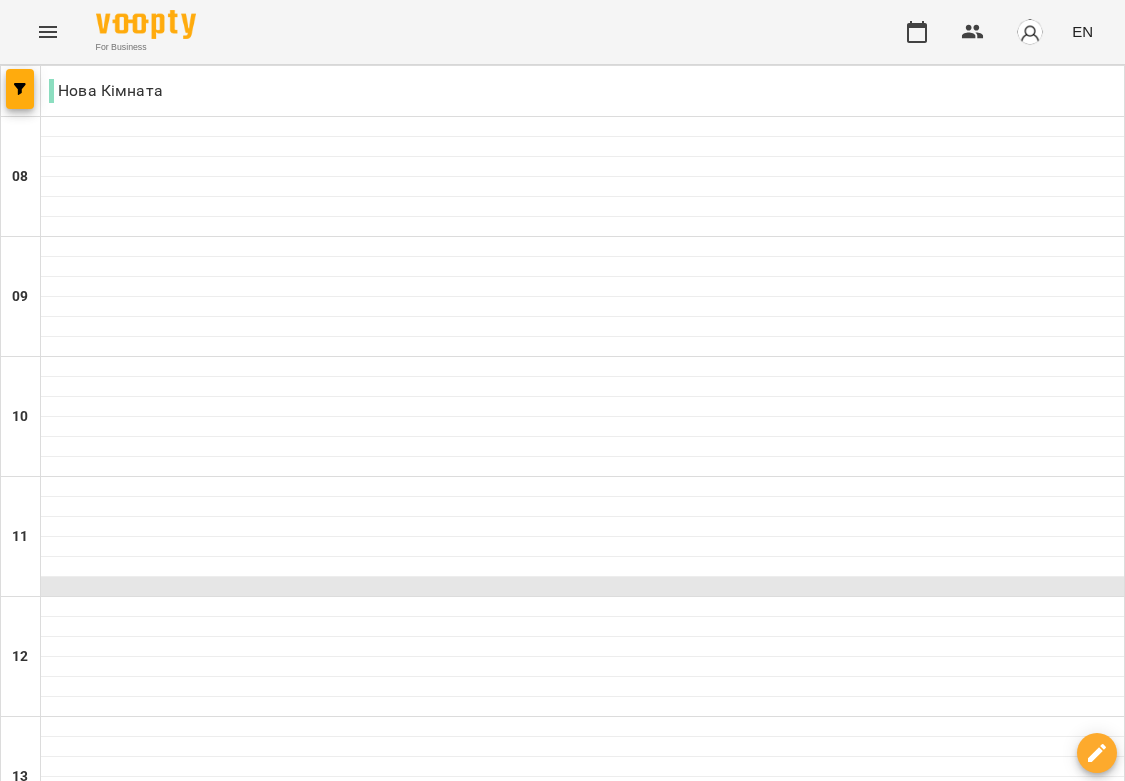 scroll, scrollTop: 239, scrollLeft: 0, axis: vertical 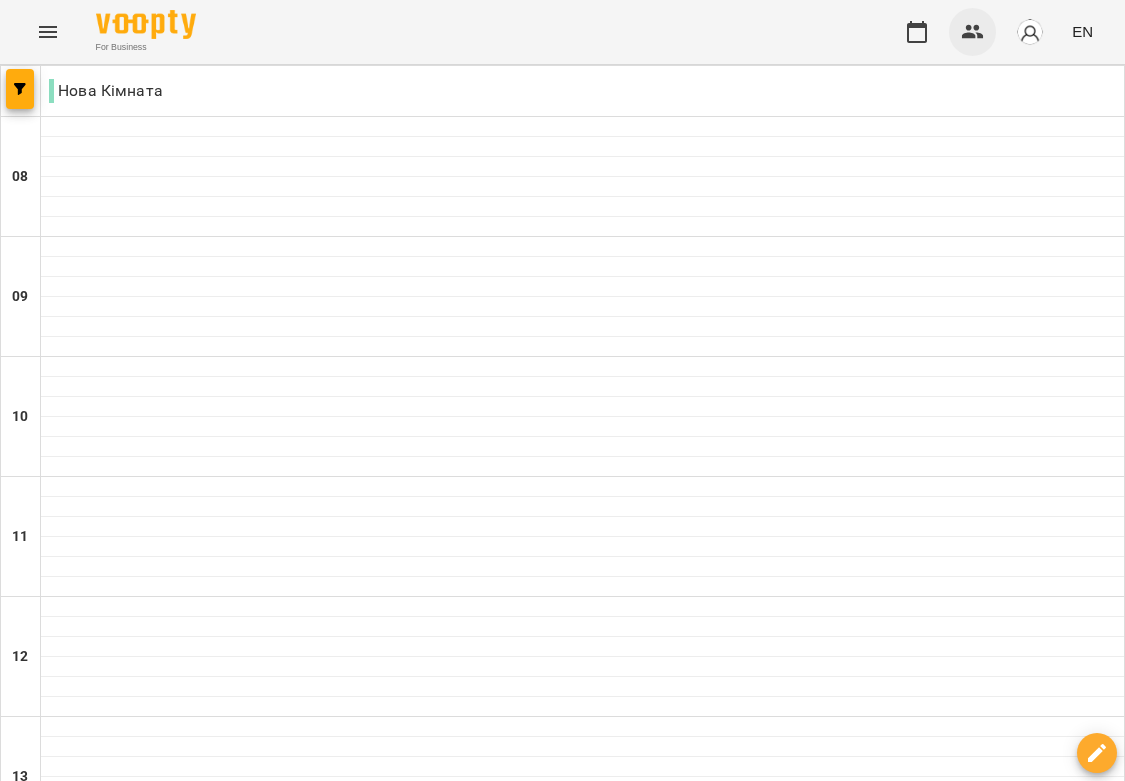 click 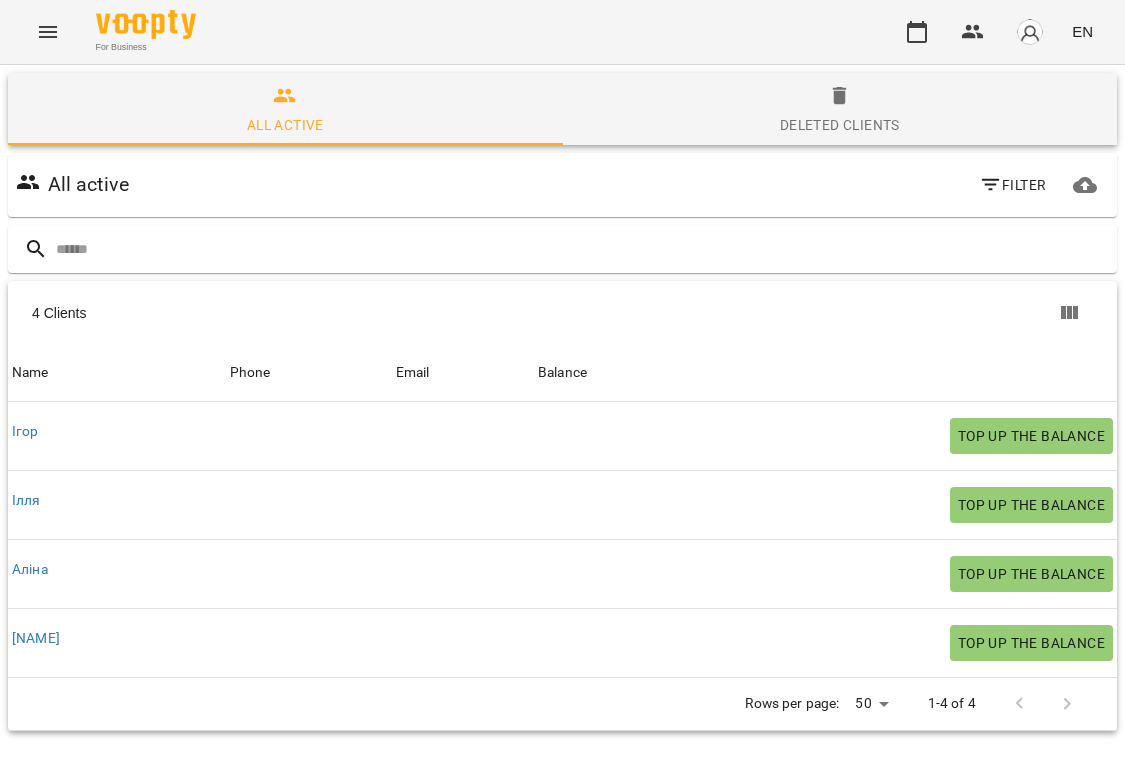 click at bounding box center (1030, 32) 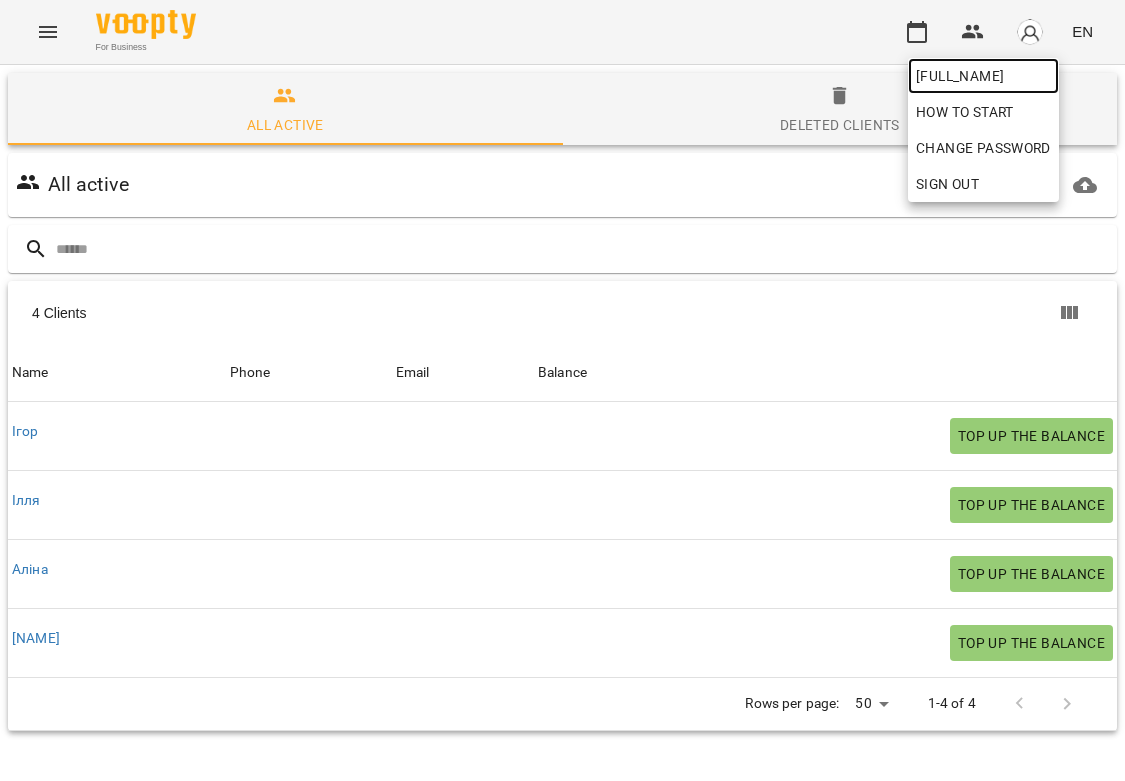 click on "[FULL_NAME]" at bounding box center [983, 76] 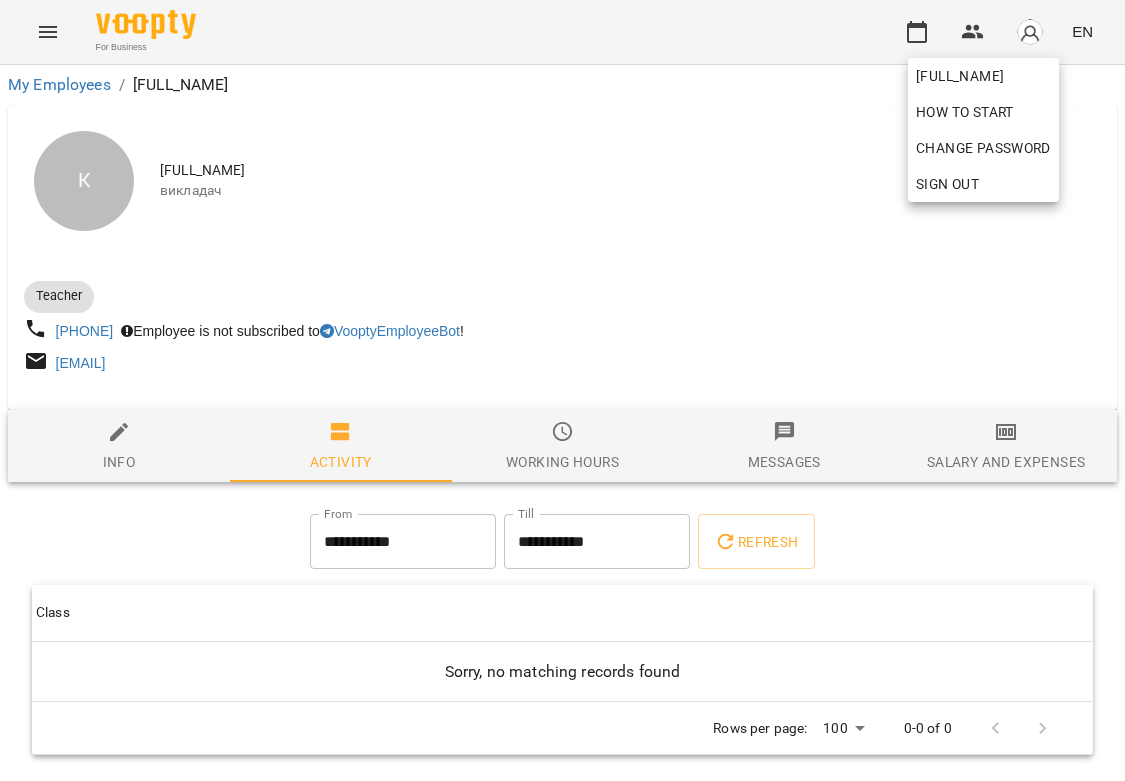 click at bounding box center [562, 390] 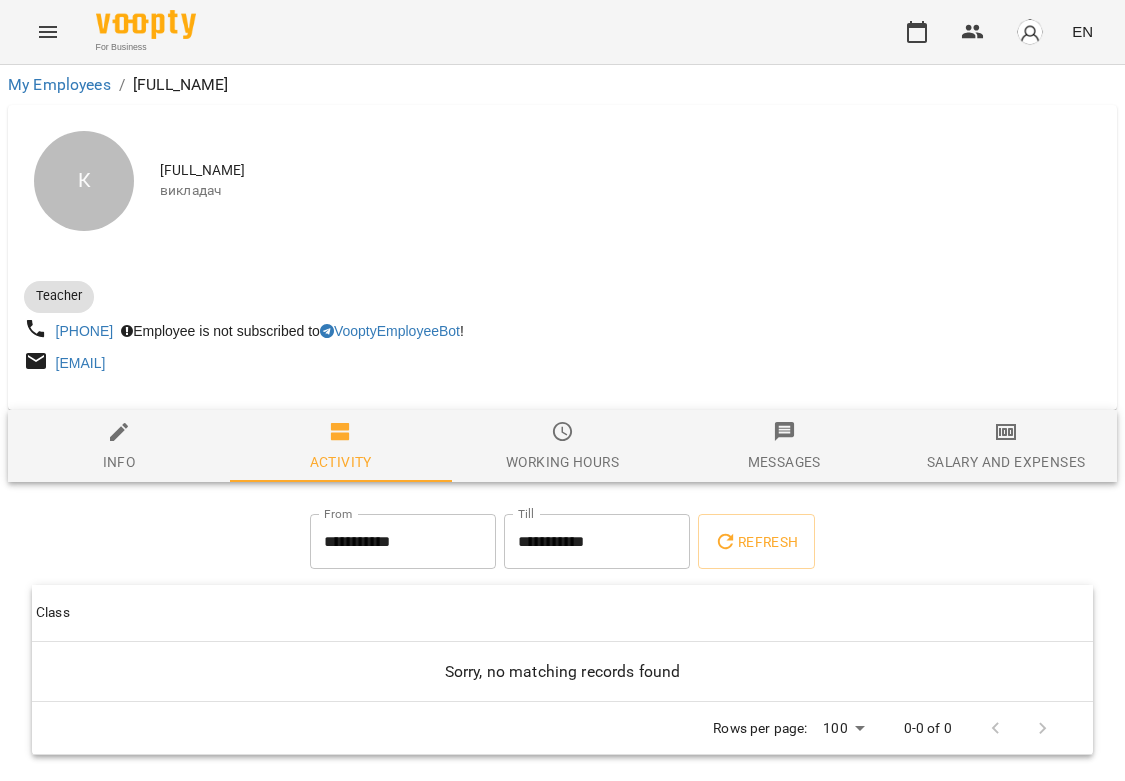 click on "**********" at bounding box center [403, 542] 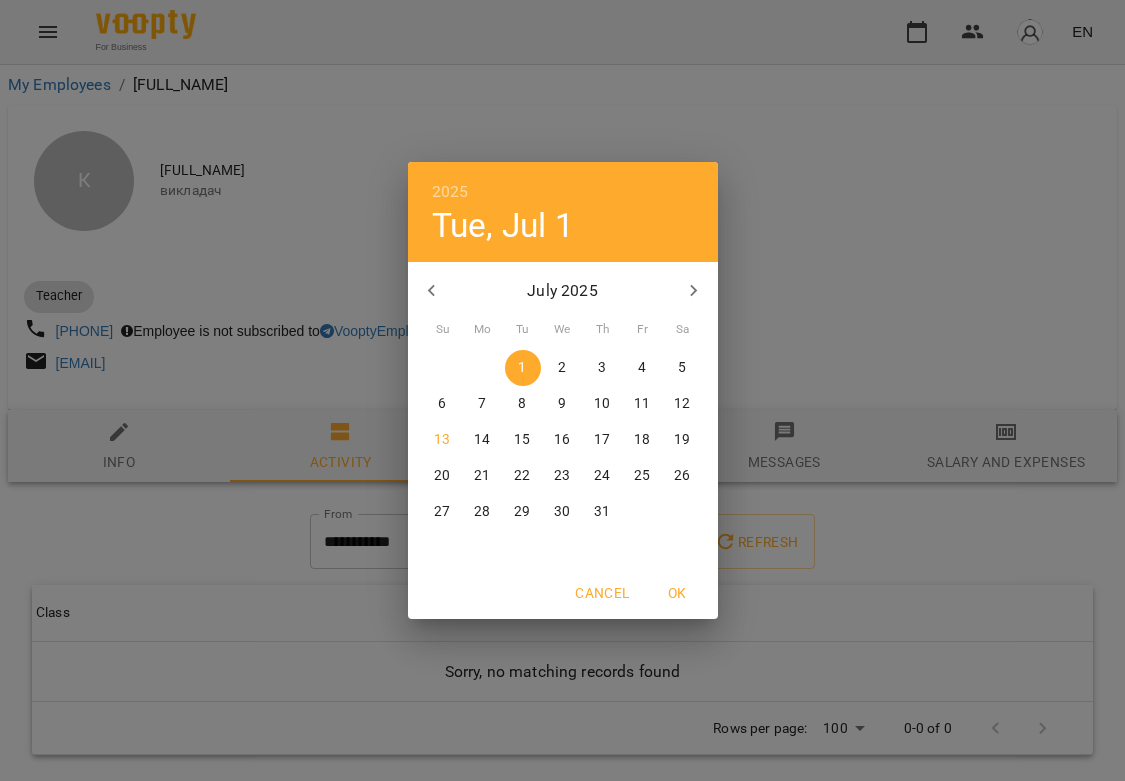 click 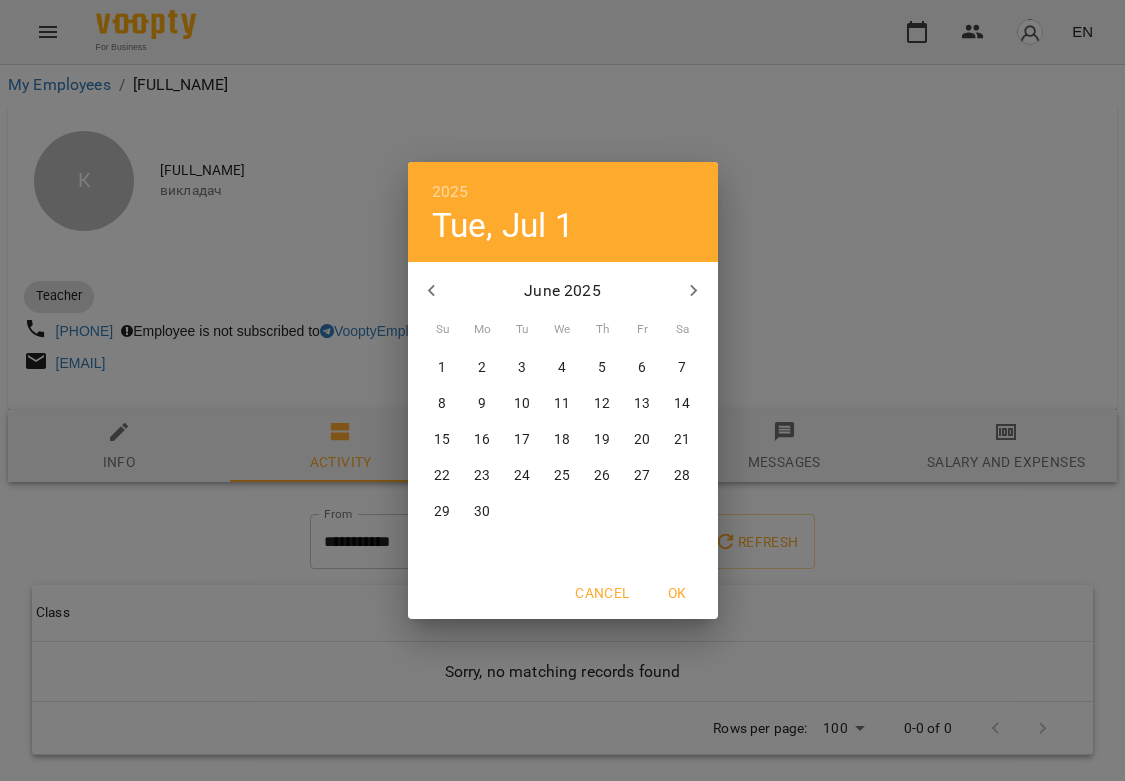 click 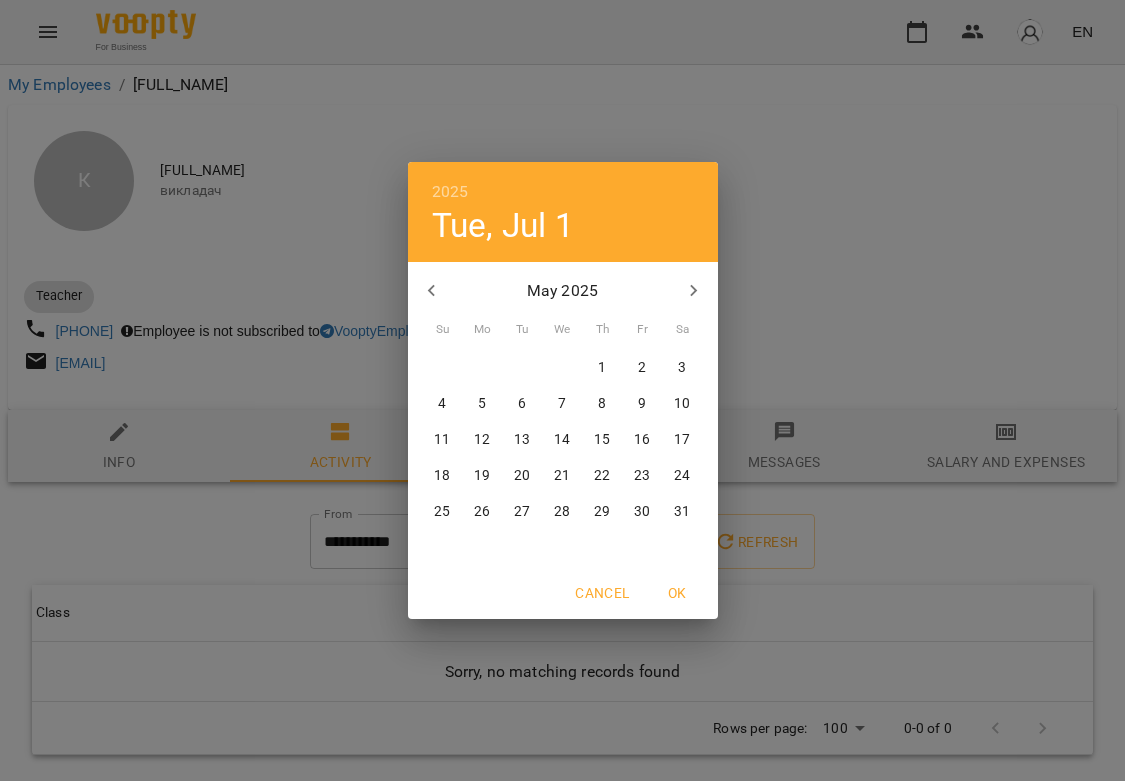 click on "1" at bounding box center (603, 368) 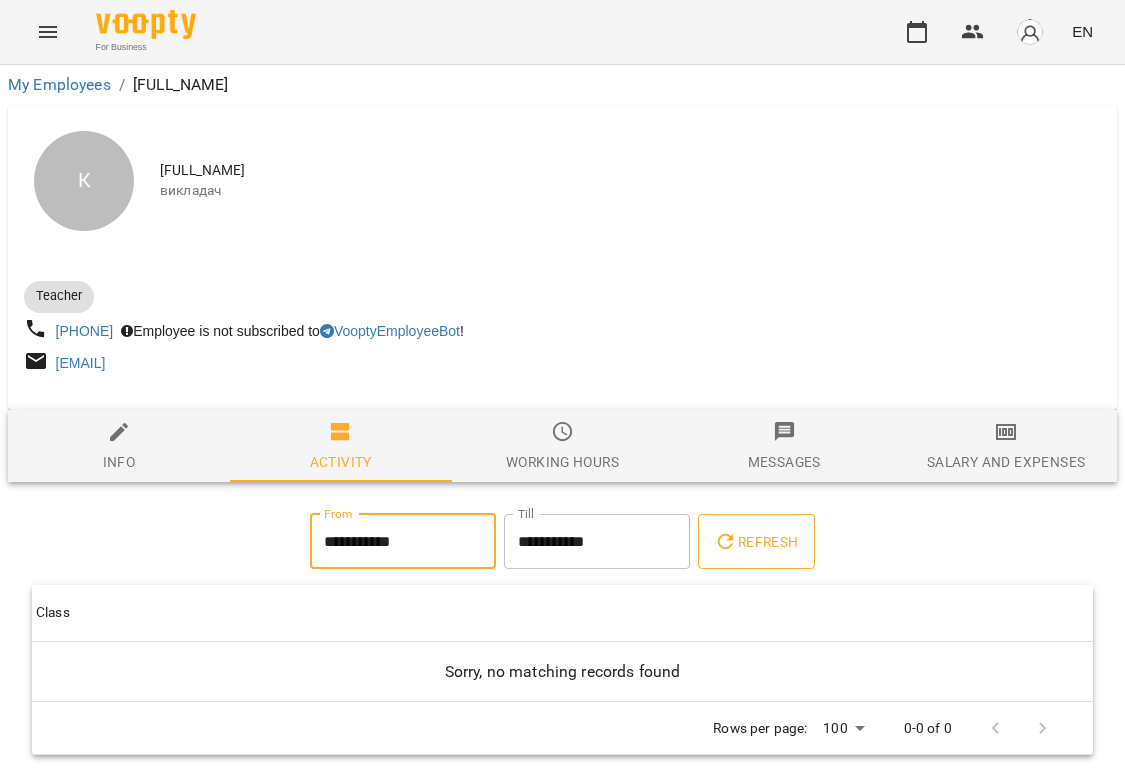 click on "Refresh" at bounding box center [756, 542] 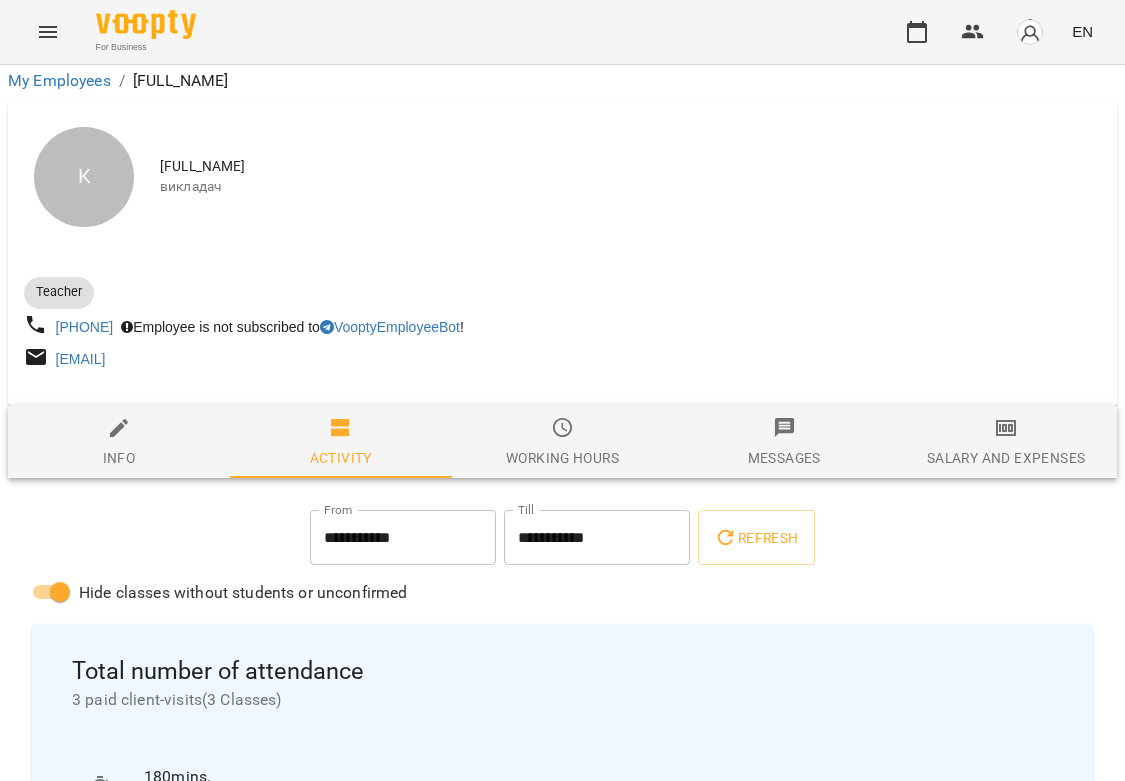 scroll, scrollTop: 892, scrollLeft: 0, axis: vertical 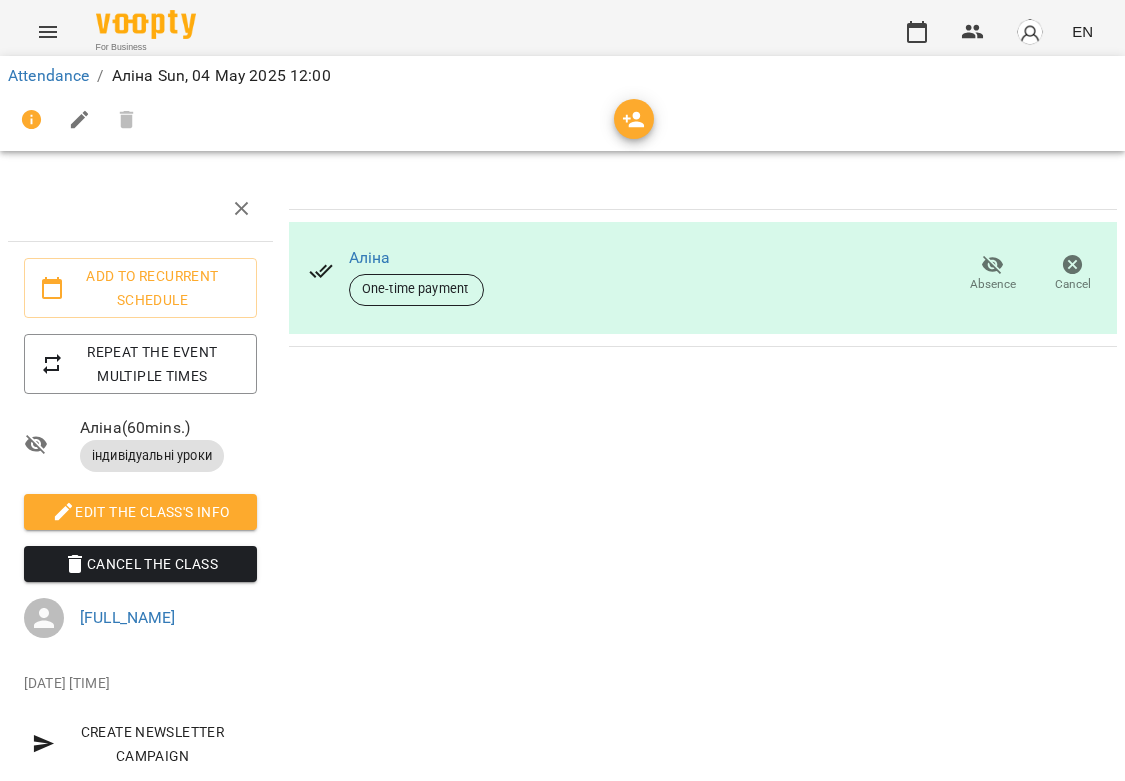 click 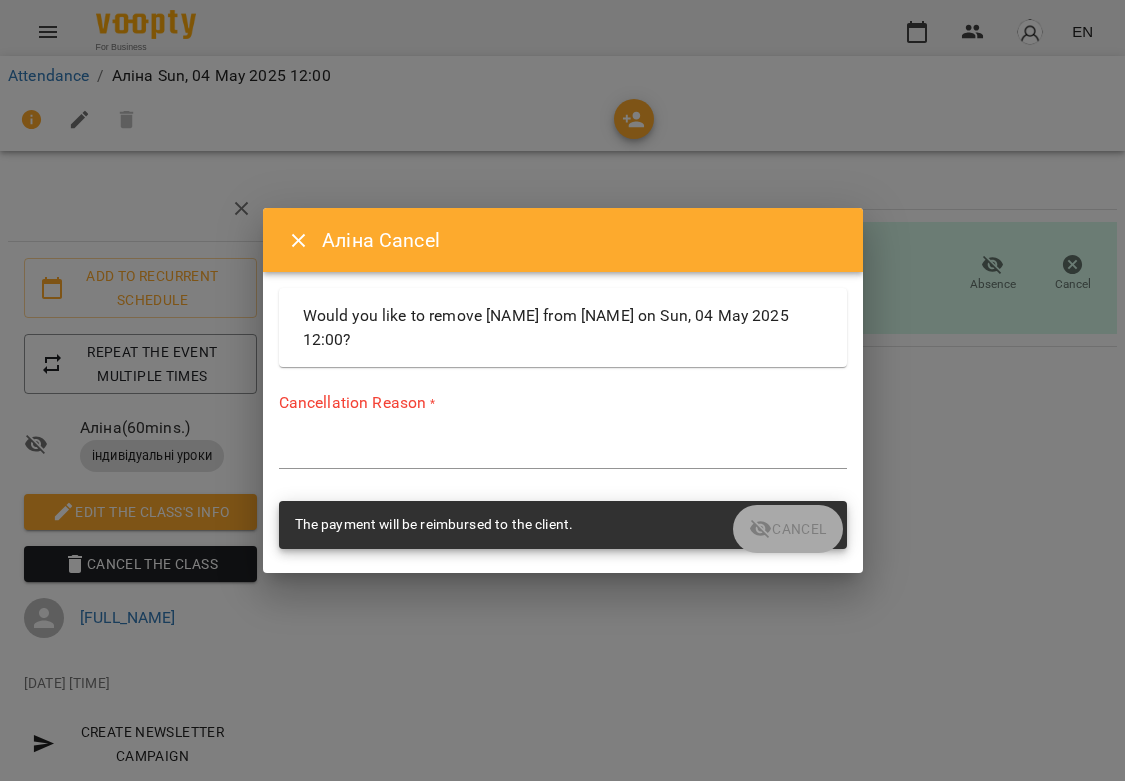 click on "Cancellation Reason   * *" at bounding box center (563, 434) 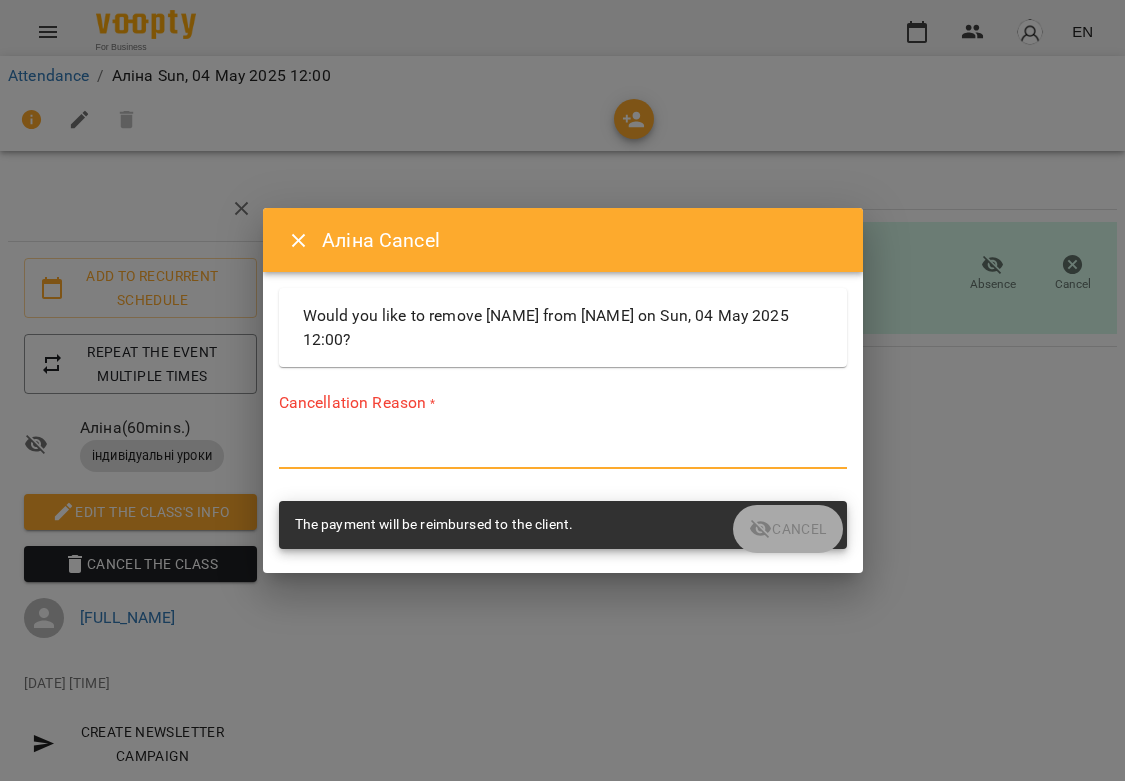 click at bounding box center (563, 453) 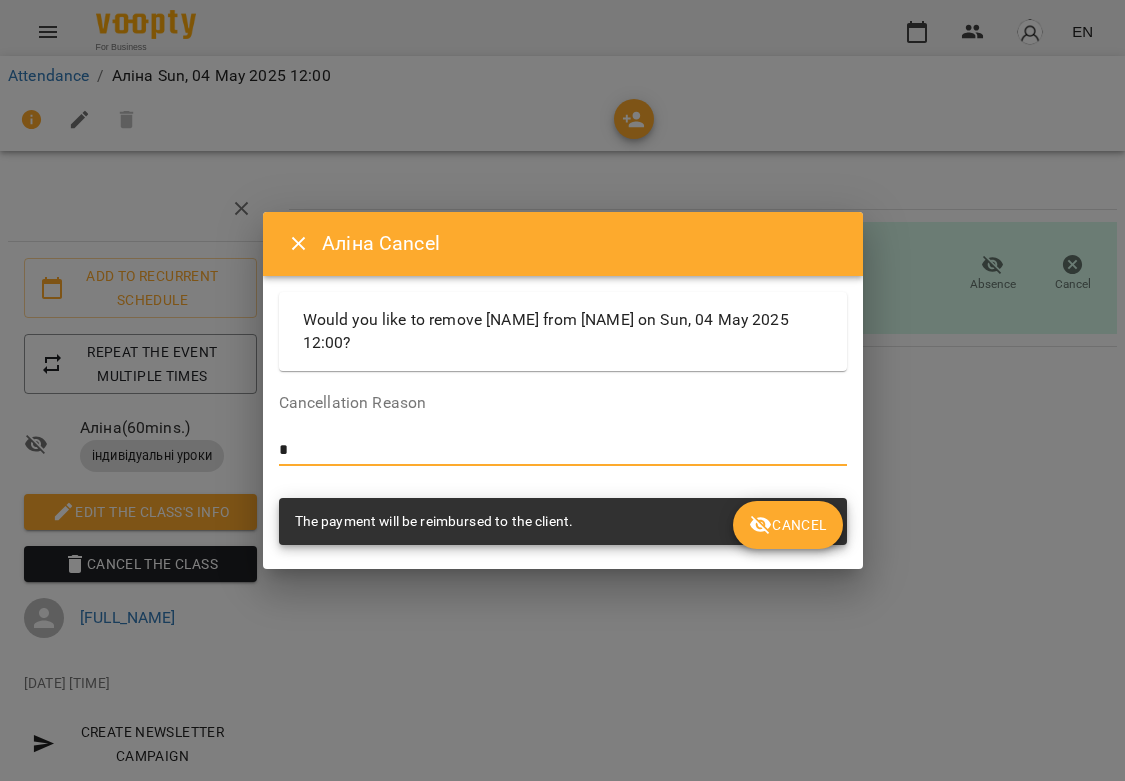 type on "*" 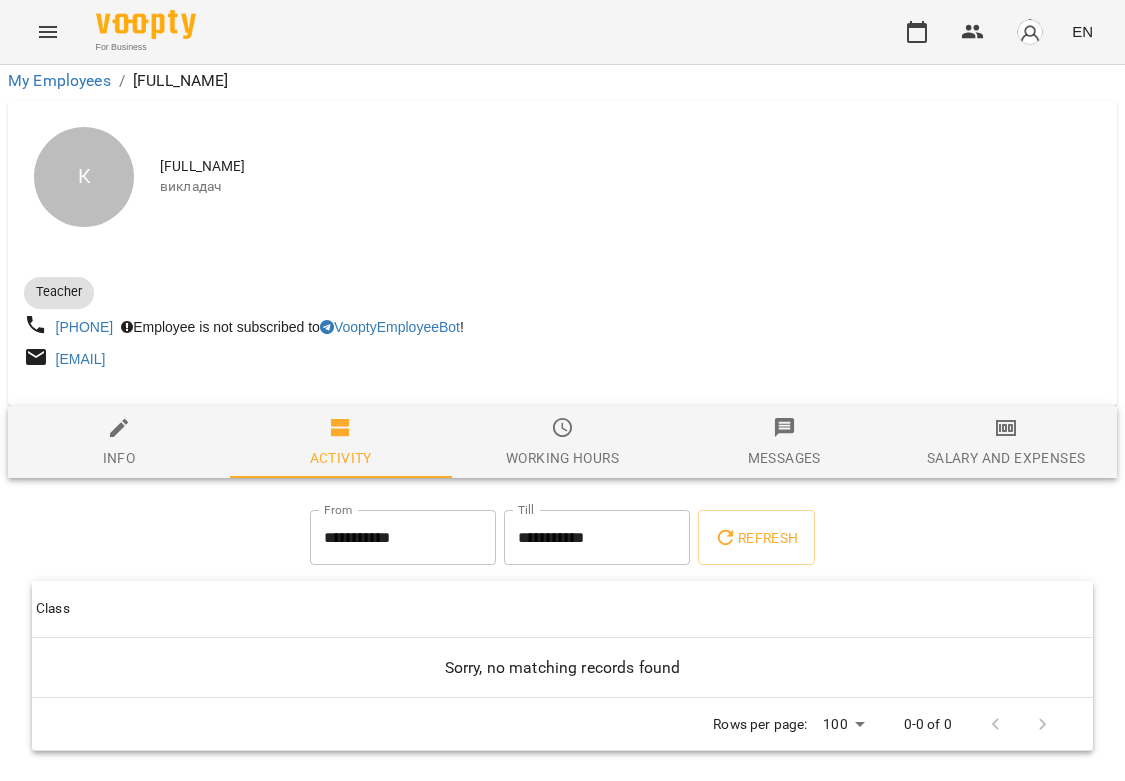 scroll, scrollTop: 34, scrollLeft: 0, axis: vertical 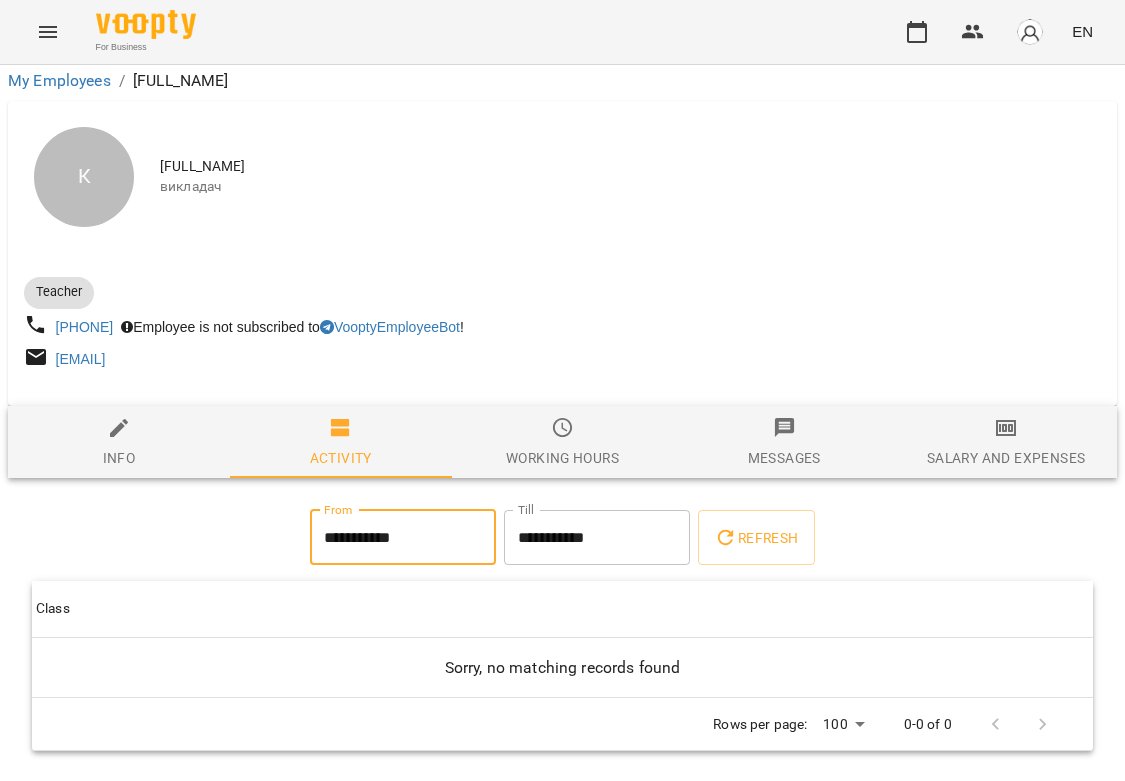 click on "**********" at bounding box center [403, 538] 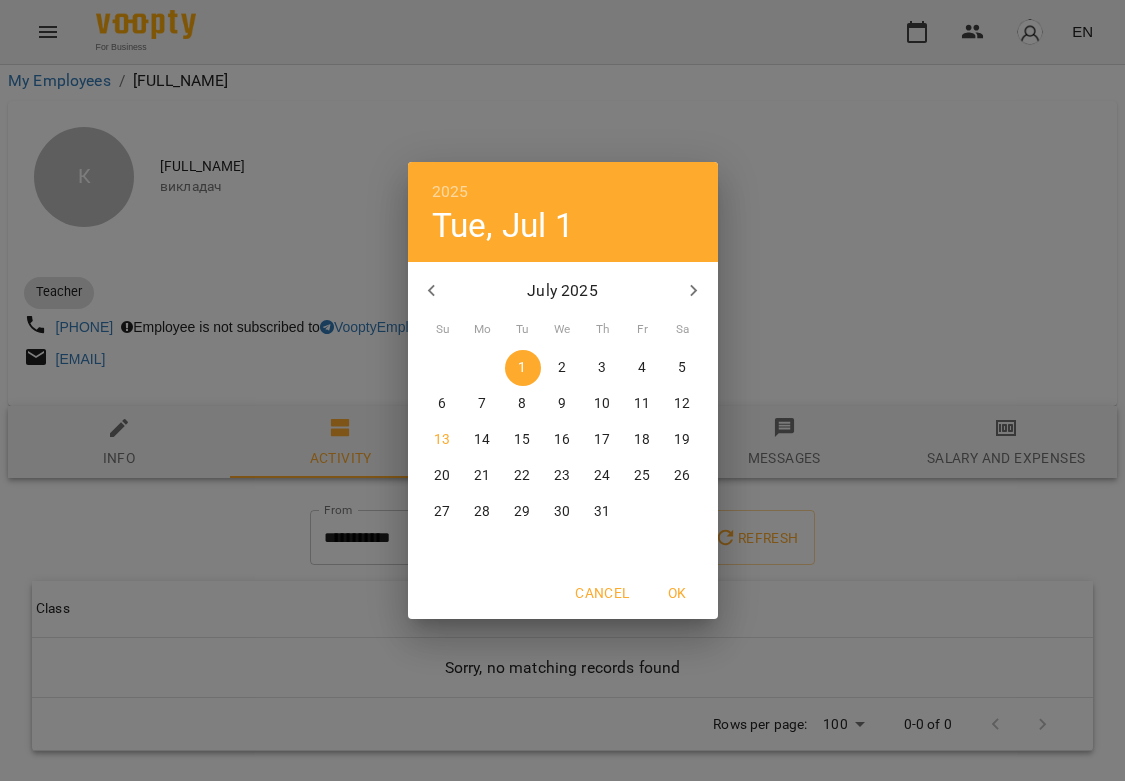 click 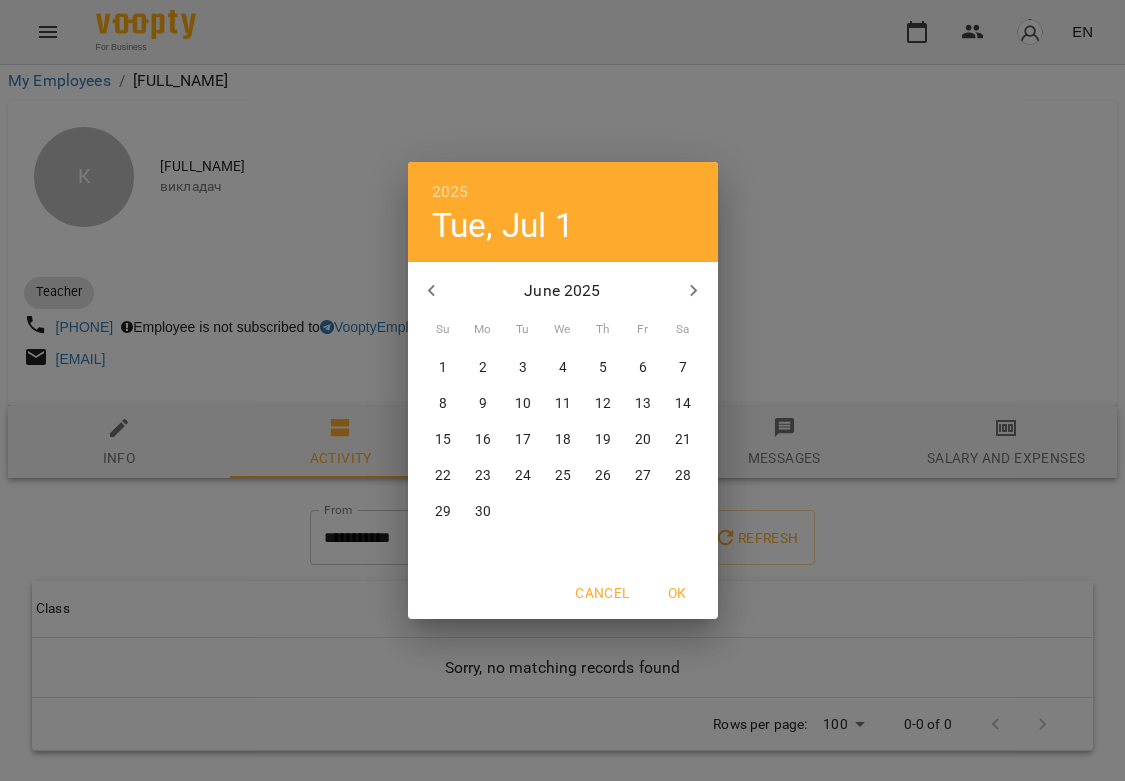 click 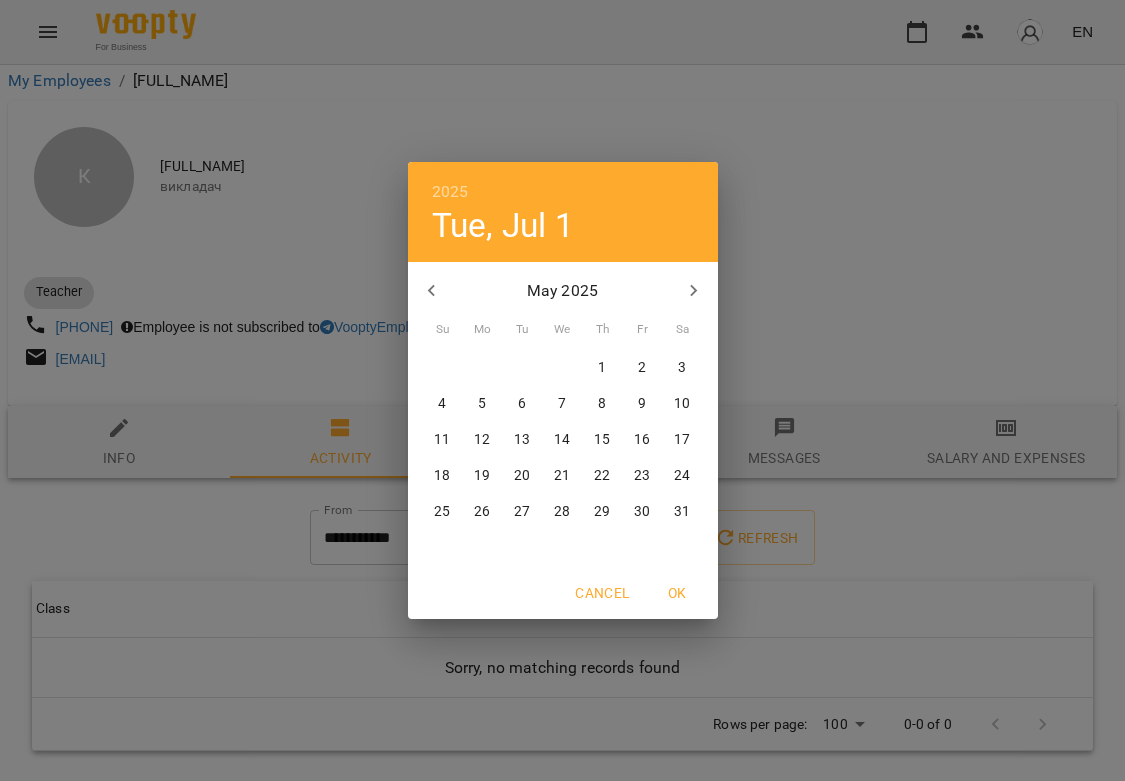 click on "1" at bounding box center [603, 368] 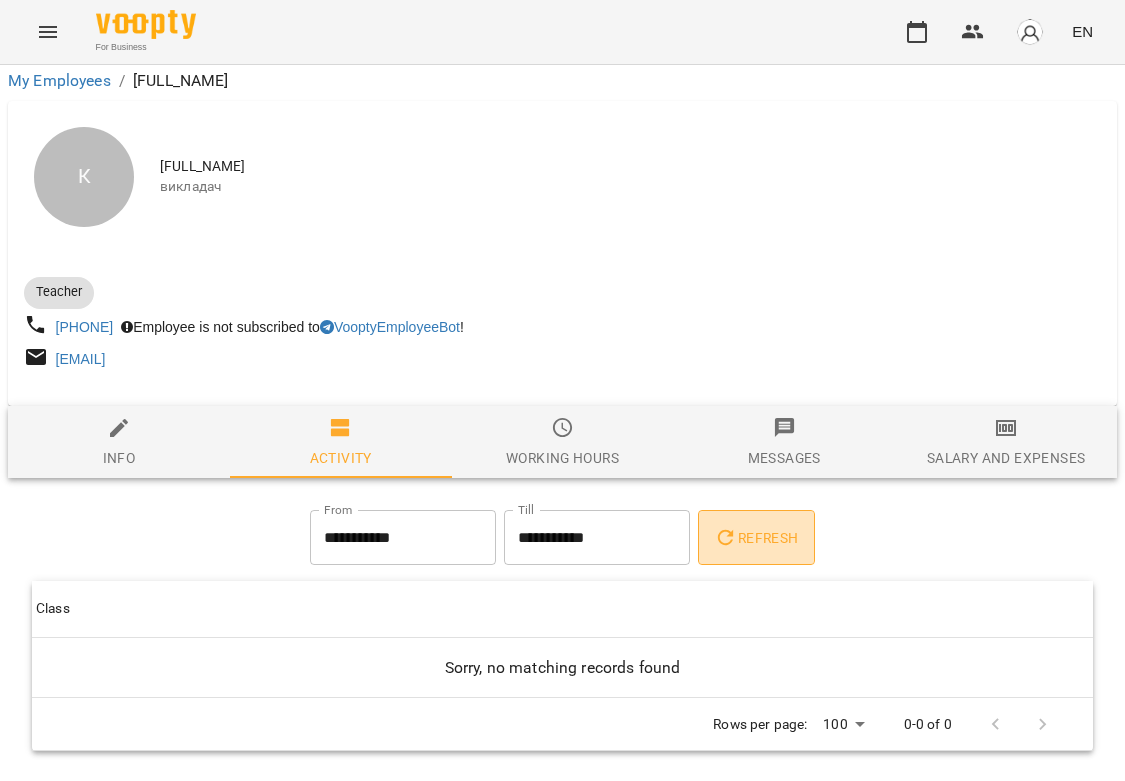 click on "Refresh" at bounding box center (756, 538) 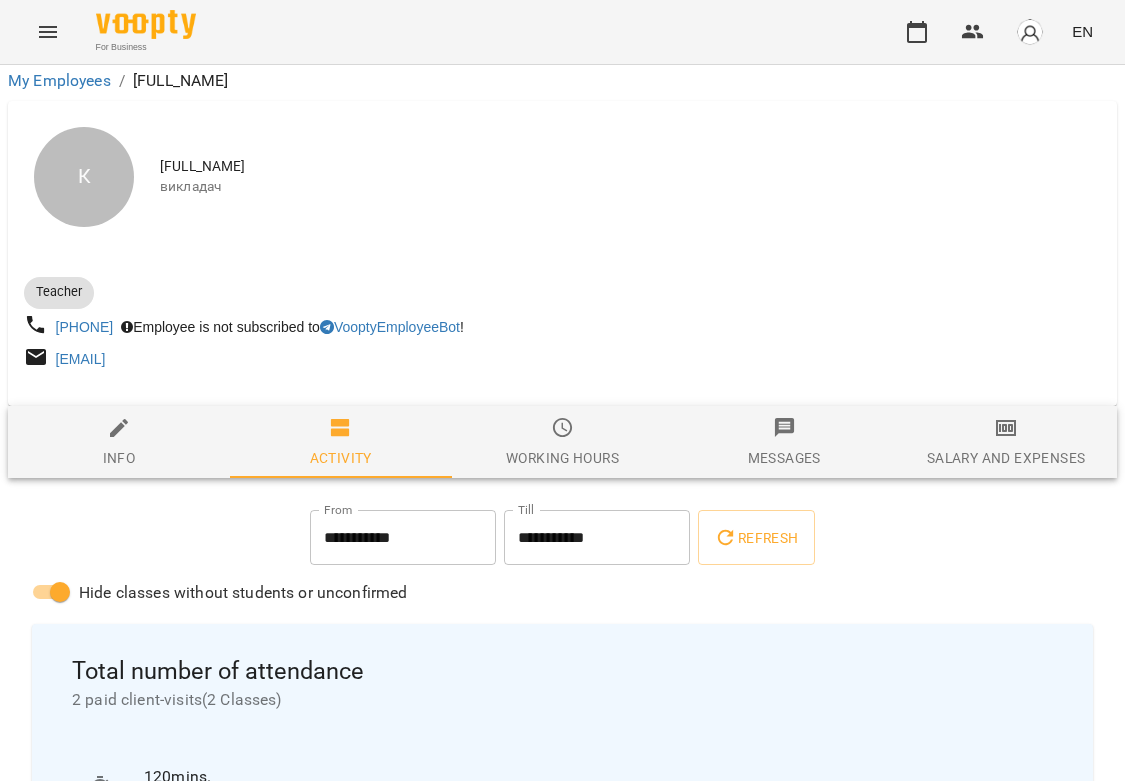 scroll, scrollTop: 800, scrollLeft: 0, axis: vertical 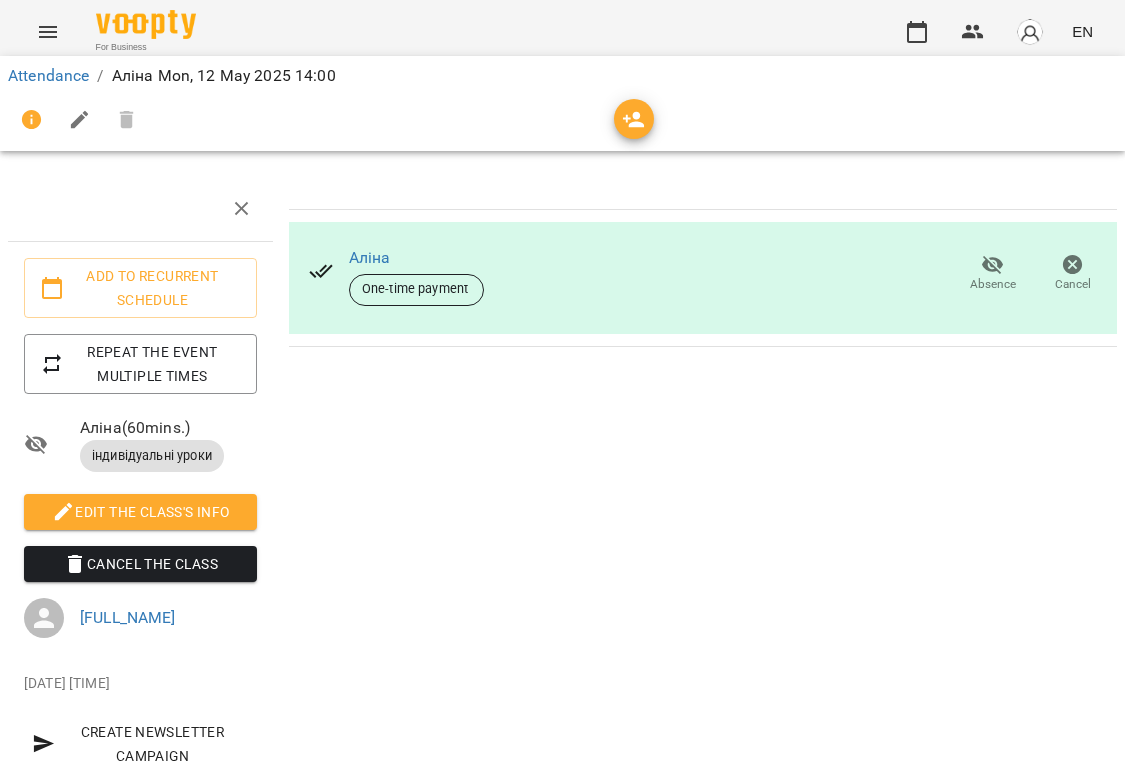 click on "Cancel" at bounding box center [1073, 273] 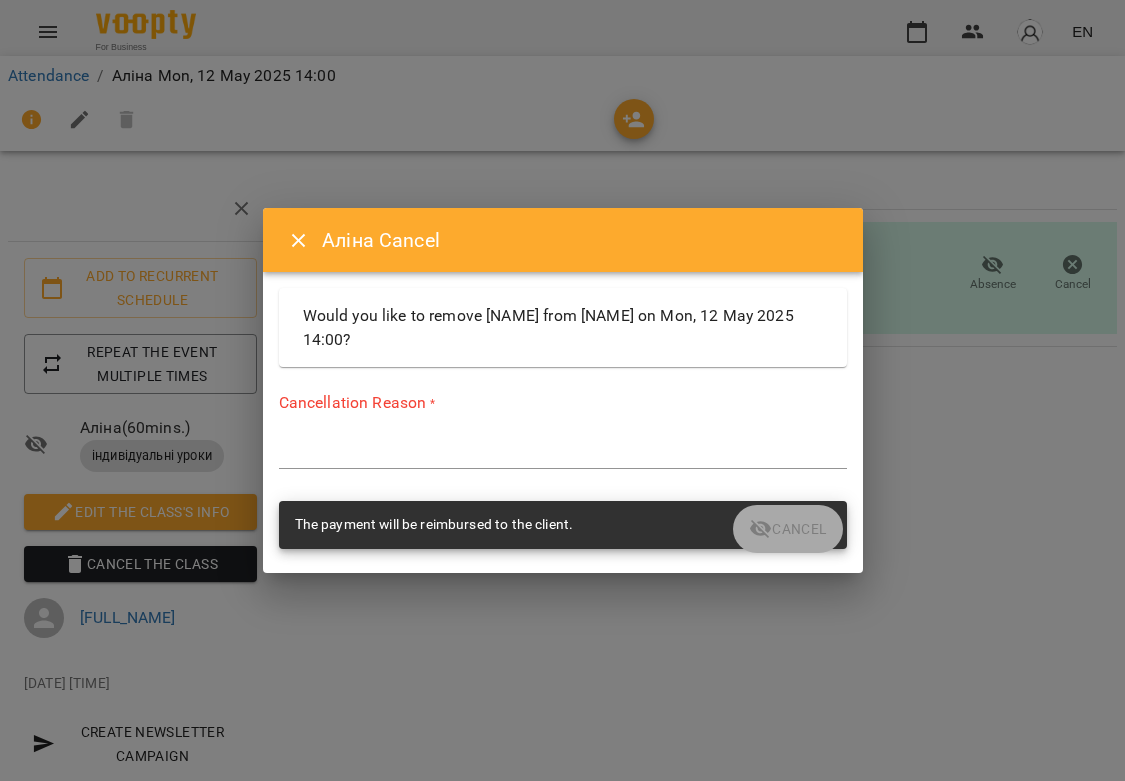 click on "The payment will be reimbursed to the client." at bounding box center [563, 525] 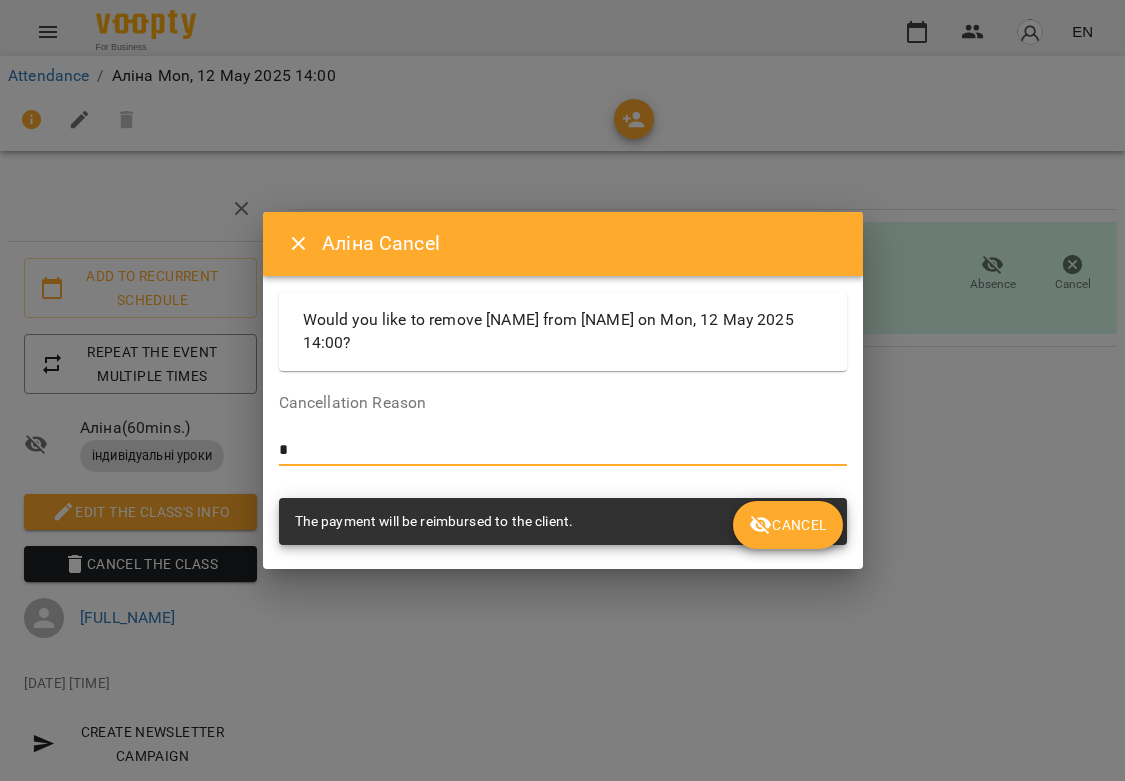 type on "*" 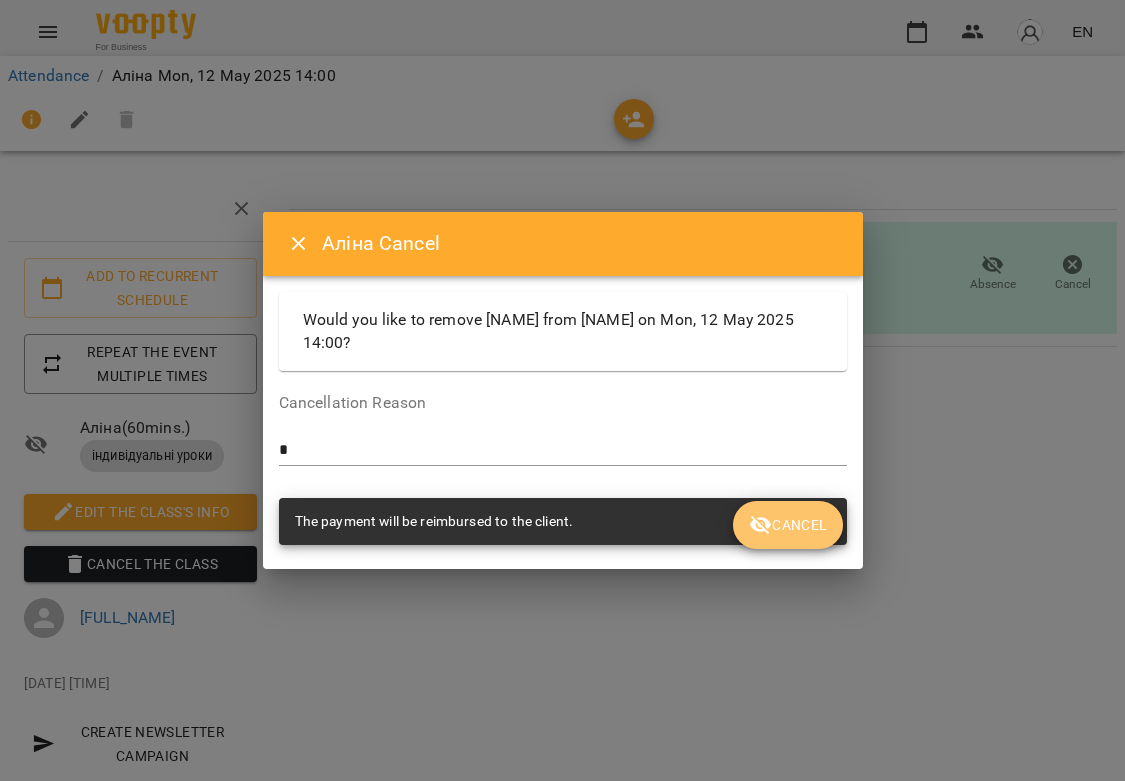 click on "Cancel" at bounding box center (788, 525) 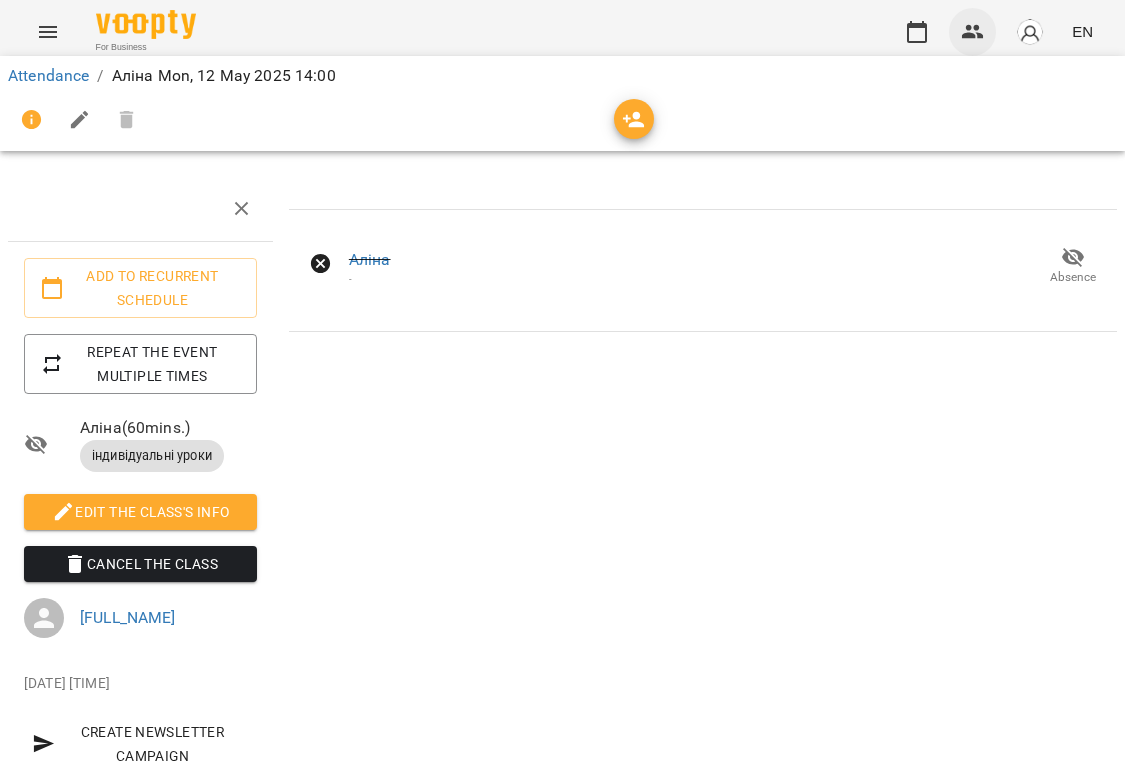 click 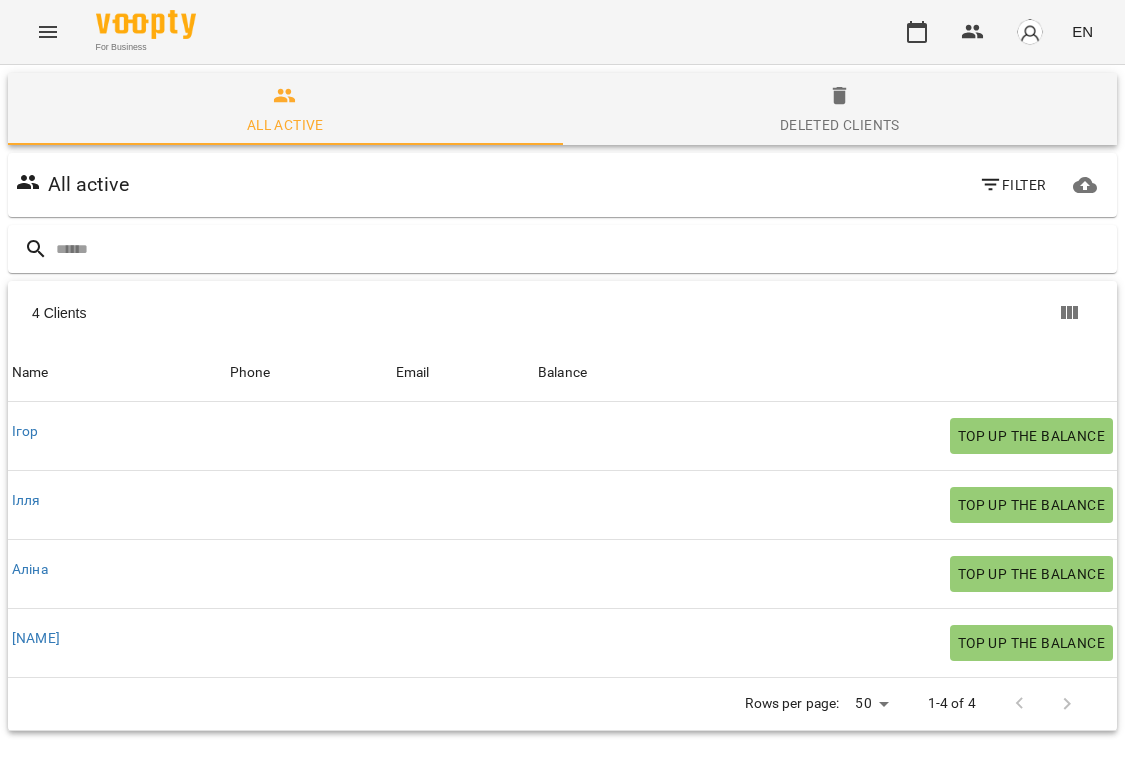 click at bounding box center [1030, 32] 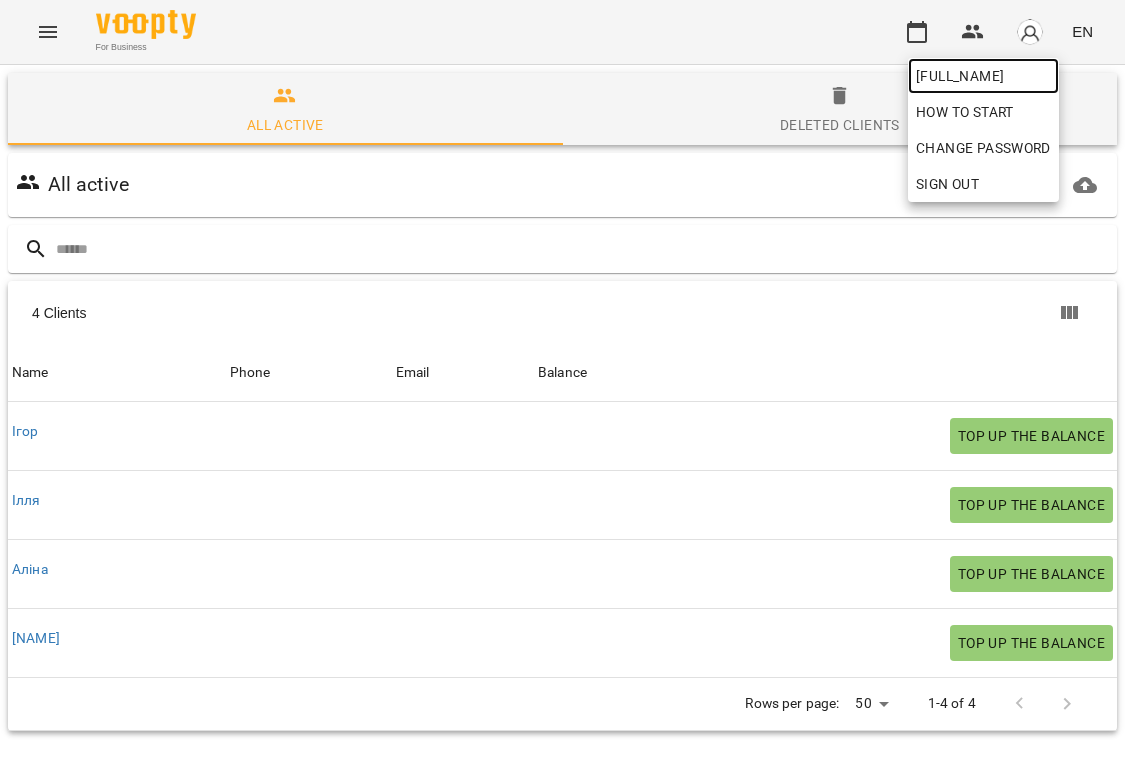 click on "[FULL_NAME]" at bounding box center (983, 76) 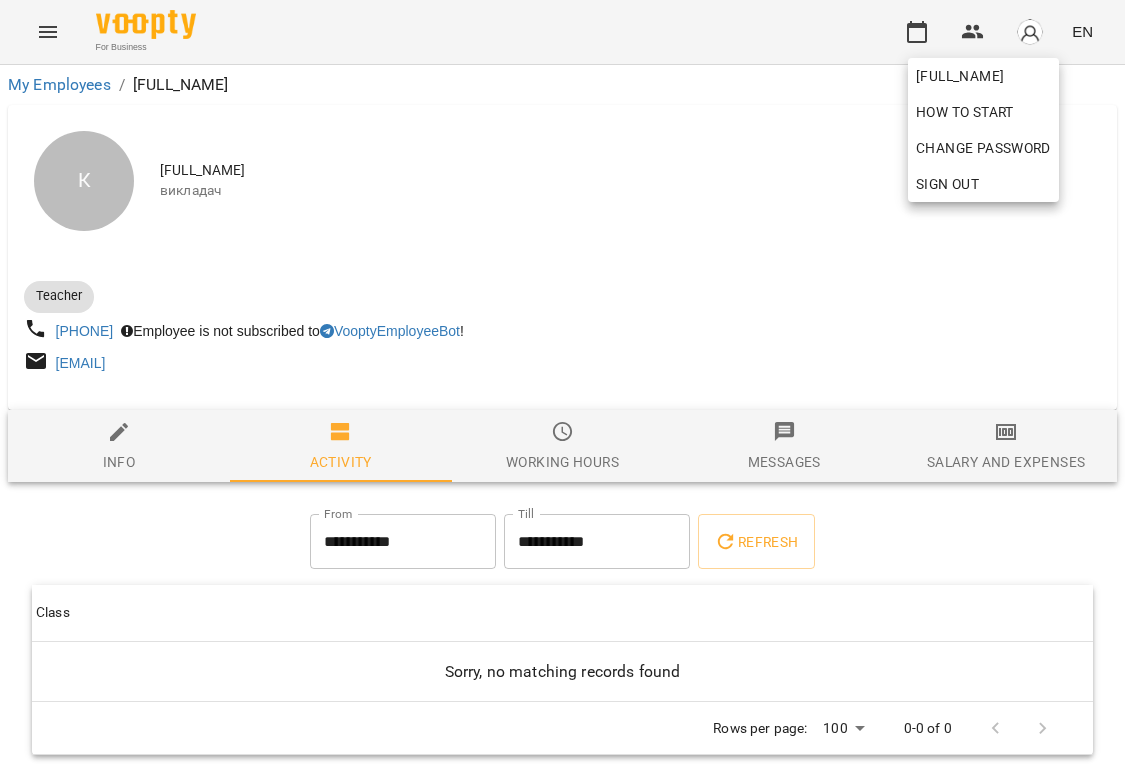 click at bounding box center [562, 390] 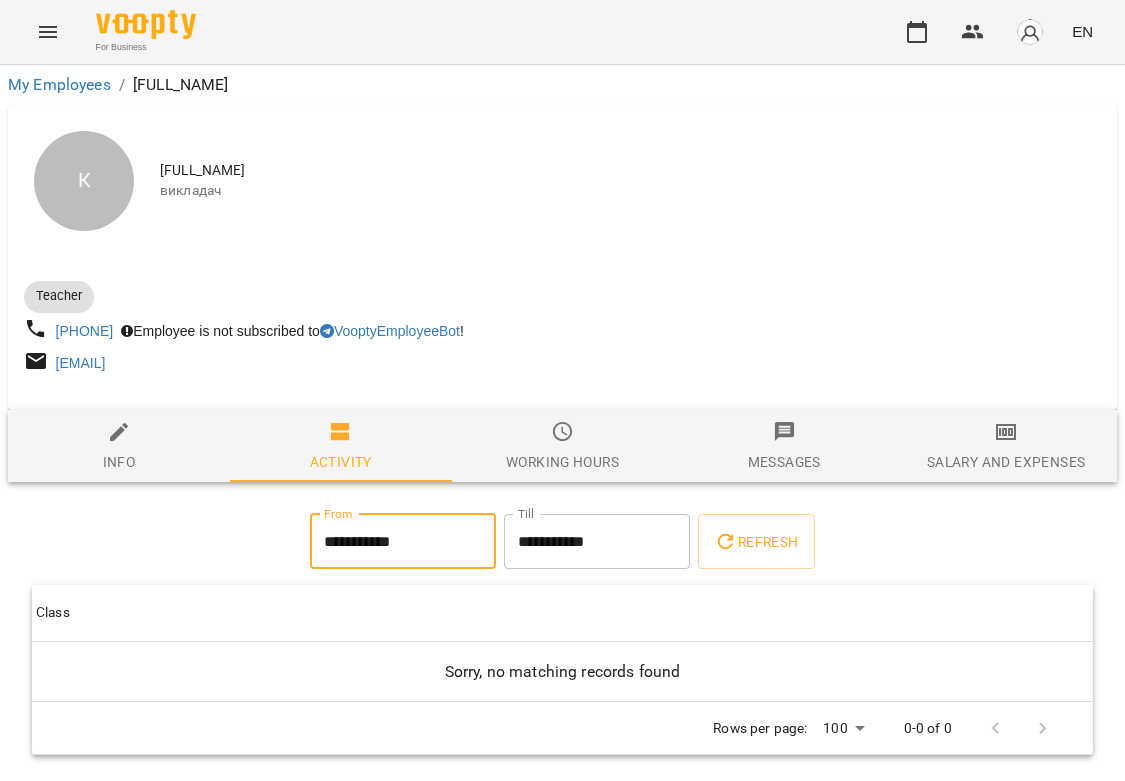 click on "**********" at bounding box center (403, 542) 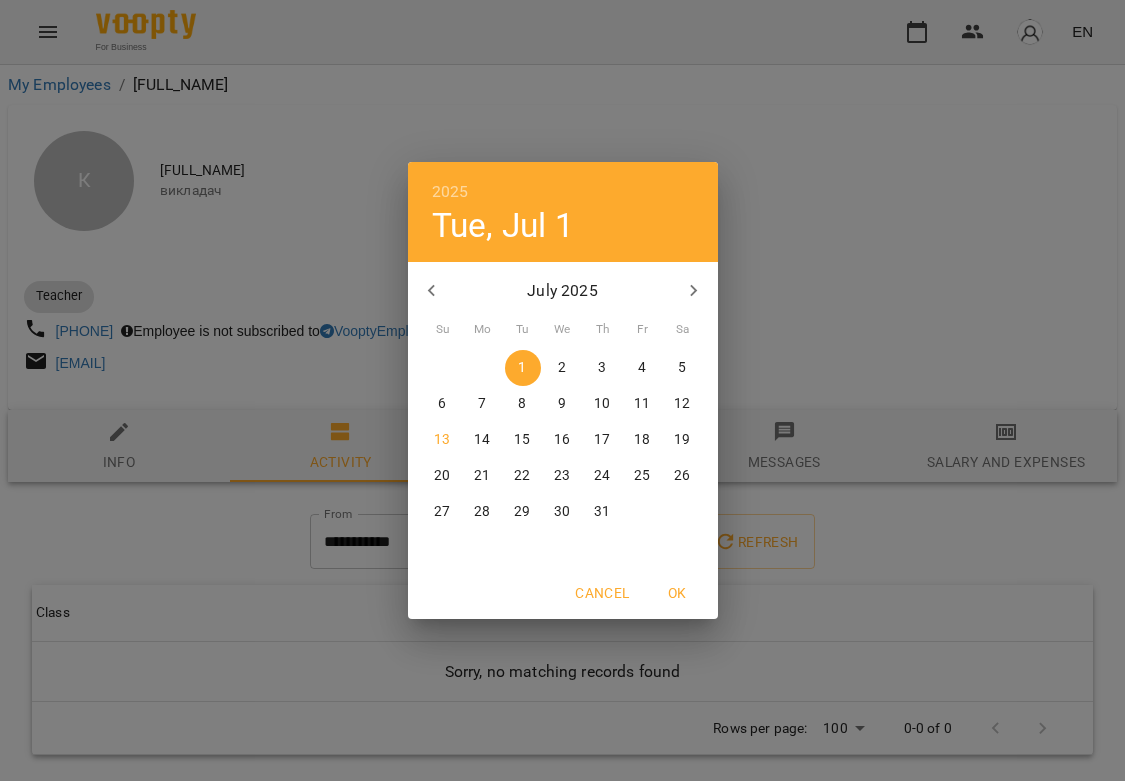 click 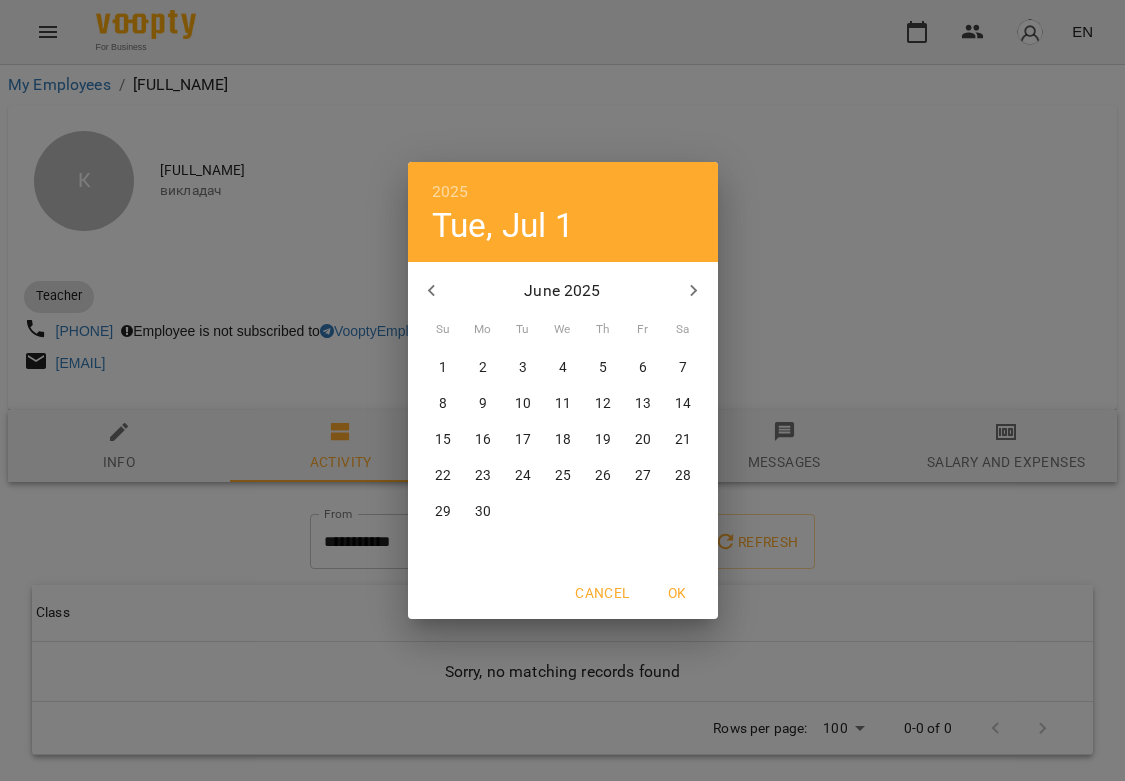 click 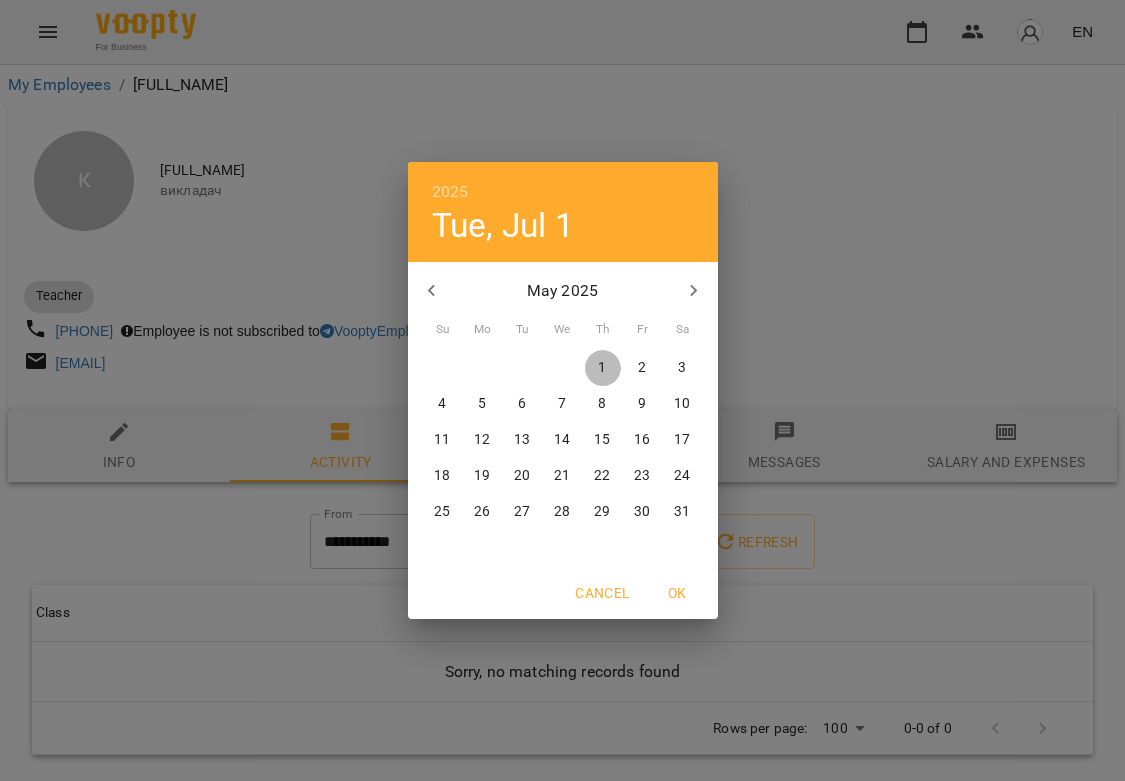 click on "1" at bounding box center (603, 368) 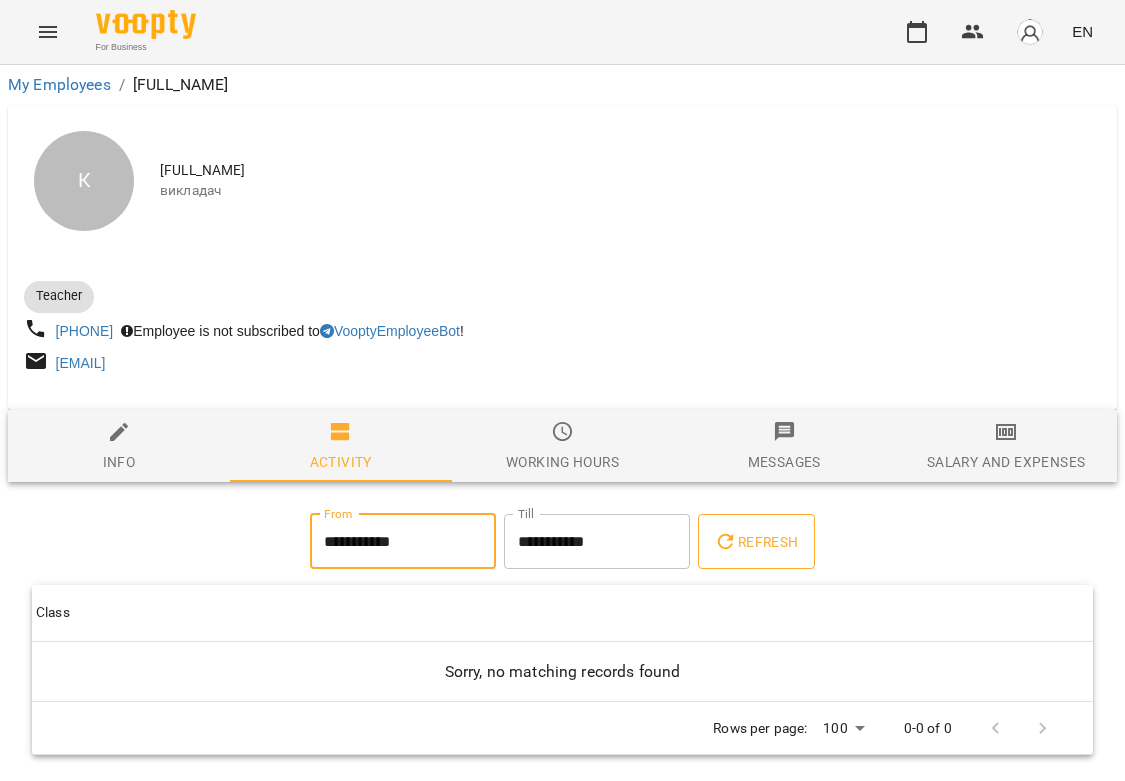 click 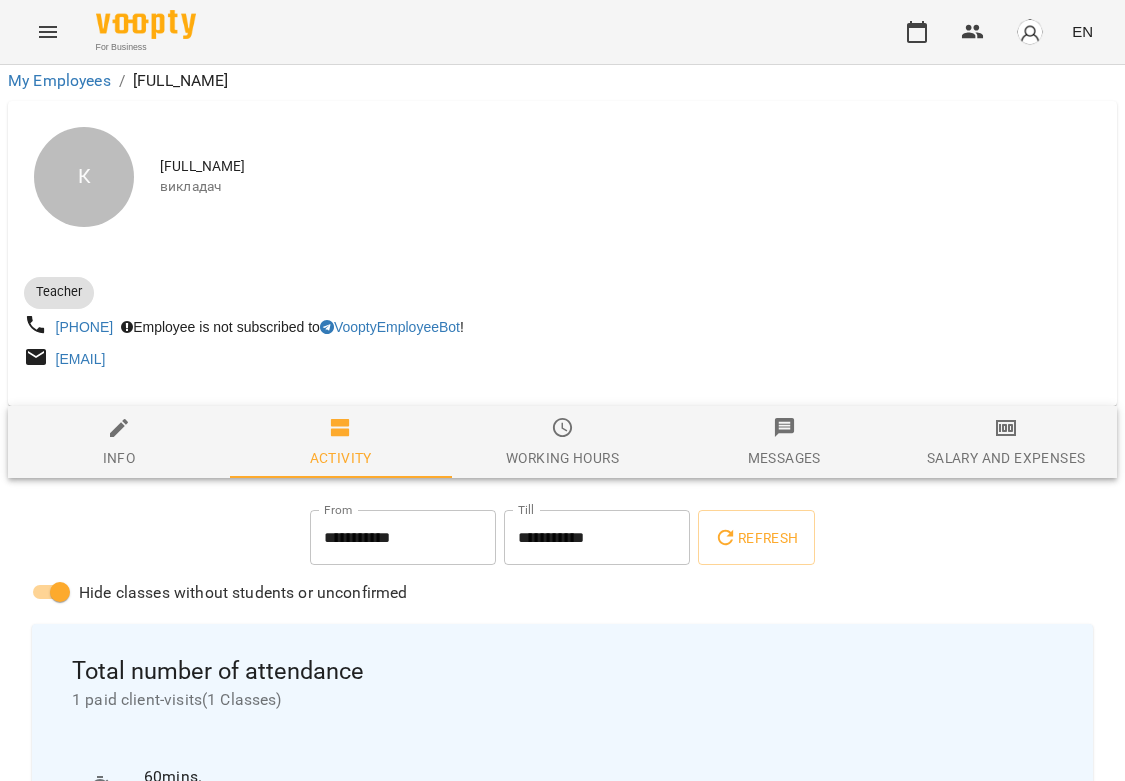 scroll, scrollTop: 708, scrollLeft: 0, axis: vertical 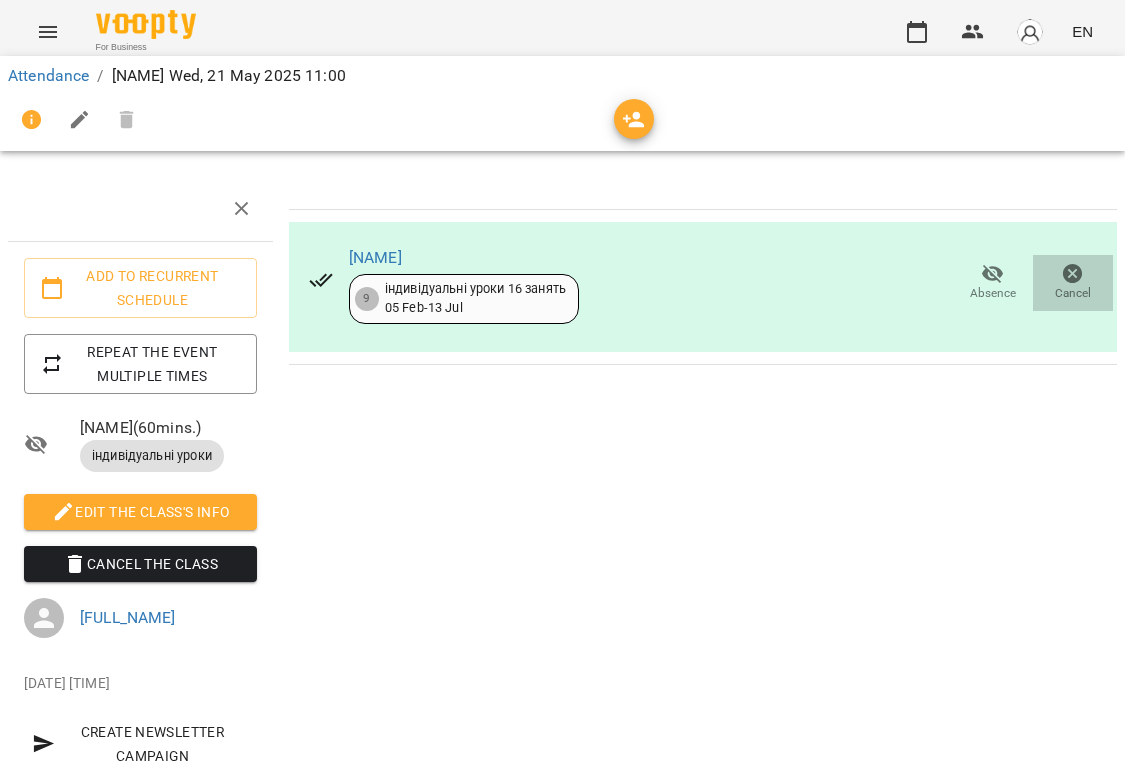 click on "Cancel" at bounding box center [1073, 282] 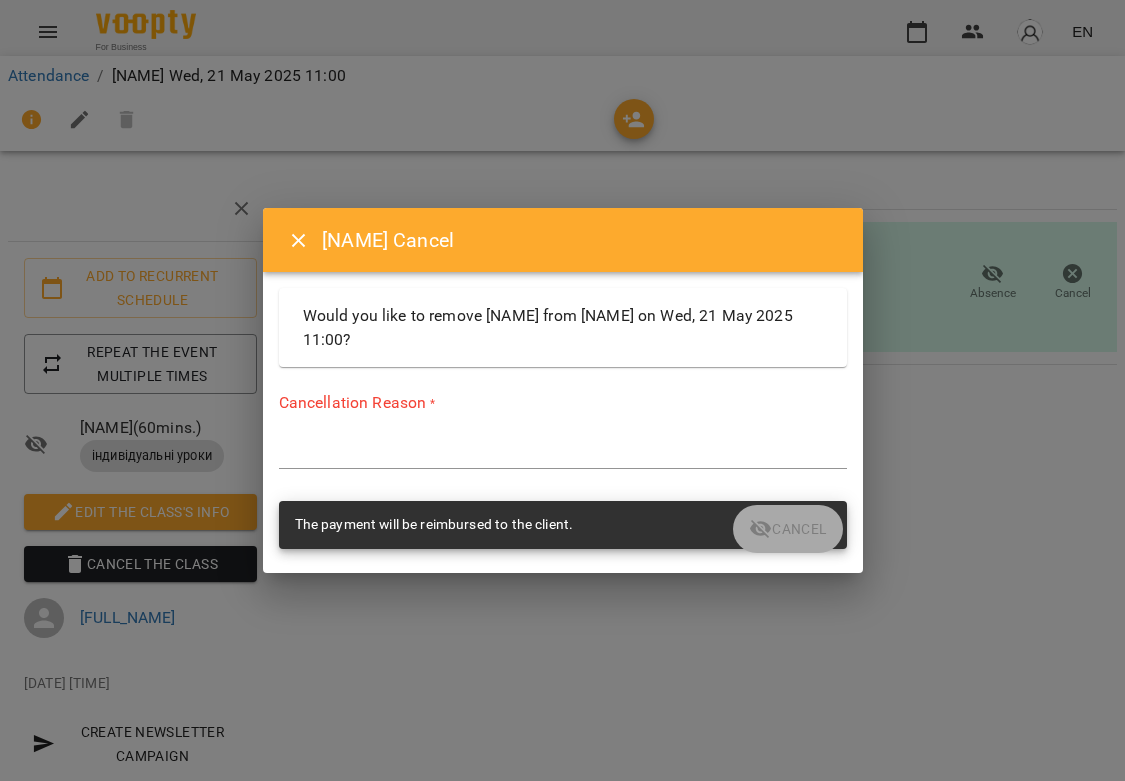 click on "Cancellation Reason   * *" at bounding box center [563, 434] 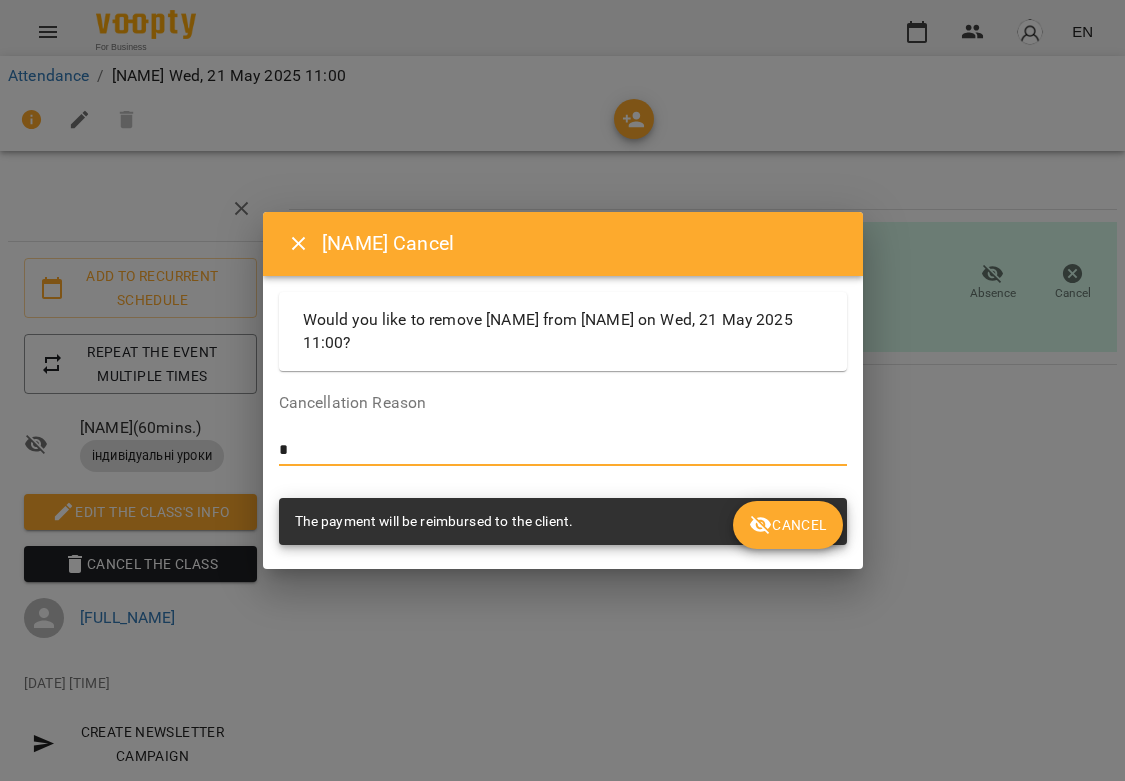 type on "*" 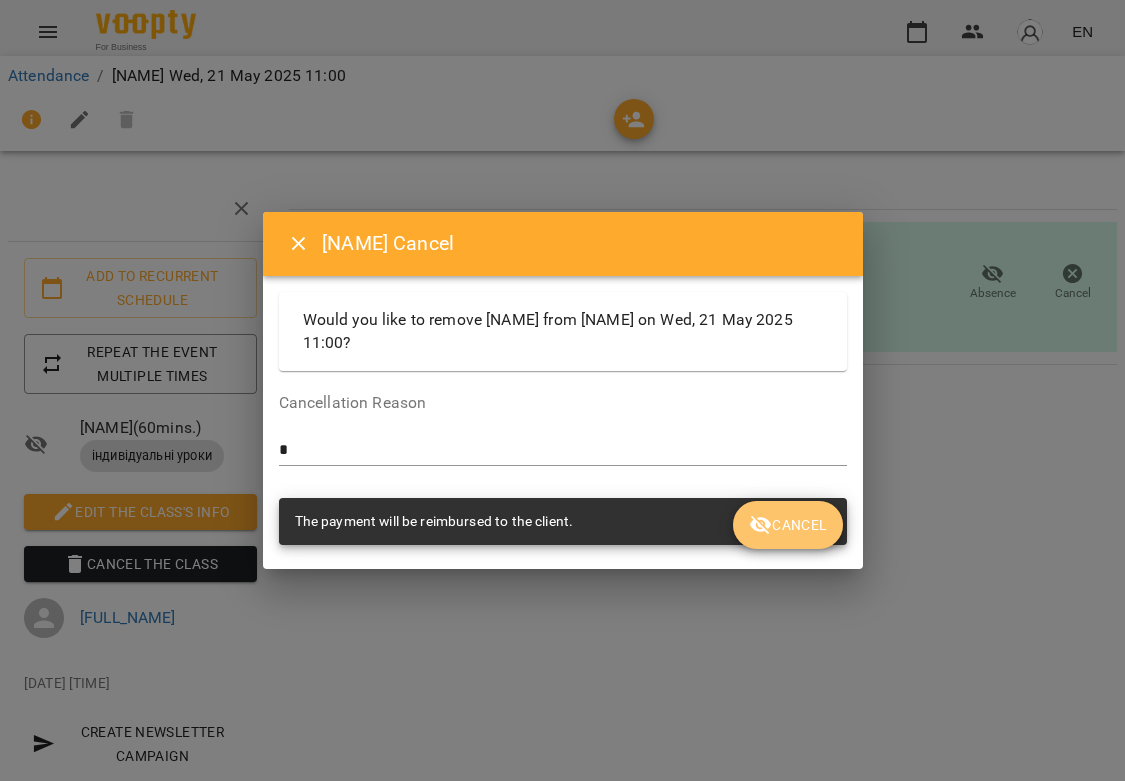 click on "Cancel" at bounding box center [788, 525] 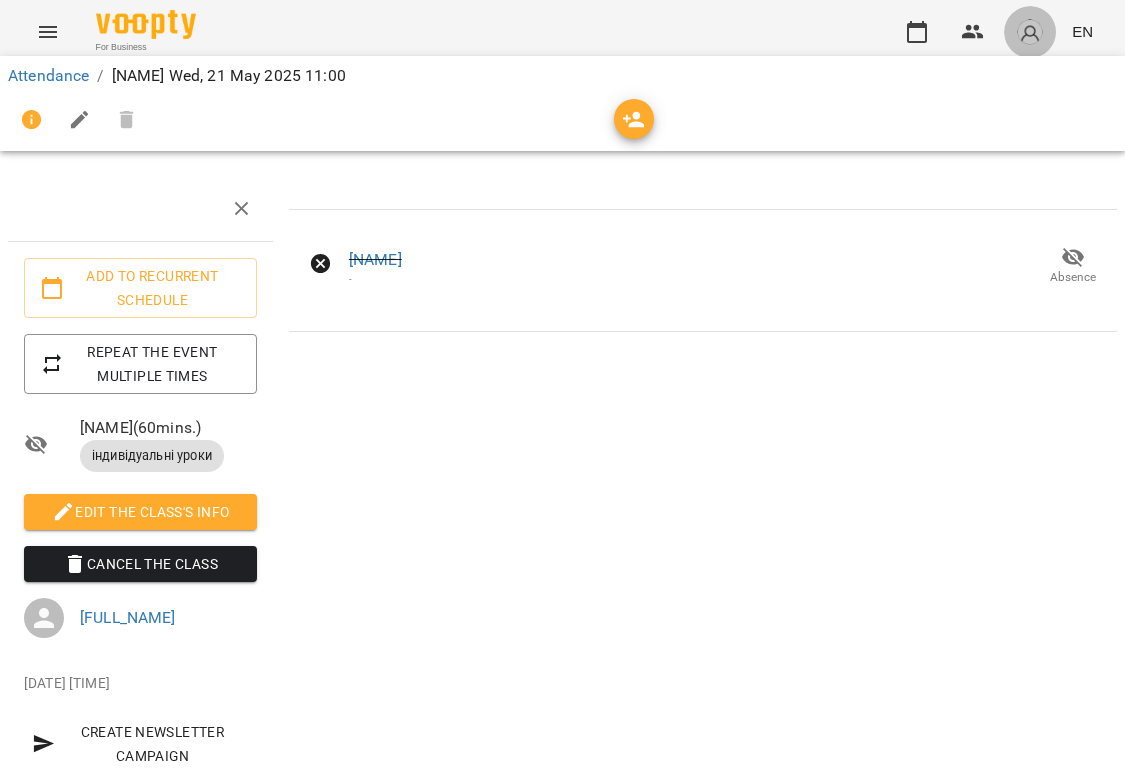 click at bounding box center (1030, 32) 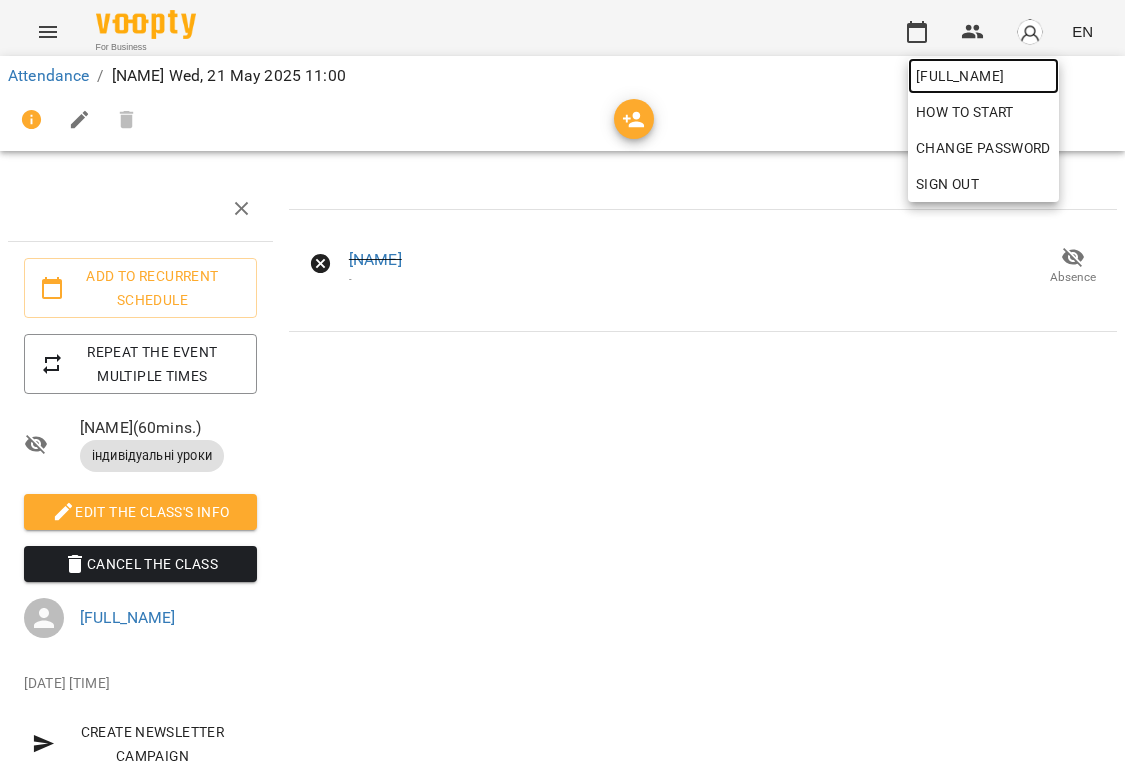 click on "[FULL_NAME]" at bounding box center (983, 76) 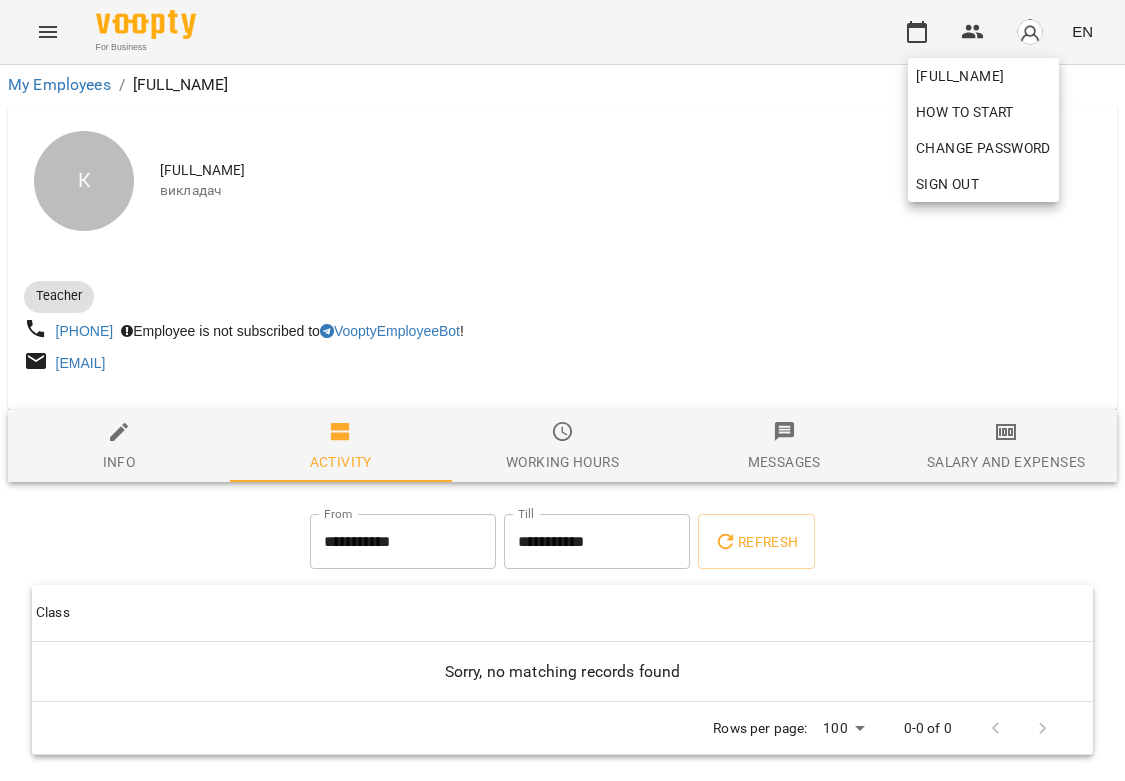 click at bounding box center [562, 390] 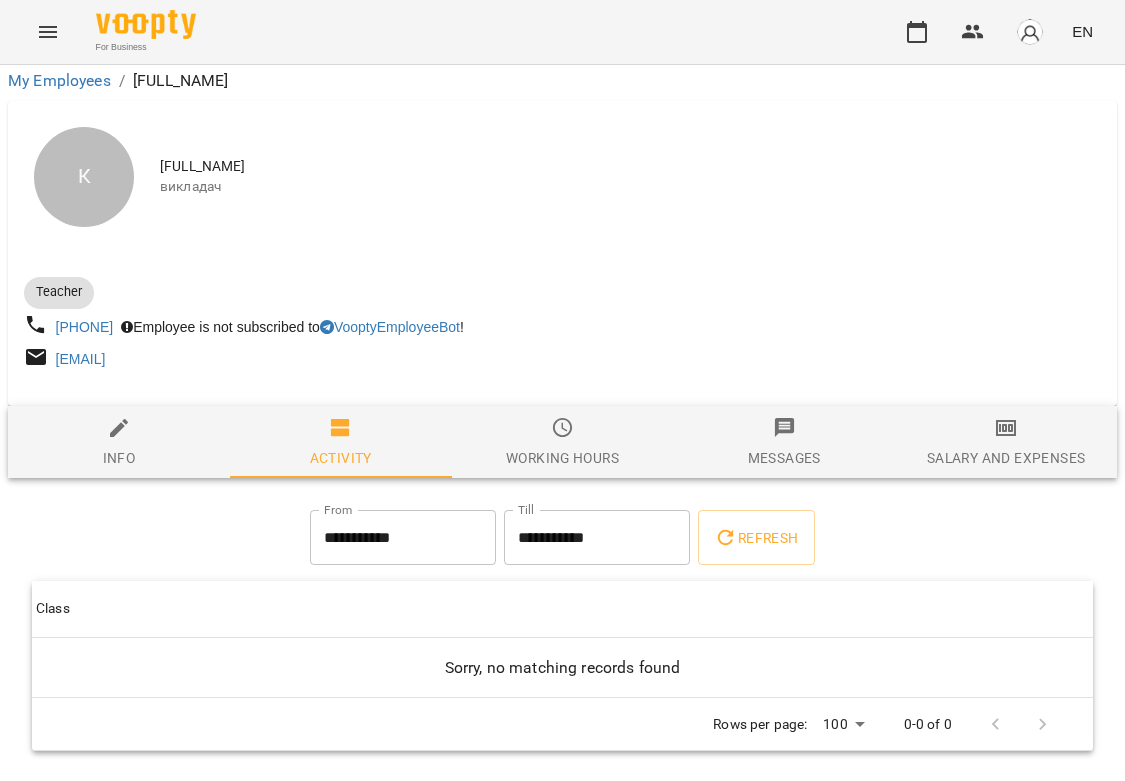scroll, scrollTop: 34, scrollLeft: 0, axis: vertical 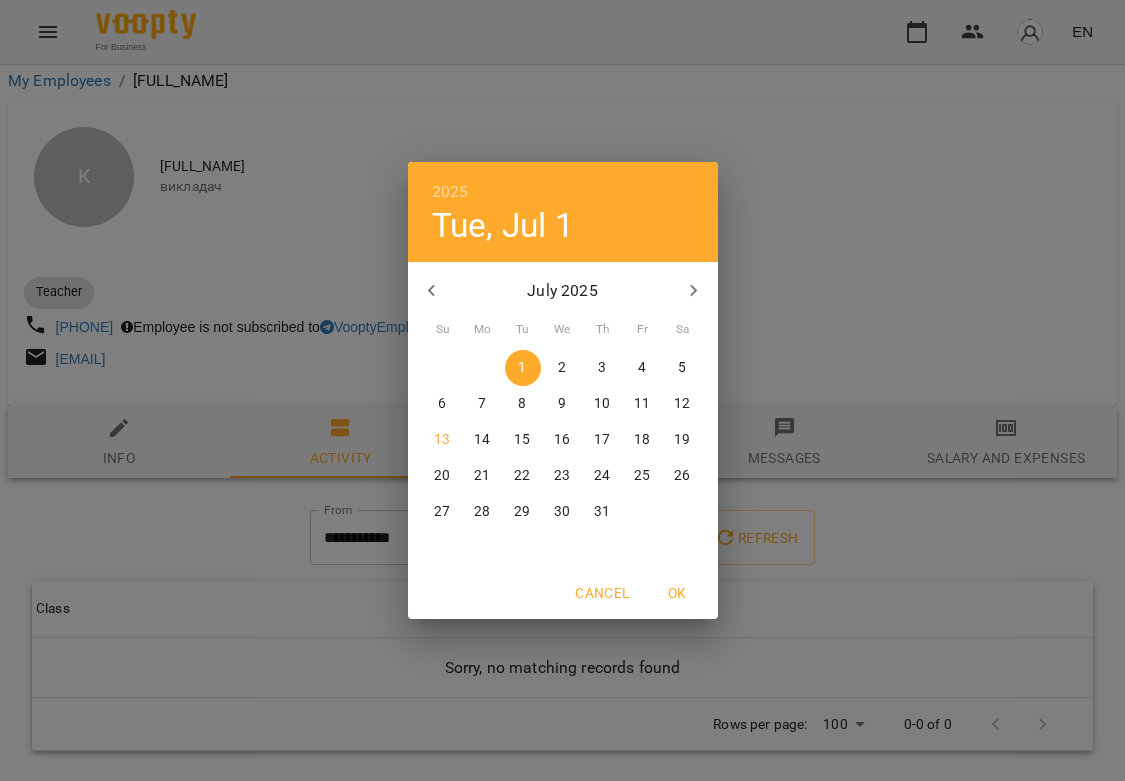 click at bounding box center (694, 291) 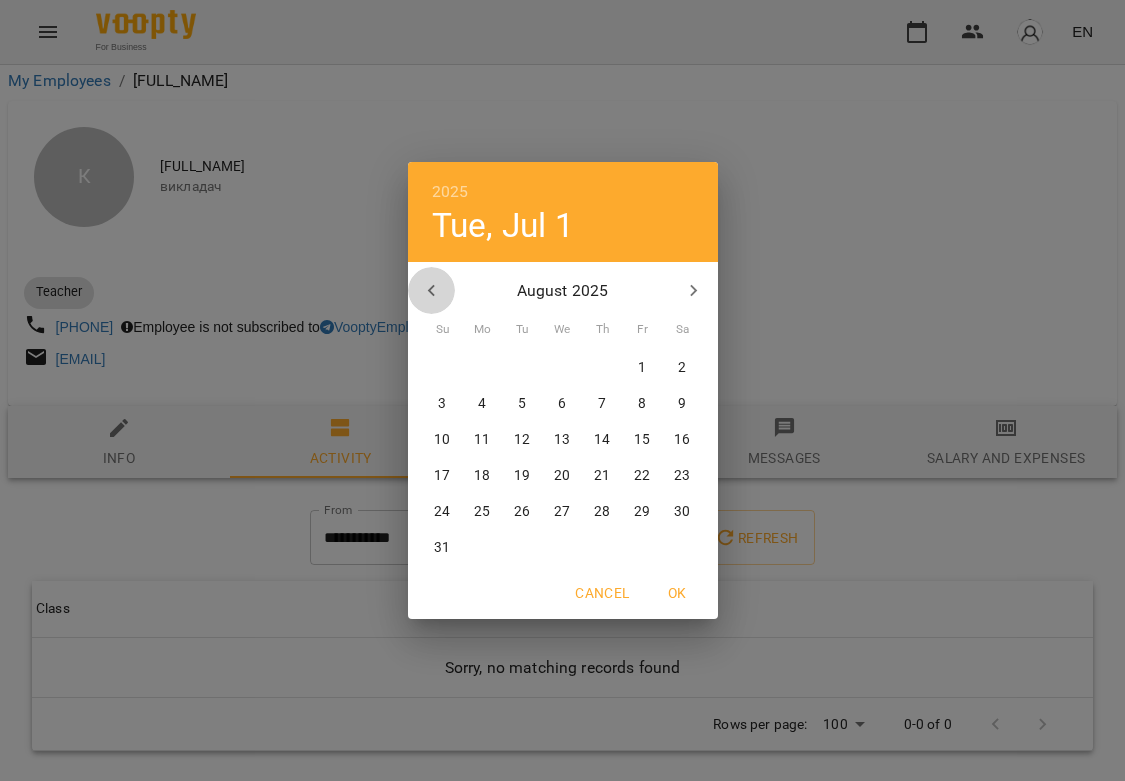 click 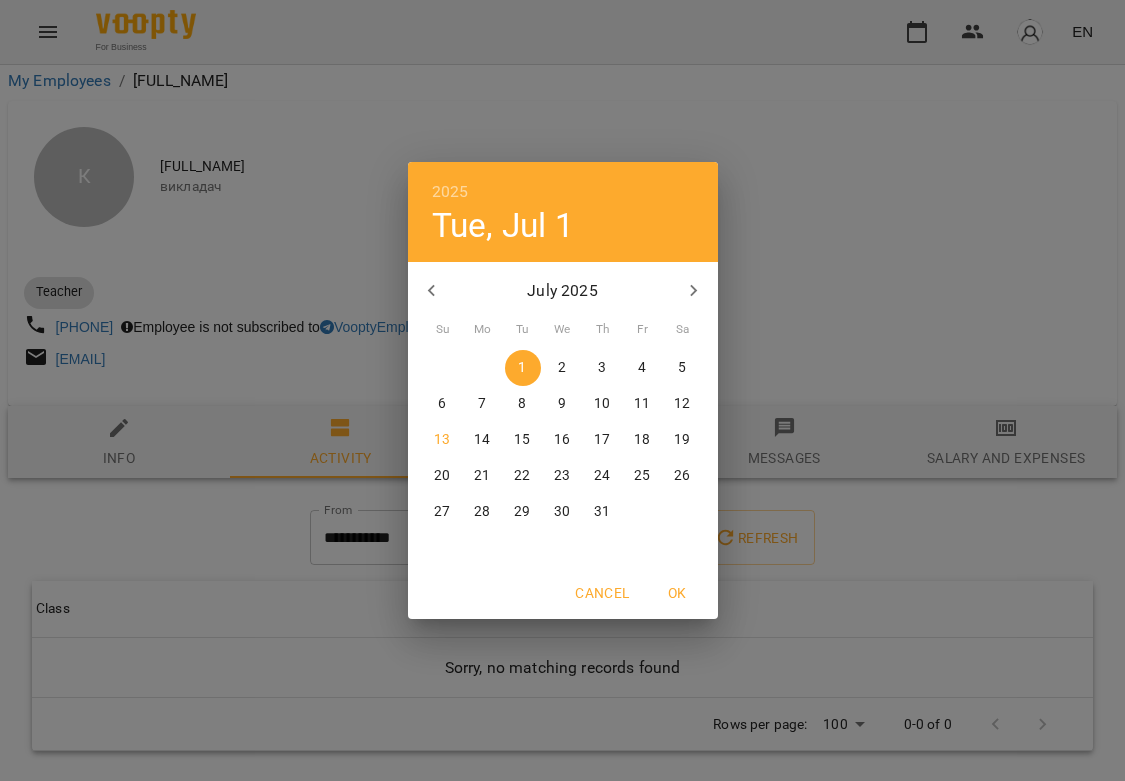 click on "2025 Tue, Jul 1 July 2025 Su Mo Tu We Th Fr Sa 29 30 1 2 3 4 5 6 7 8 9 10 11 12 13 14 15 16 17 18 19 20 21 22 23 24 25 26 27 28 29 30 31 1 2 Cancel OK" at bounding box center [562, 390] 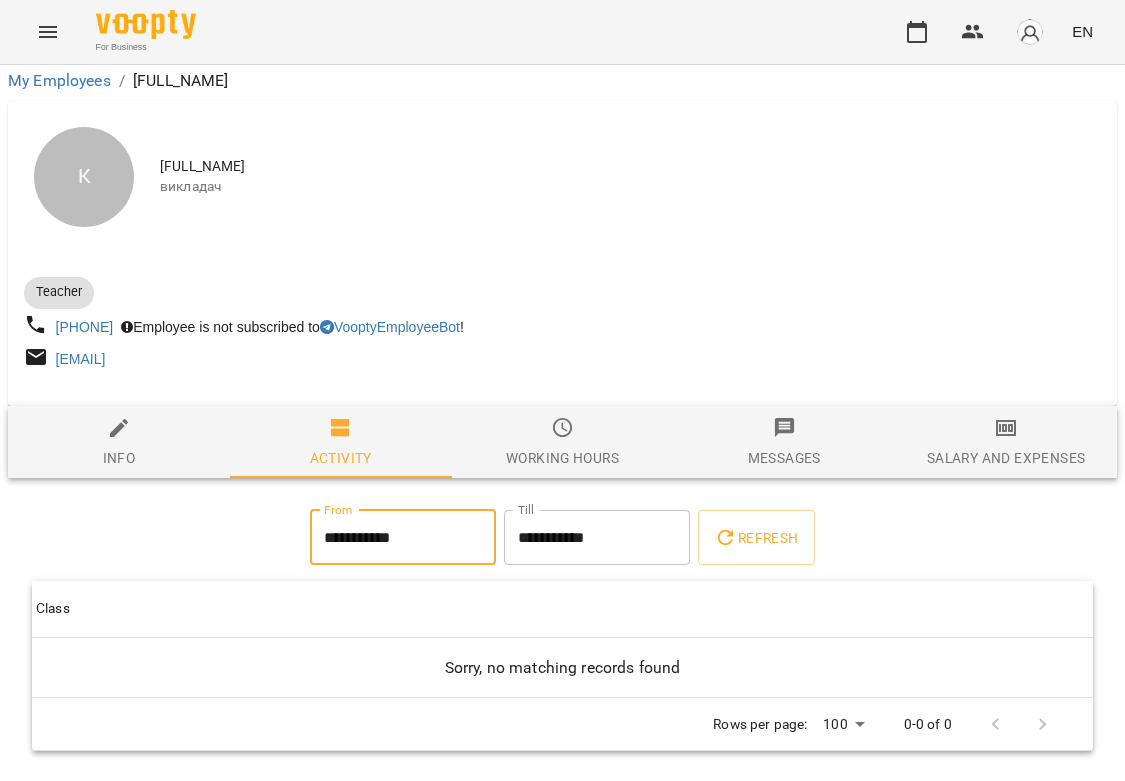 click 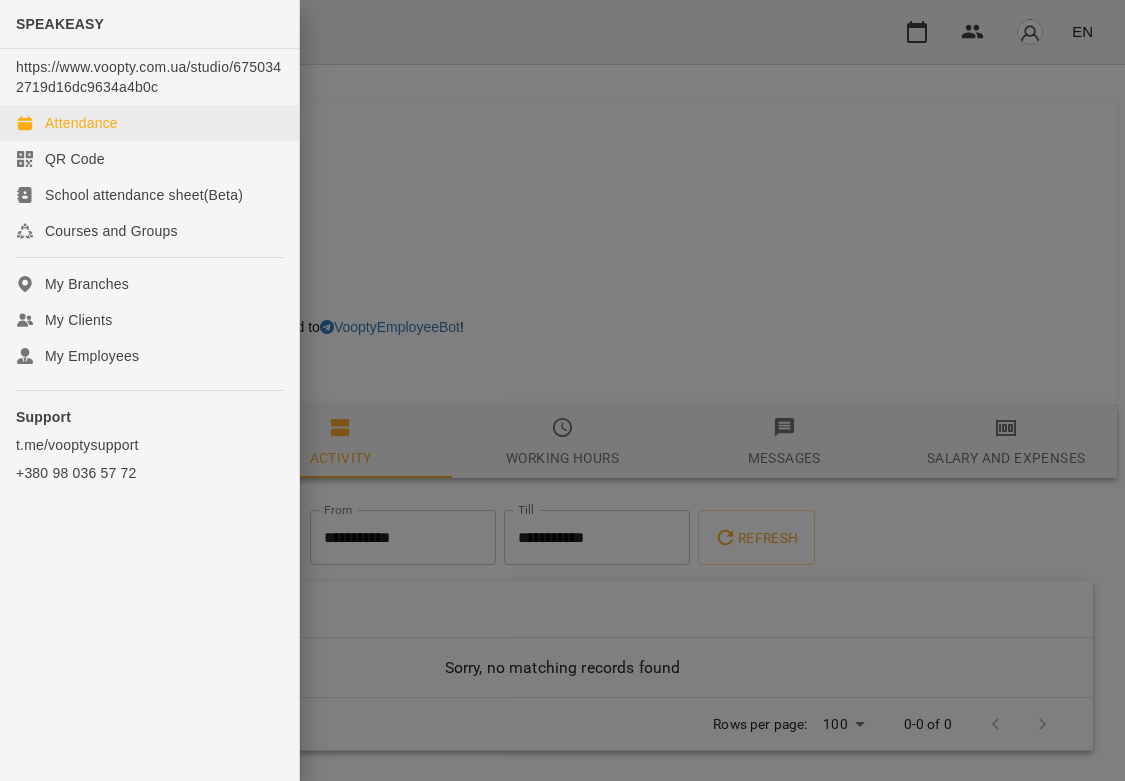 click on "Attendance" at bounding box center [81, 123] 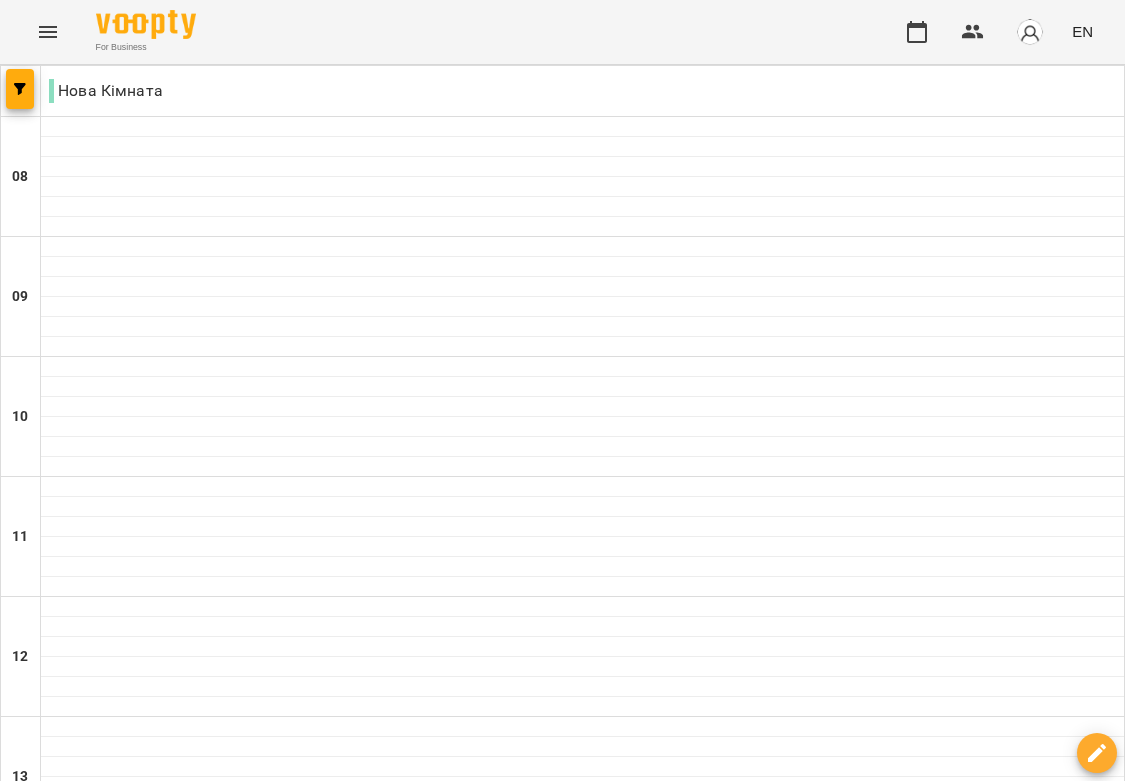 click on "**********" at bounding box center [563, 2008] 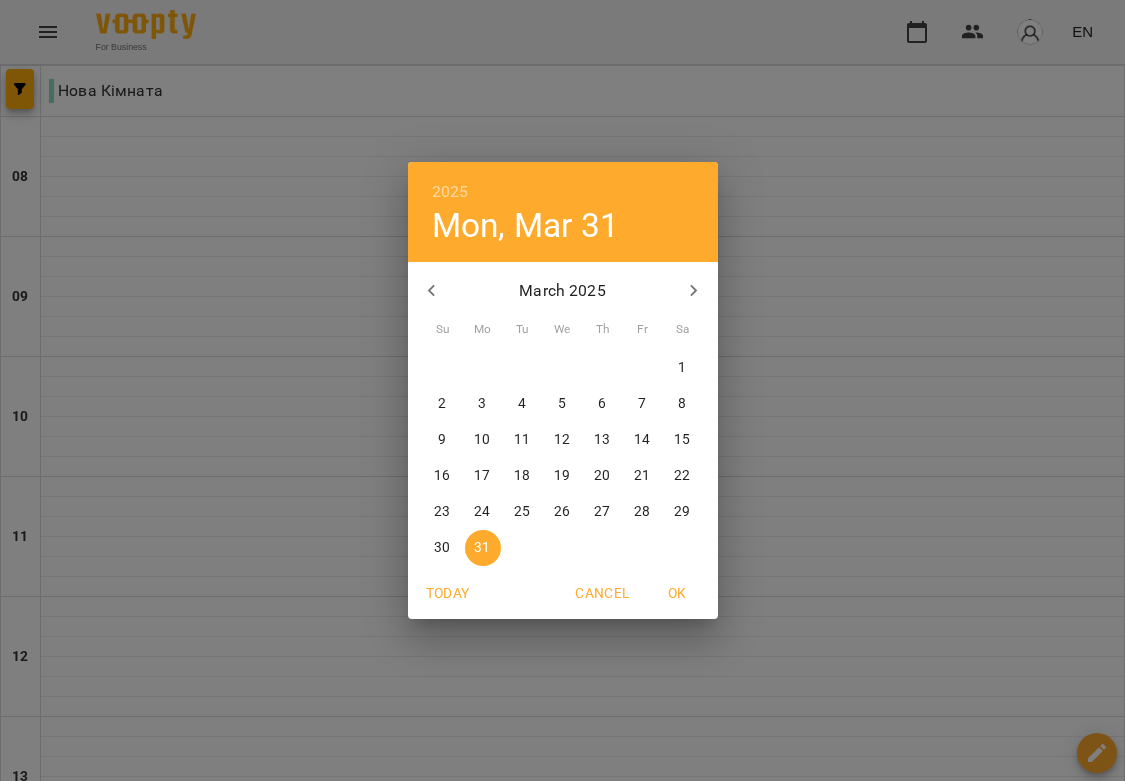 click at bounding box center [694, 291] 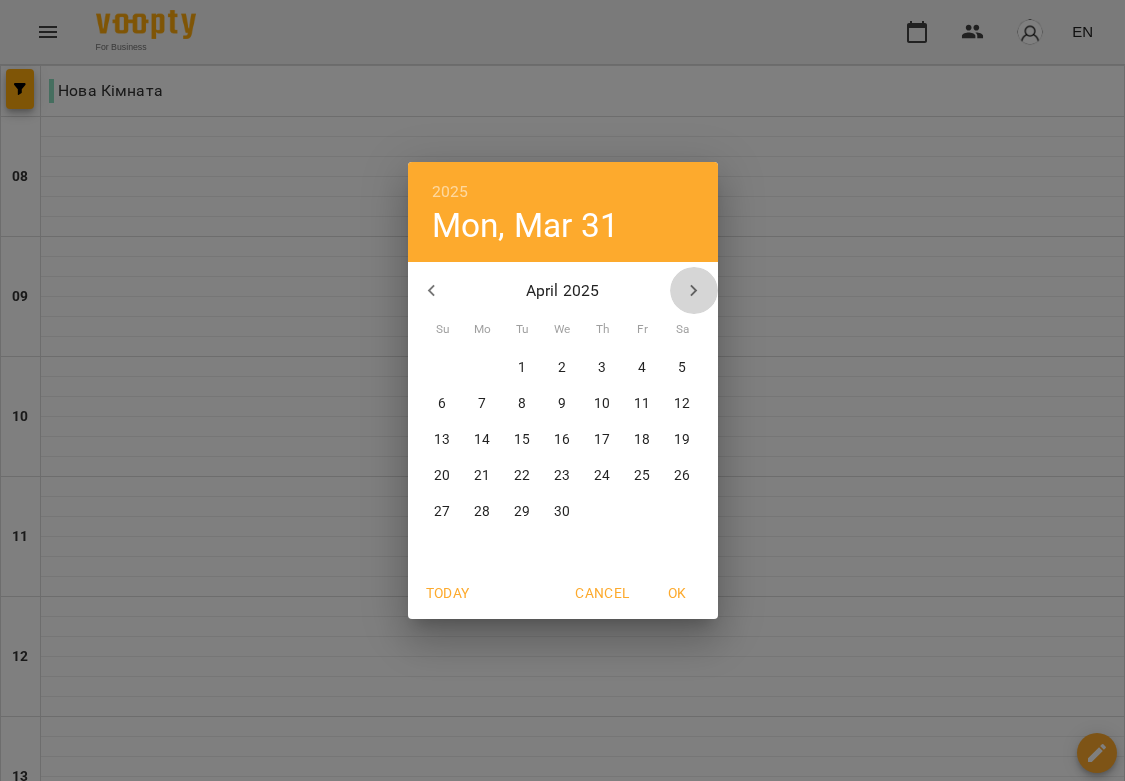 click at bounding box center (694, 291) 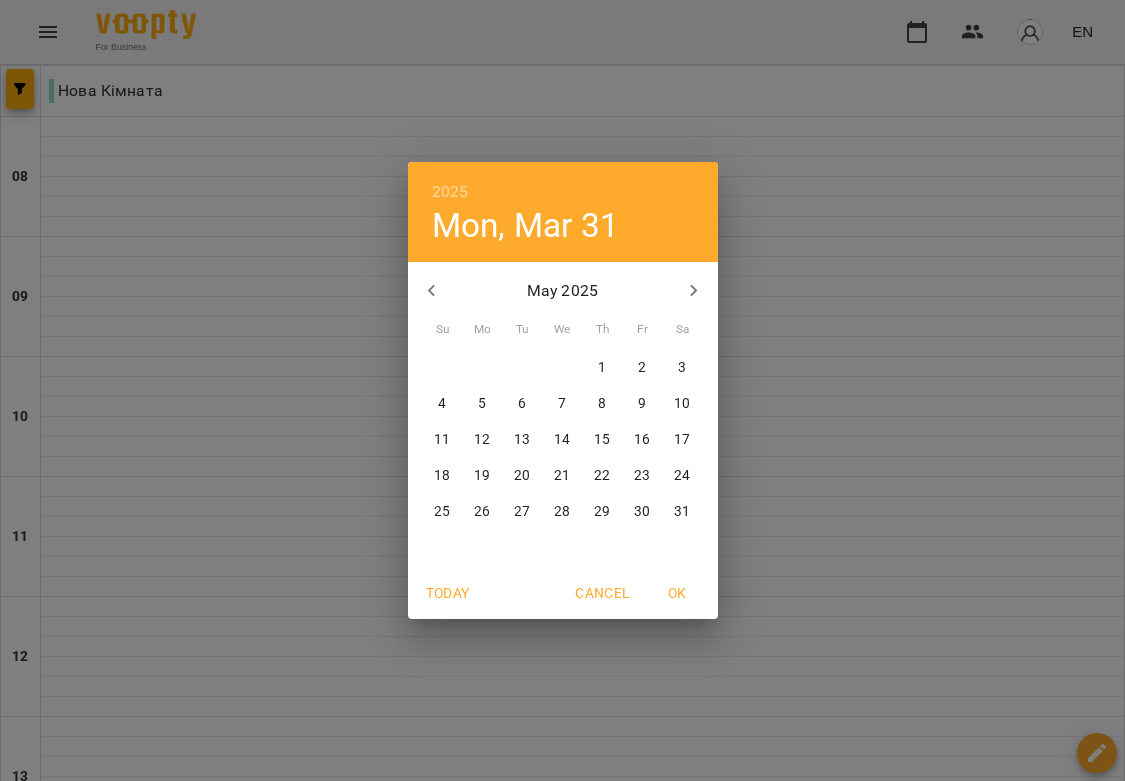 click 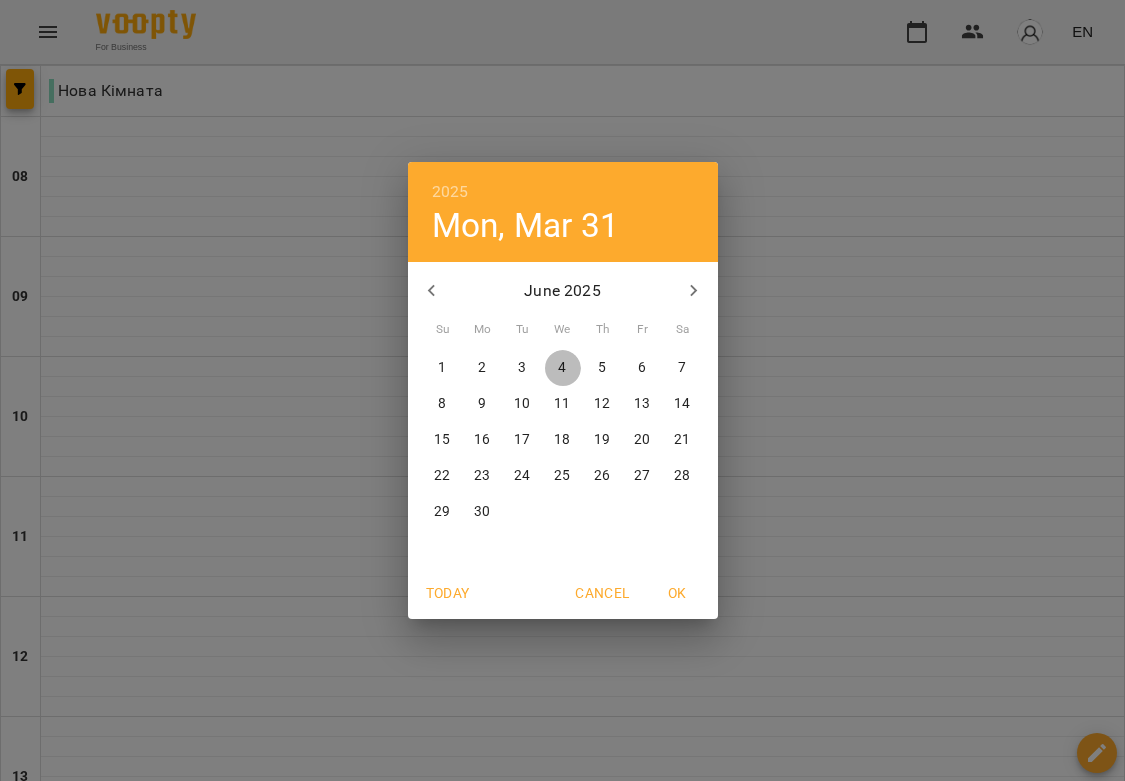click on "4" at bounding box center (563, 368) 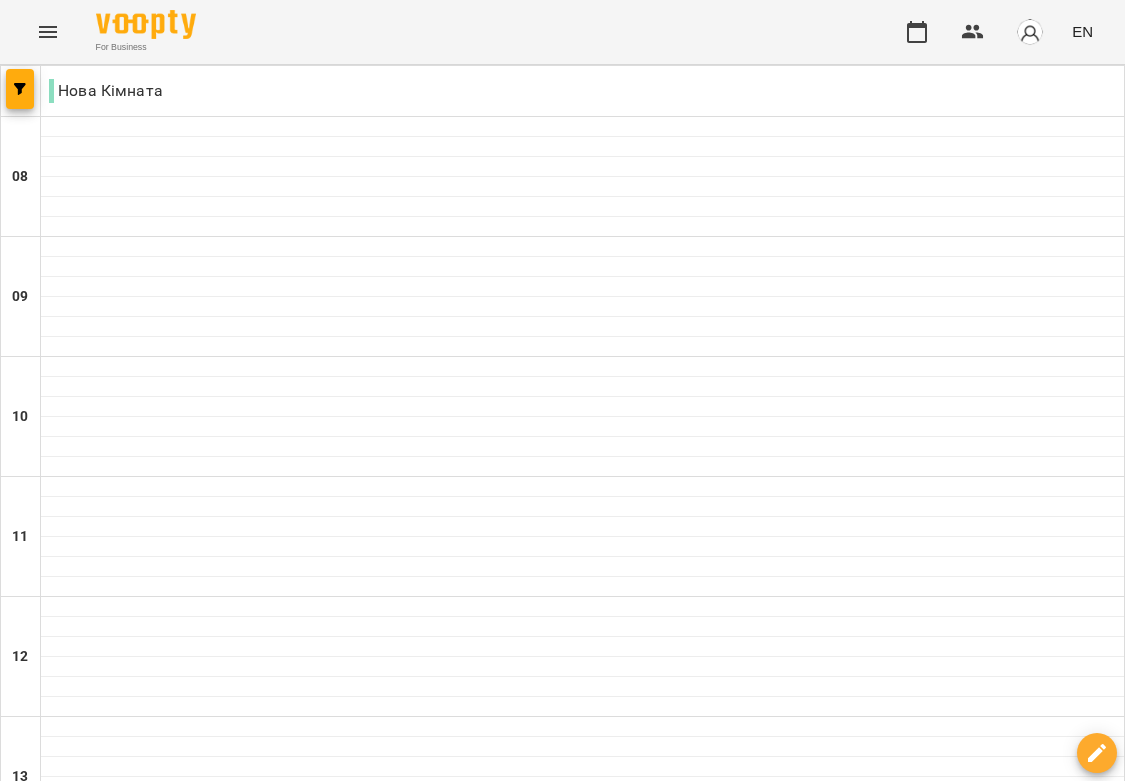 click on "**********" at bounding box center [563, 2008] 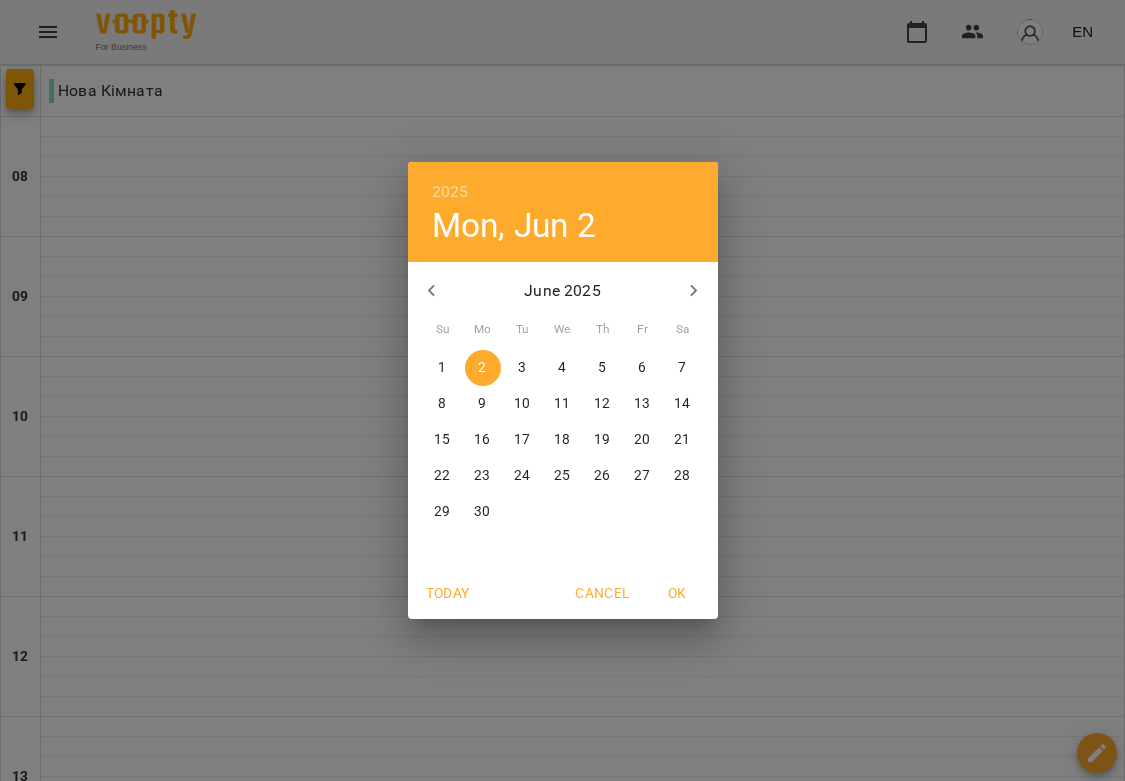 click 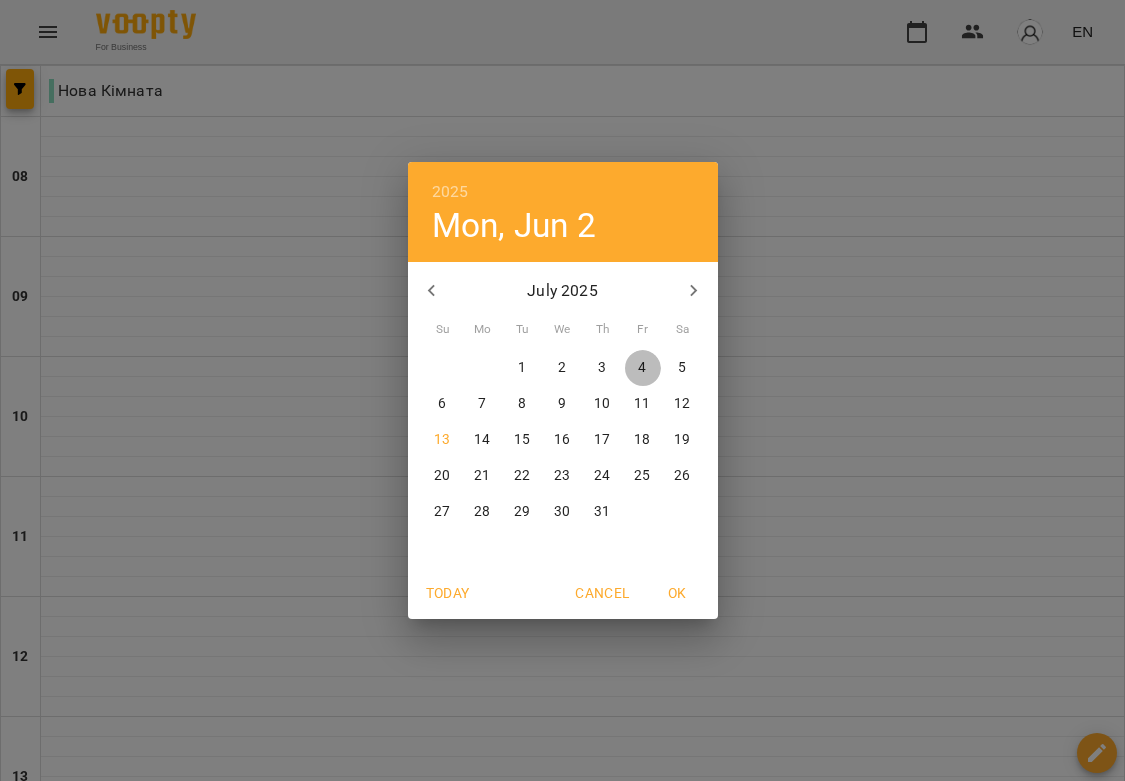 click on "4" at bounding box center [643, 368] 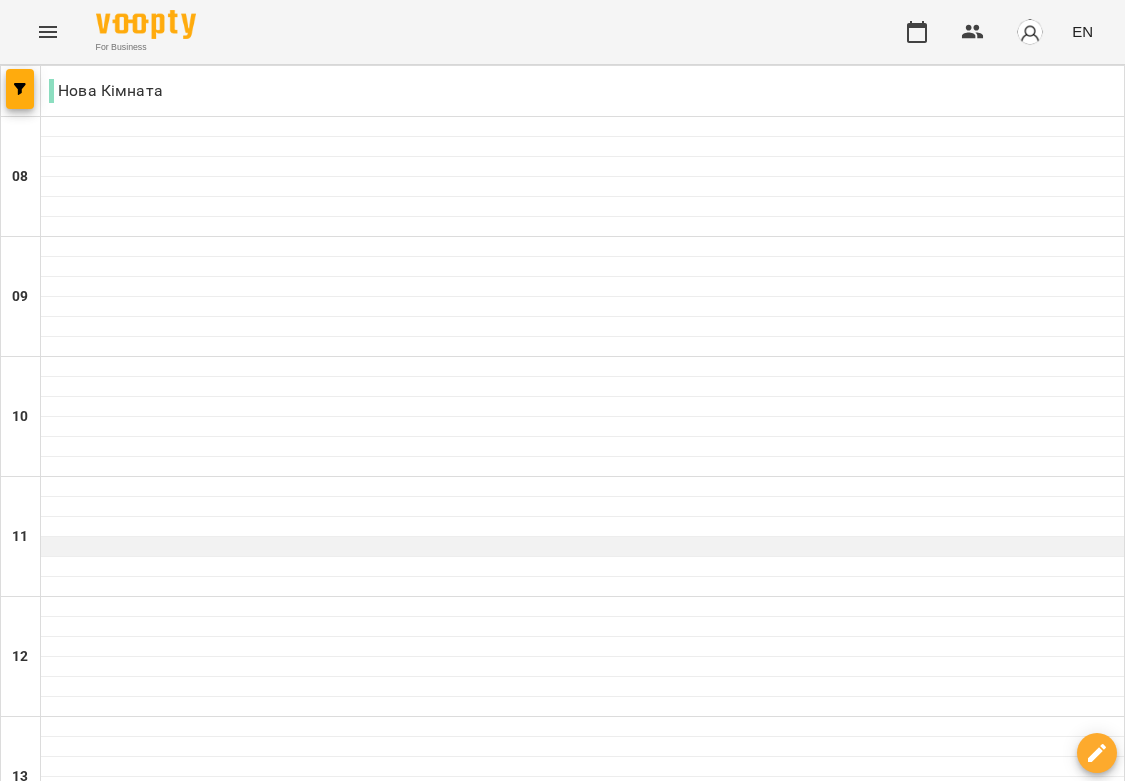 scroll, scrollTop: 88, scrollLeft: 0, axis: vertical 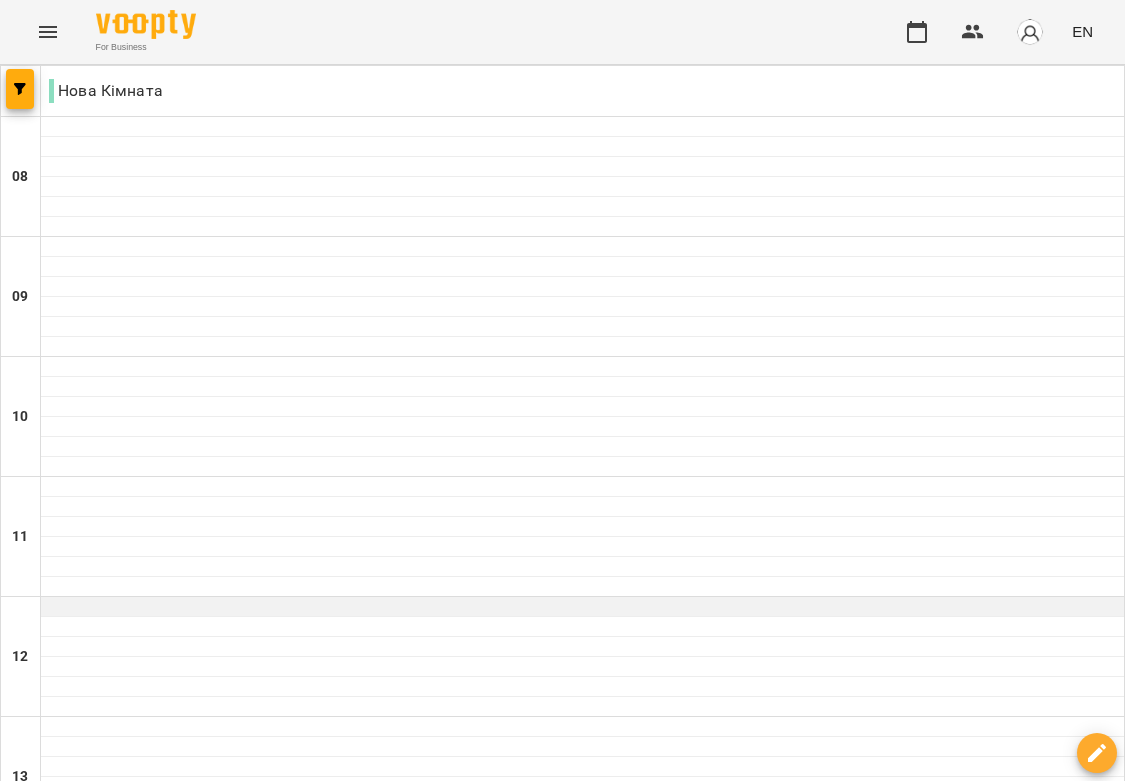 click at bounding box center (582, 607) 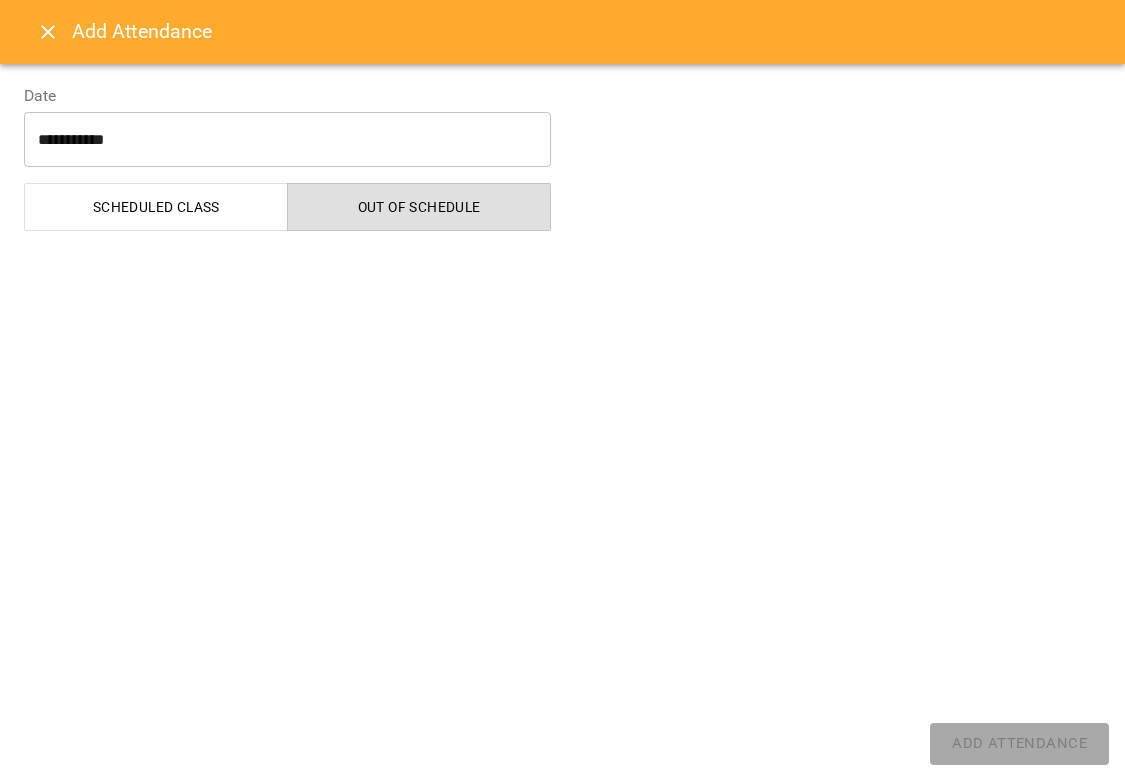 select on "**********" 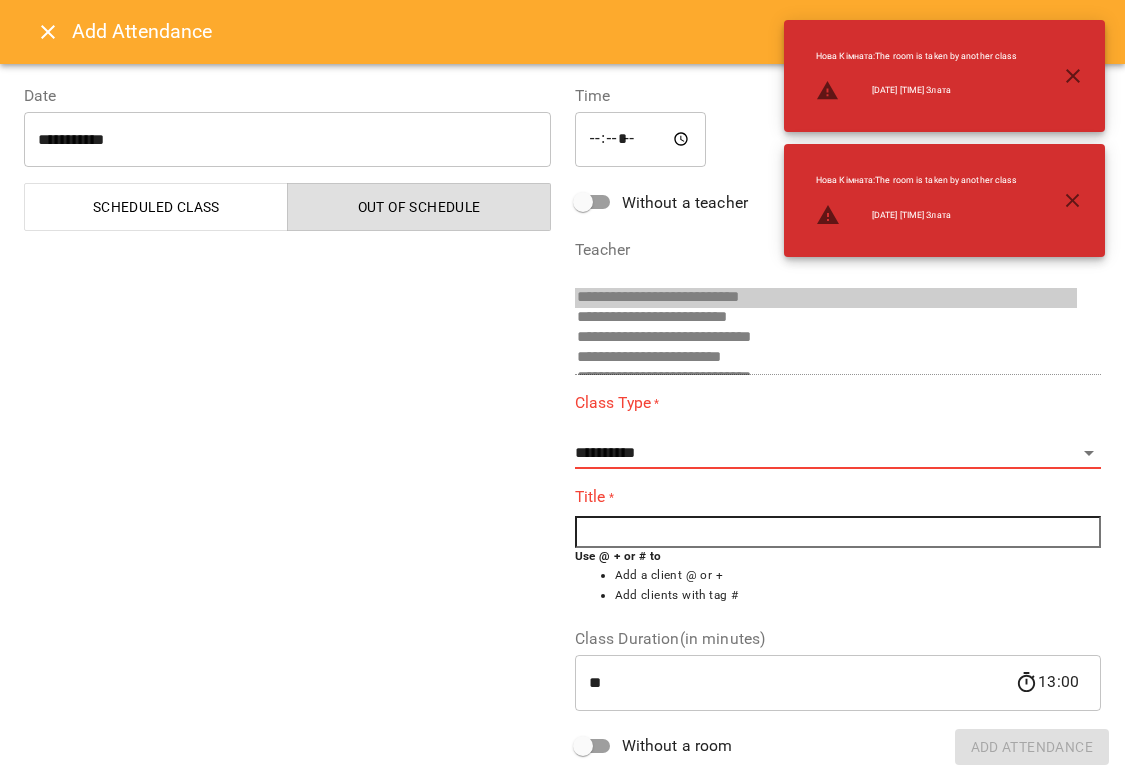 click 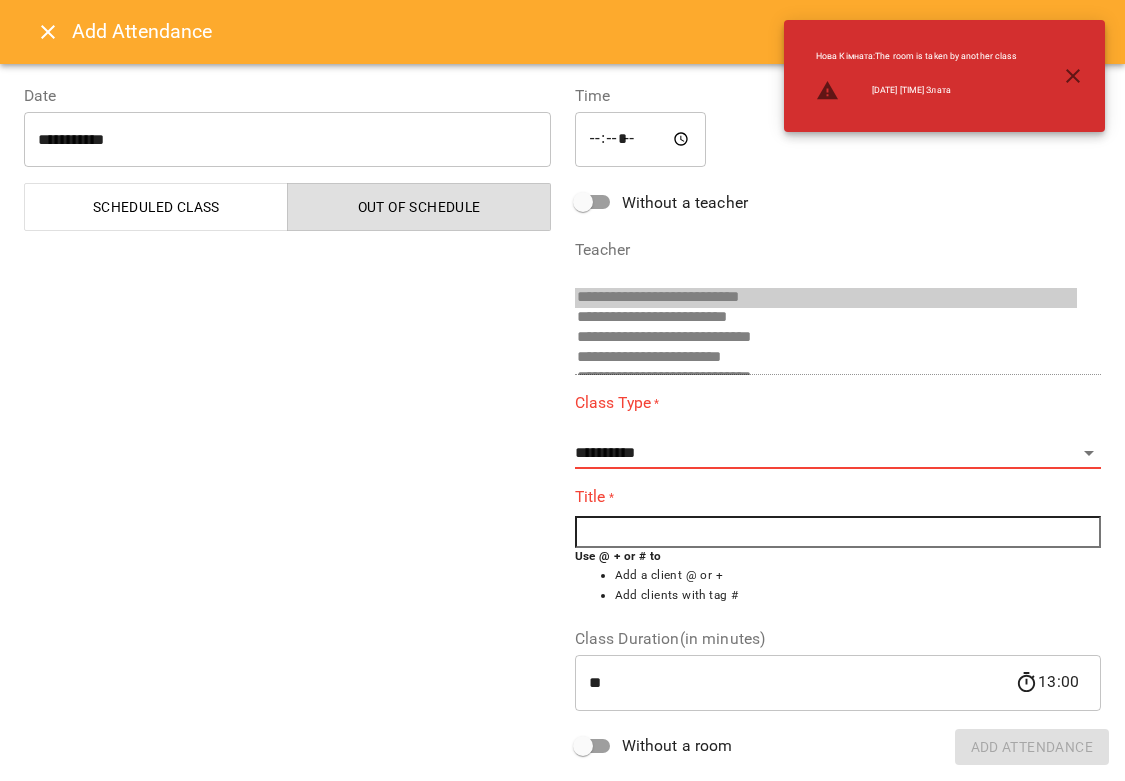 click 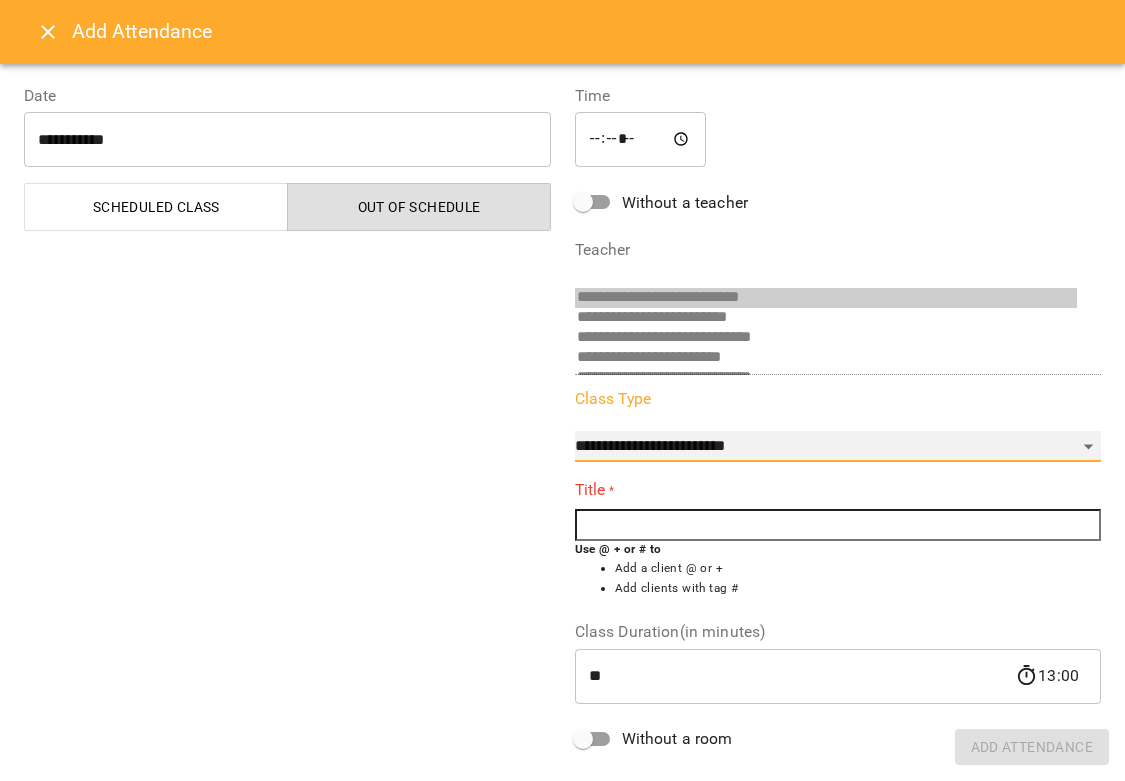 select on "**********" 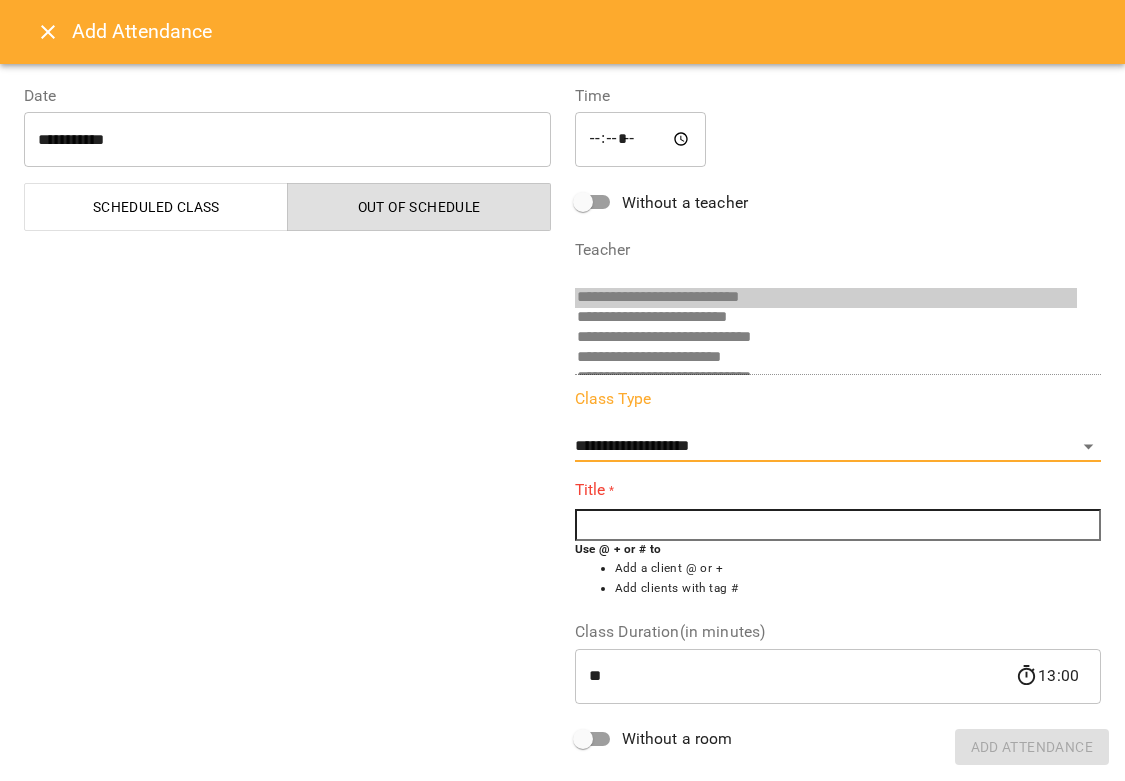 click at bounding box center [838, 525] 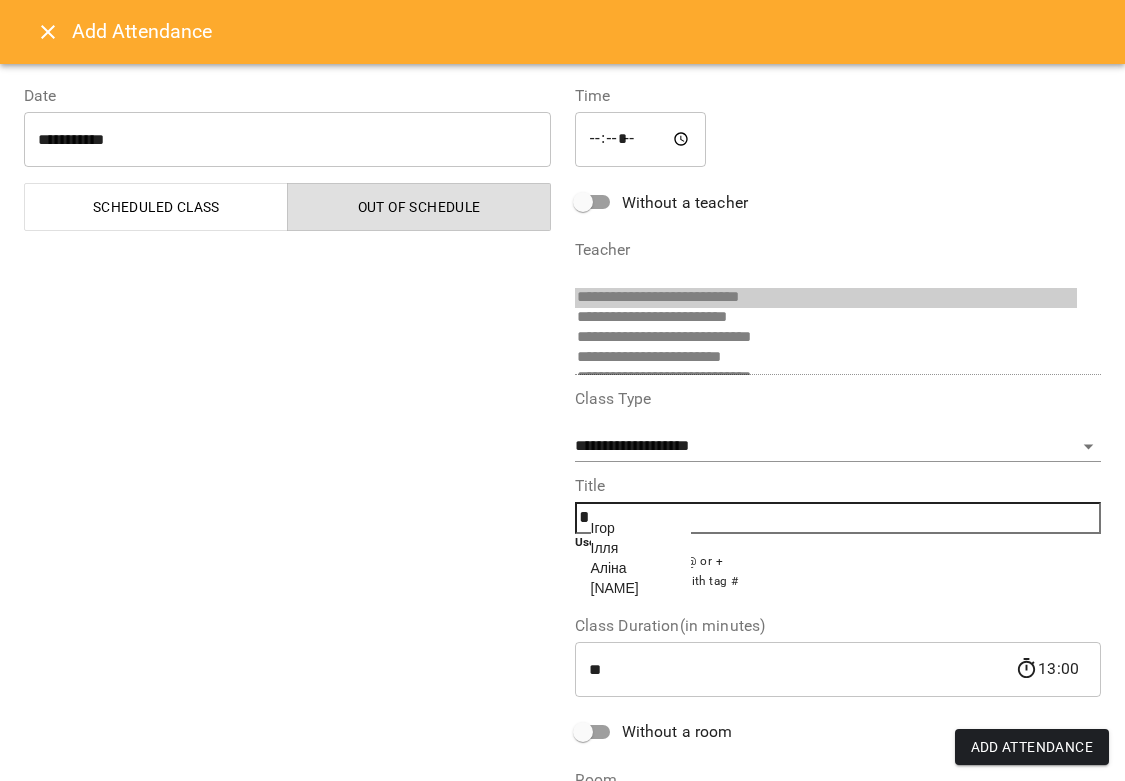 click on "Аліна" at bounding box center [609, 568] 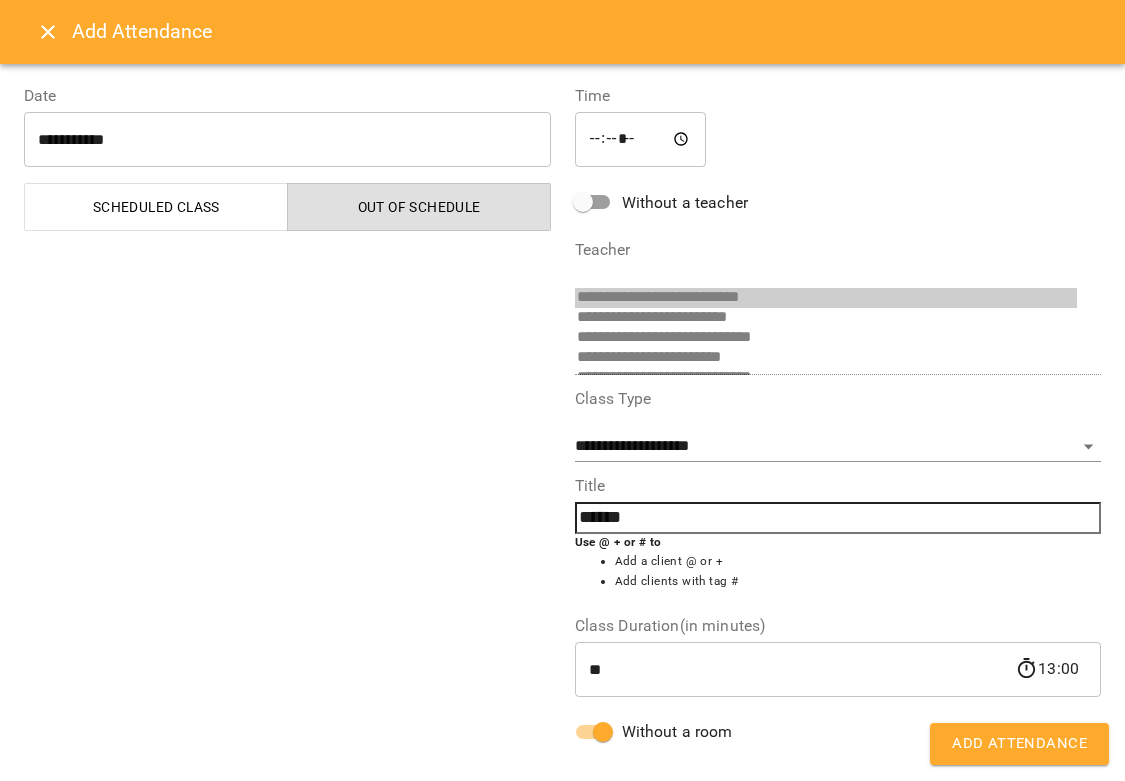 scroll, scrollTop: 0, scrollLeft: 0, axis: both 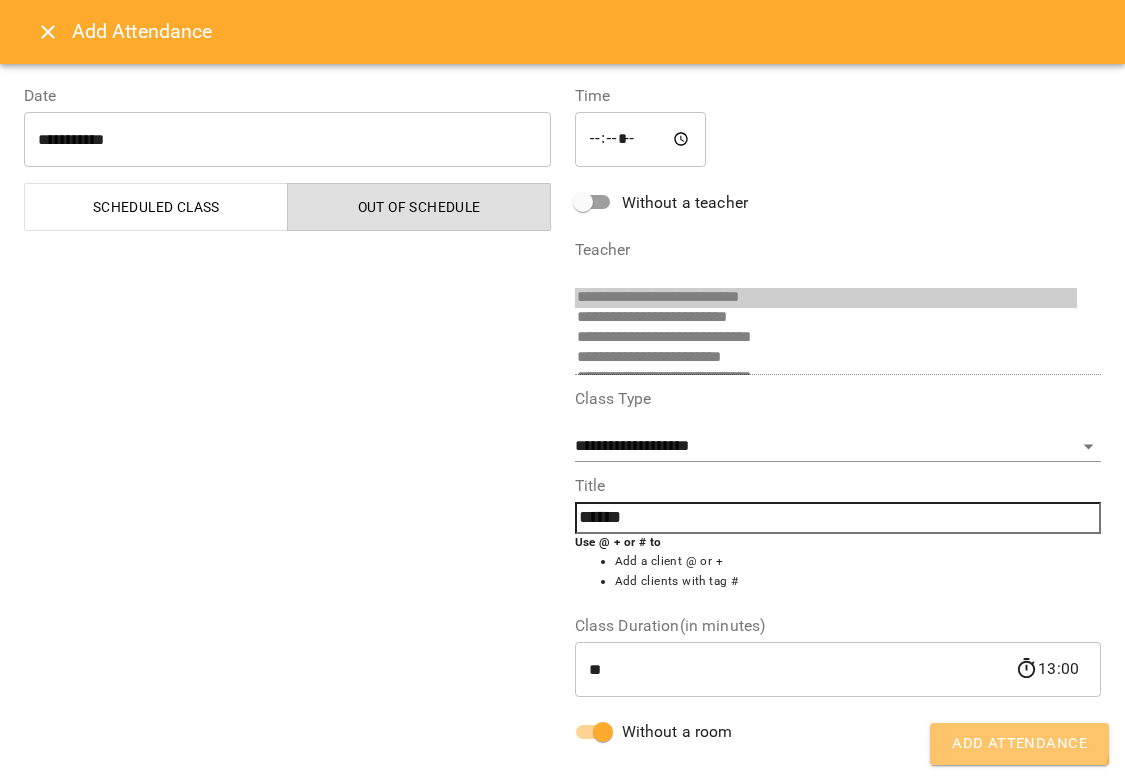 click on "Add Attendance" at bounding box center (1019, 744) 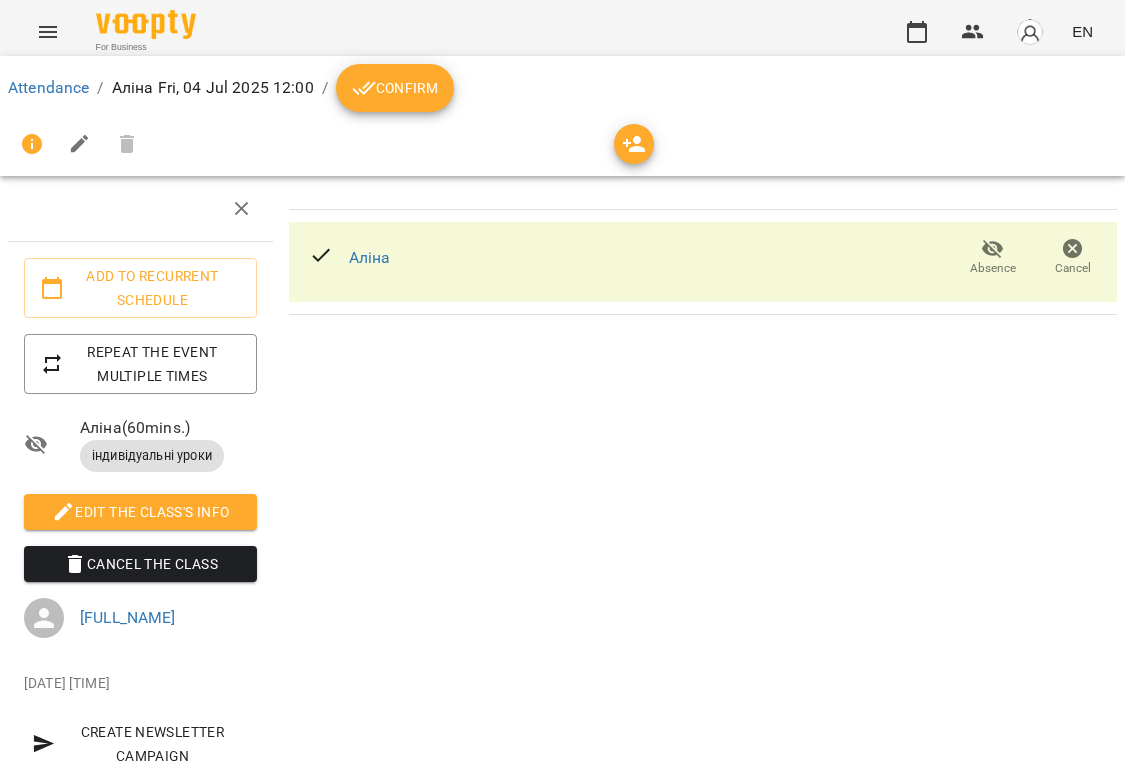 scroll, scrollTop: 0, scrollLeft: 0, axis: both 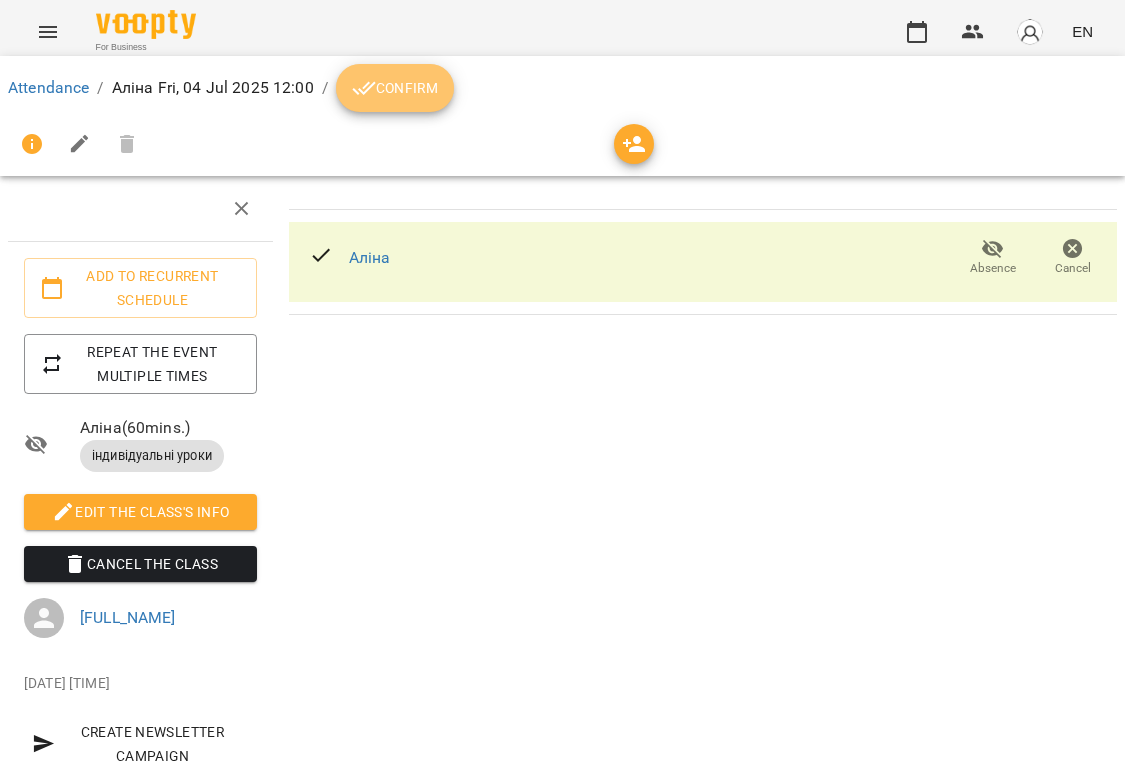 click on "Confirm" at bounding box center (395, 88) 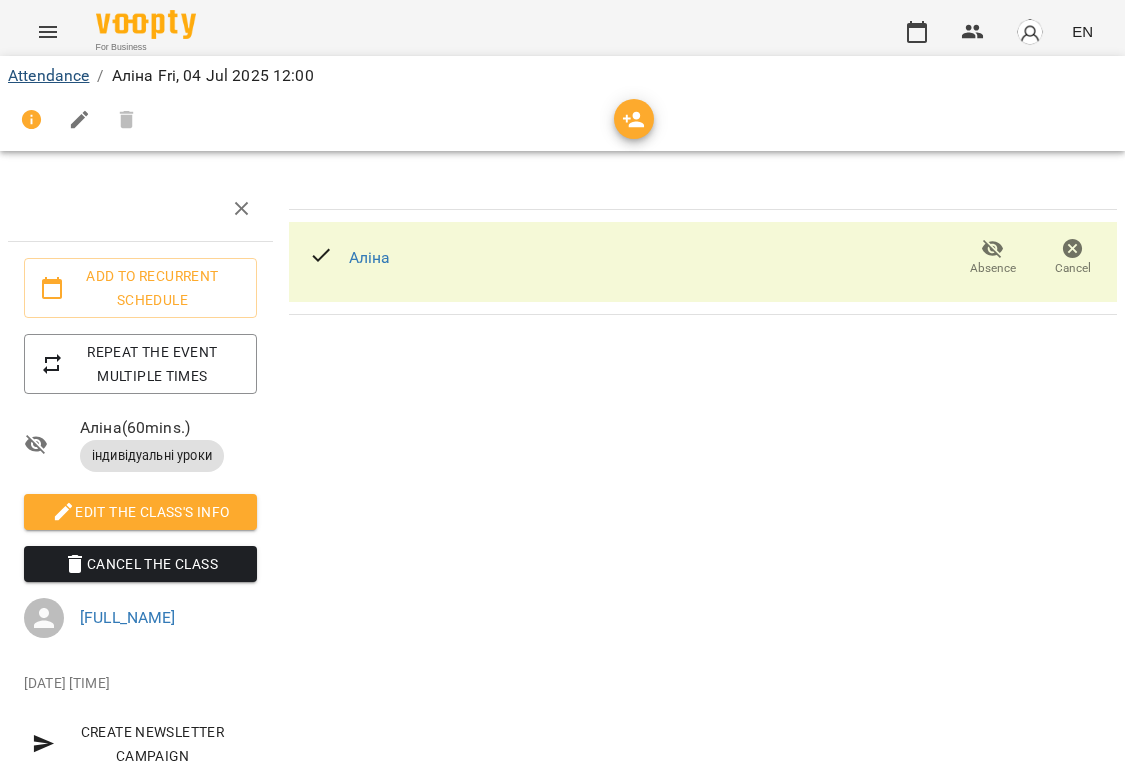 click on "Attendance" at bounding box center (48, 75) 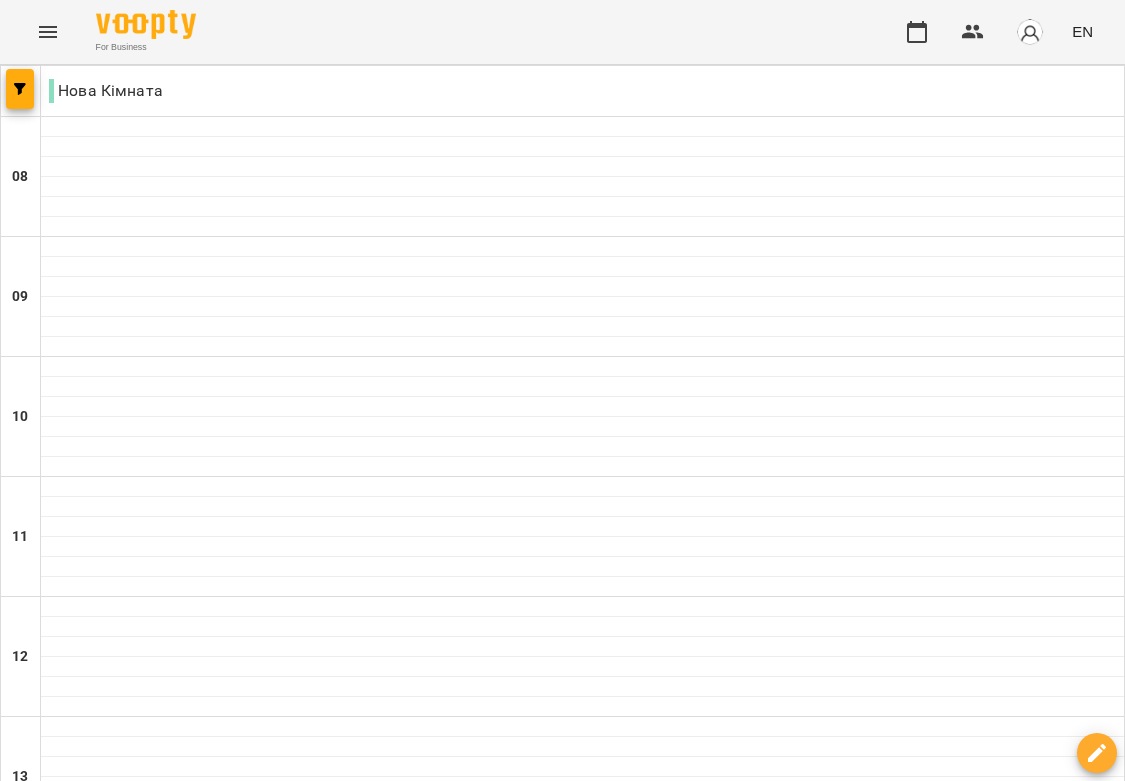 click at bounding box center (682, 2008) 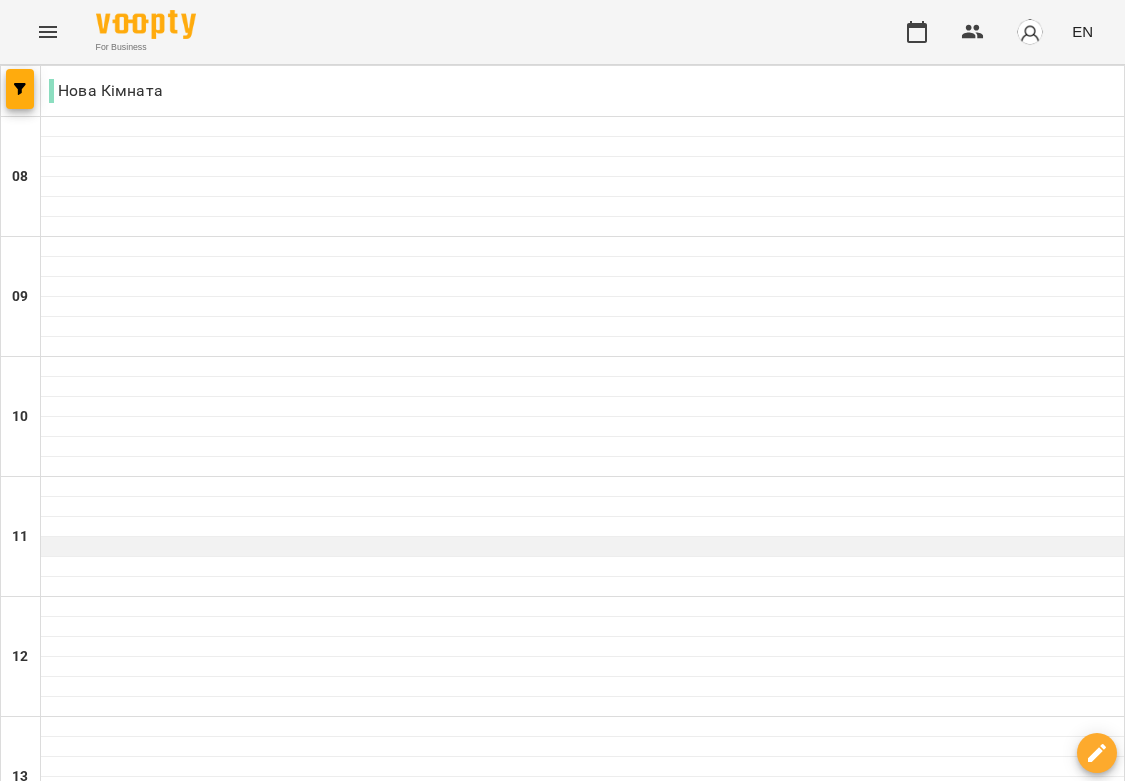 scroll, scrollTop: 450, scrollLeft: 0, axis: vertical 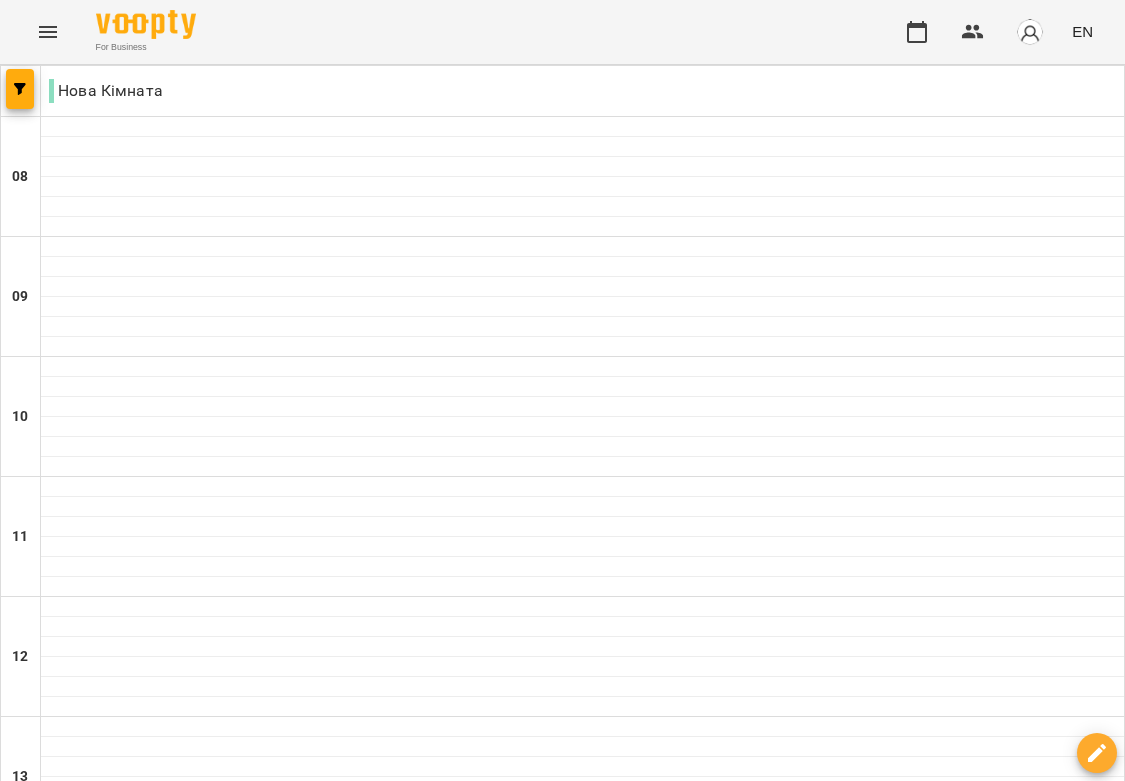 click at bounding box center [582, 847] 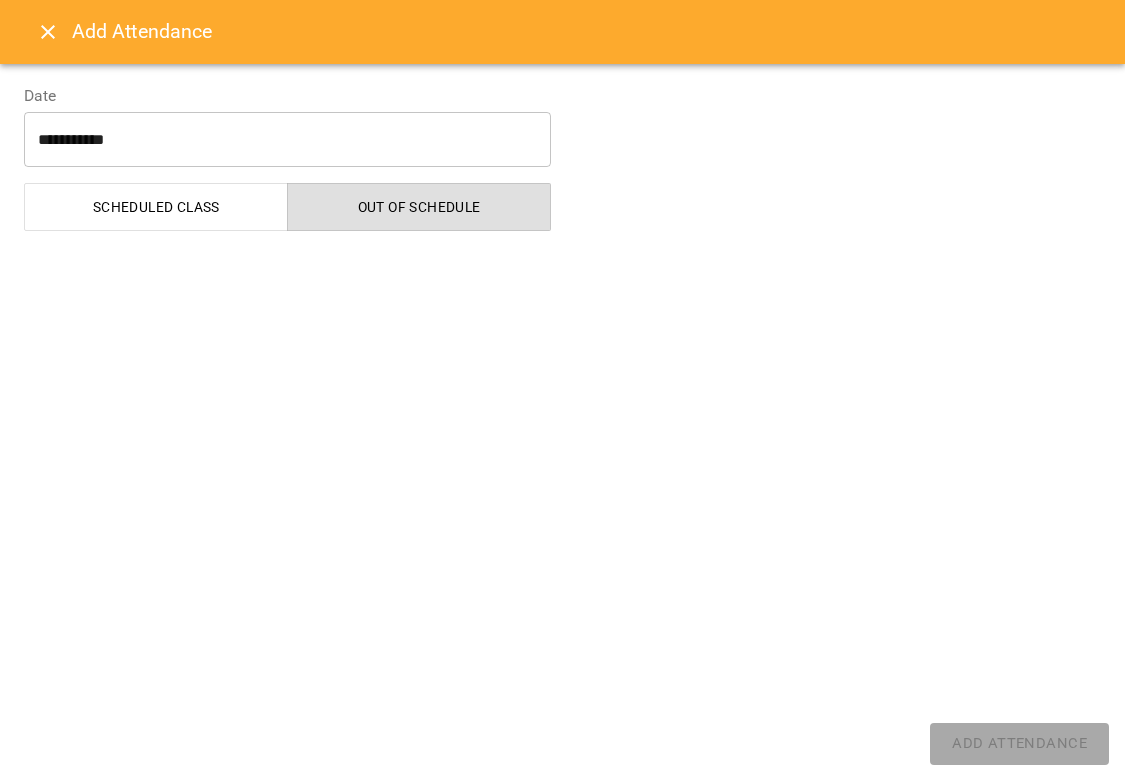 select on "**********" 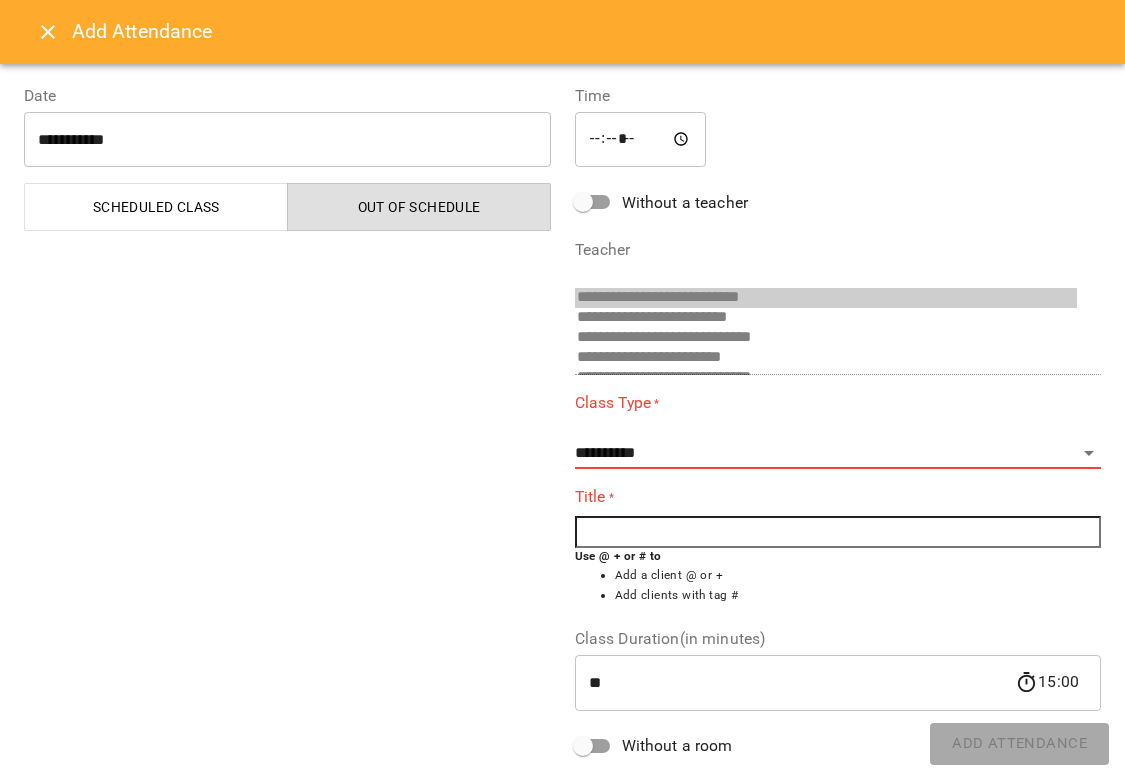 click on "Title   *   Use @ + or # to Add a client @ or + Add clients with tag #" at bounding box center [838, 550] 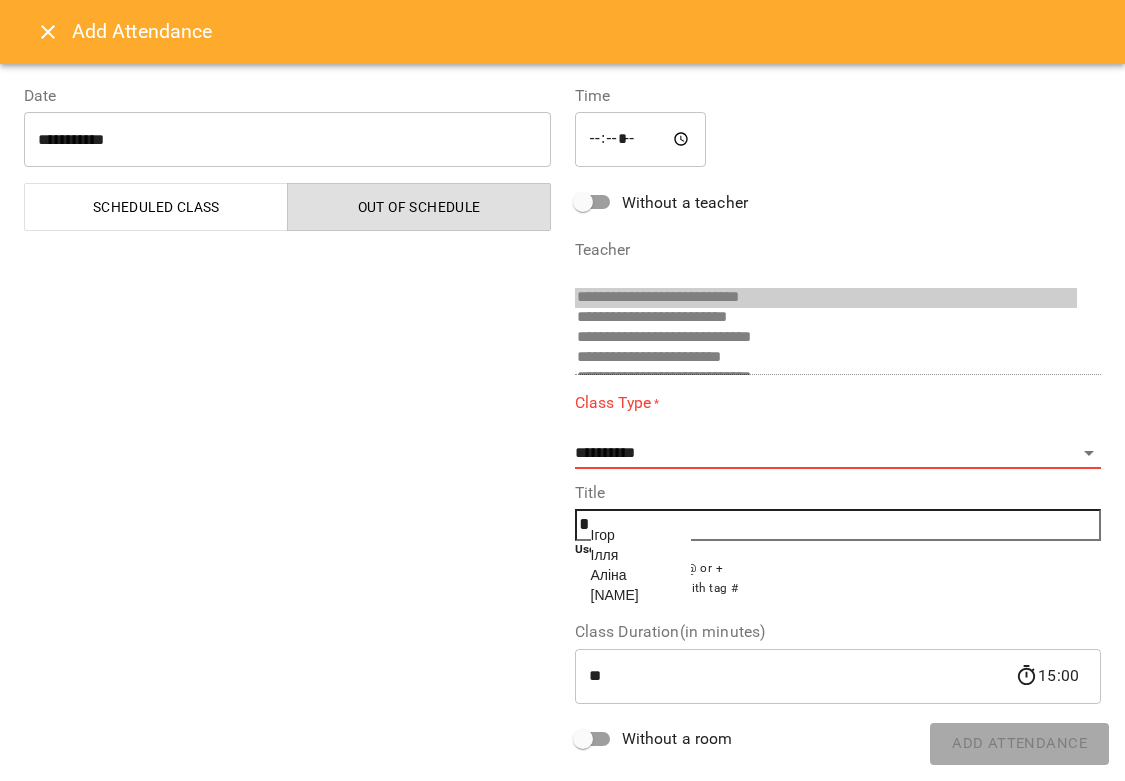 click on "Аліна" at bounding box center (609, 575) 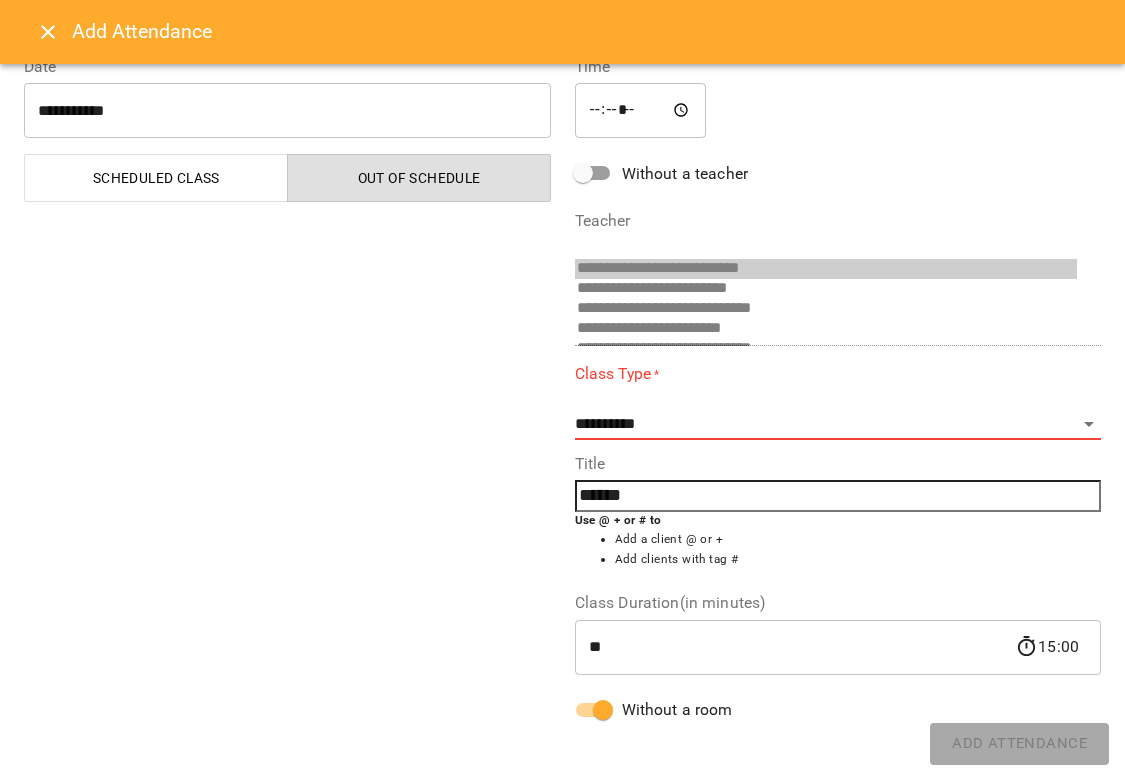 scroll, scrollTop: 27, scrollLeft: 0, axis: vertical 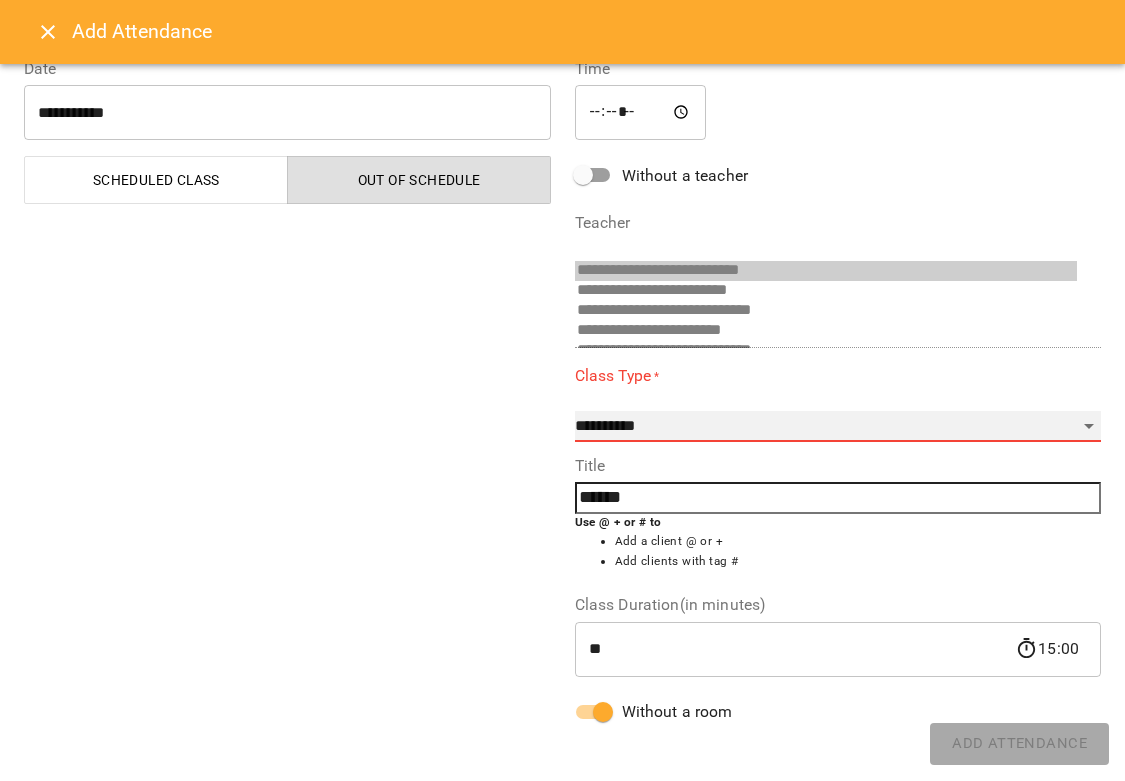 select on "**********" 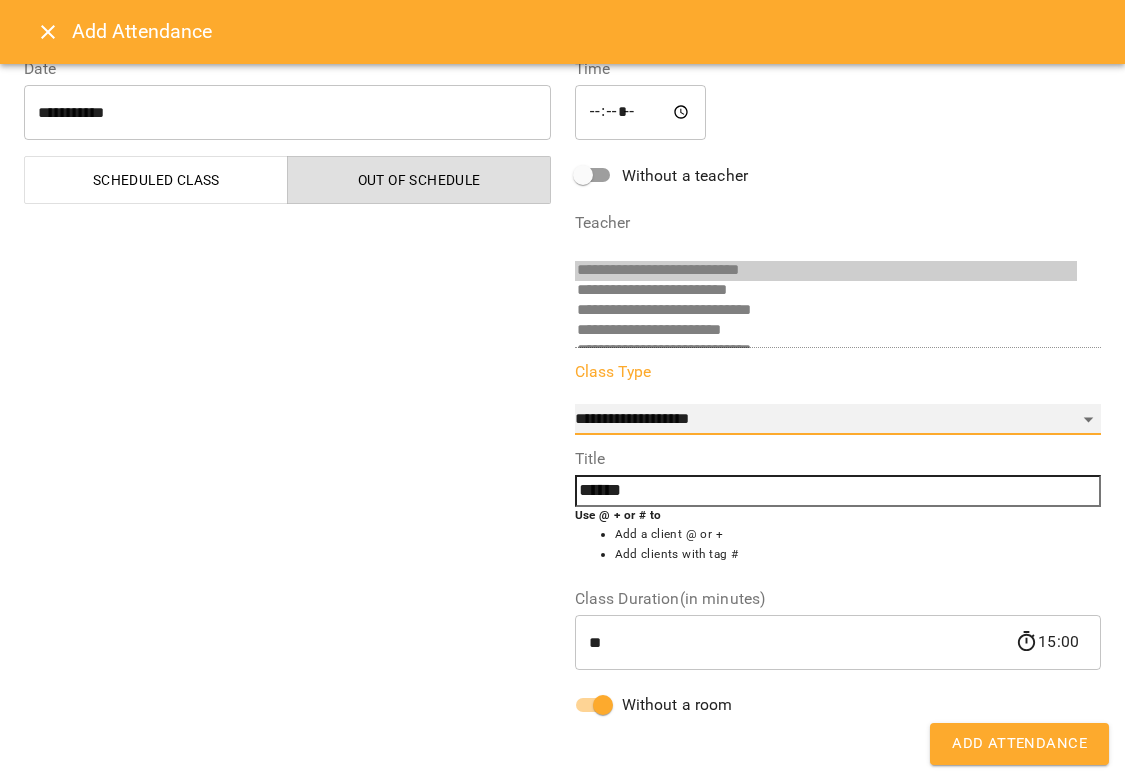 scroll, scrollTop: 20, scrollLeft: 0, axis: vertical 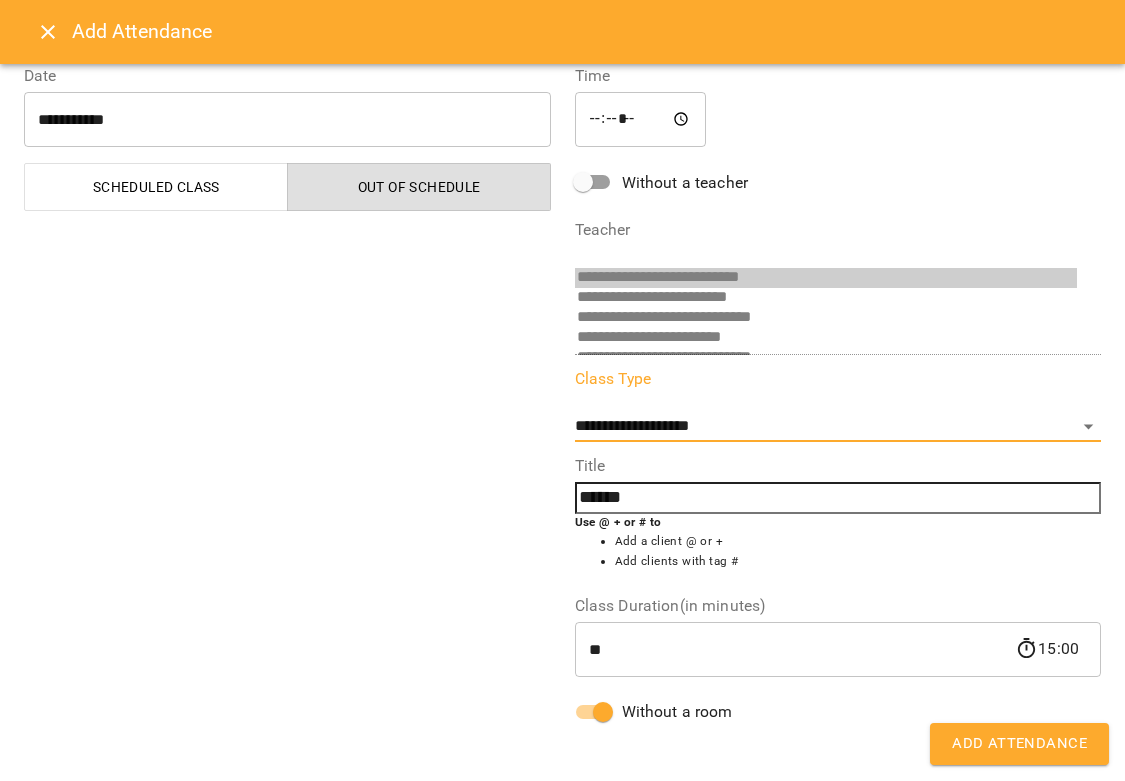 click on "Add Attendance" at bounding box center [1019, 744] 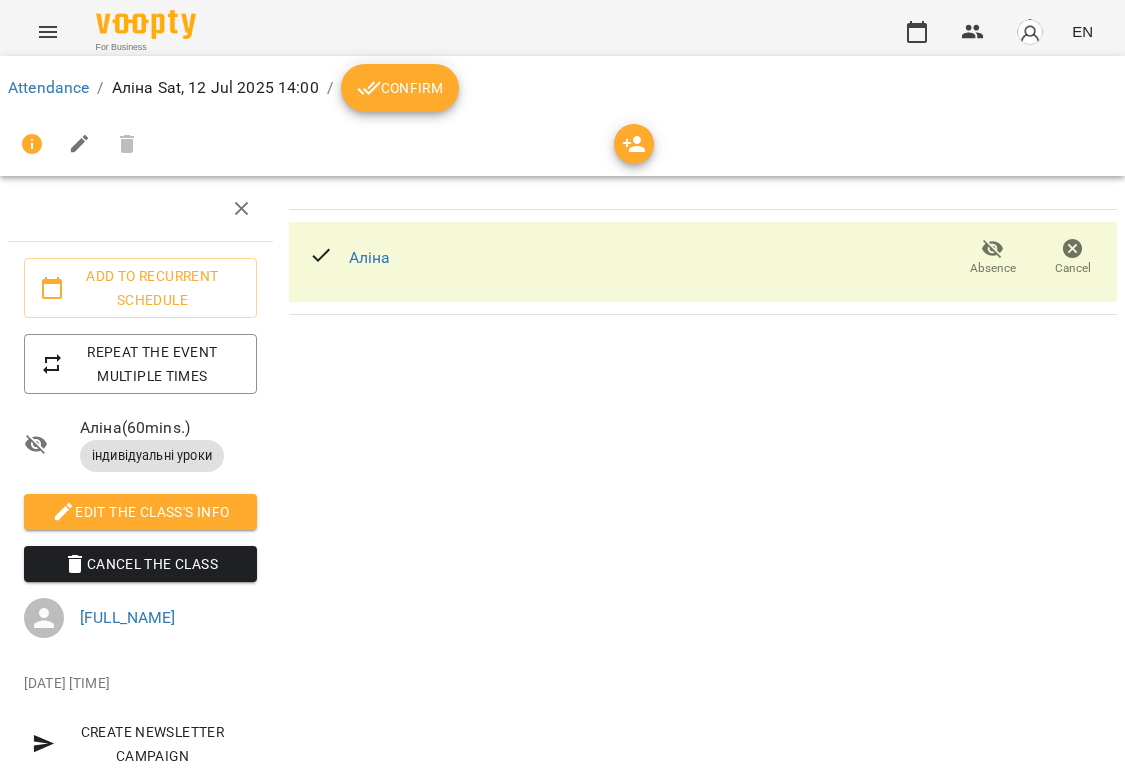 click 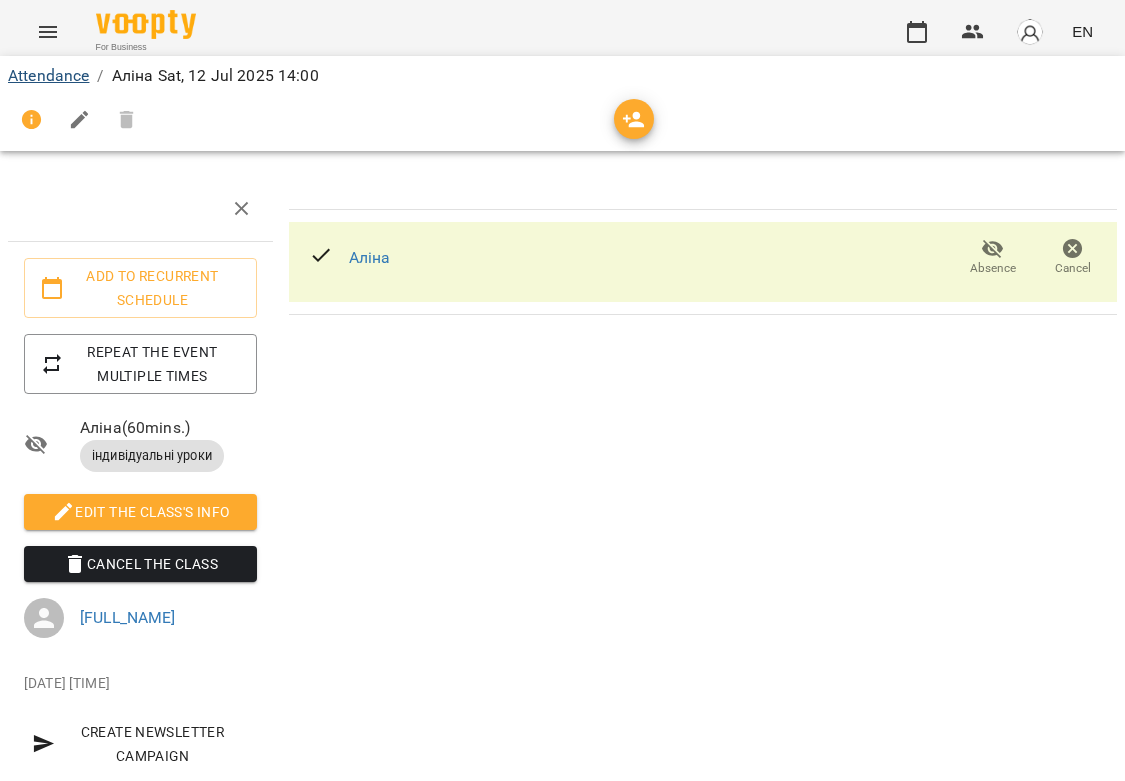 click on "Attendance" at bounding box center (48, 75) 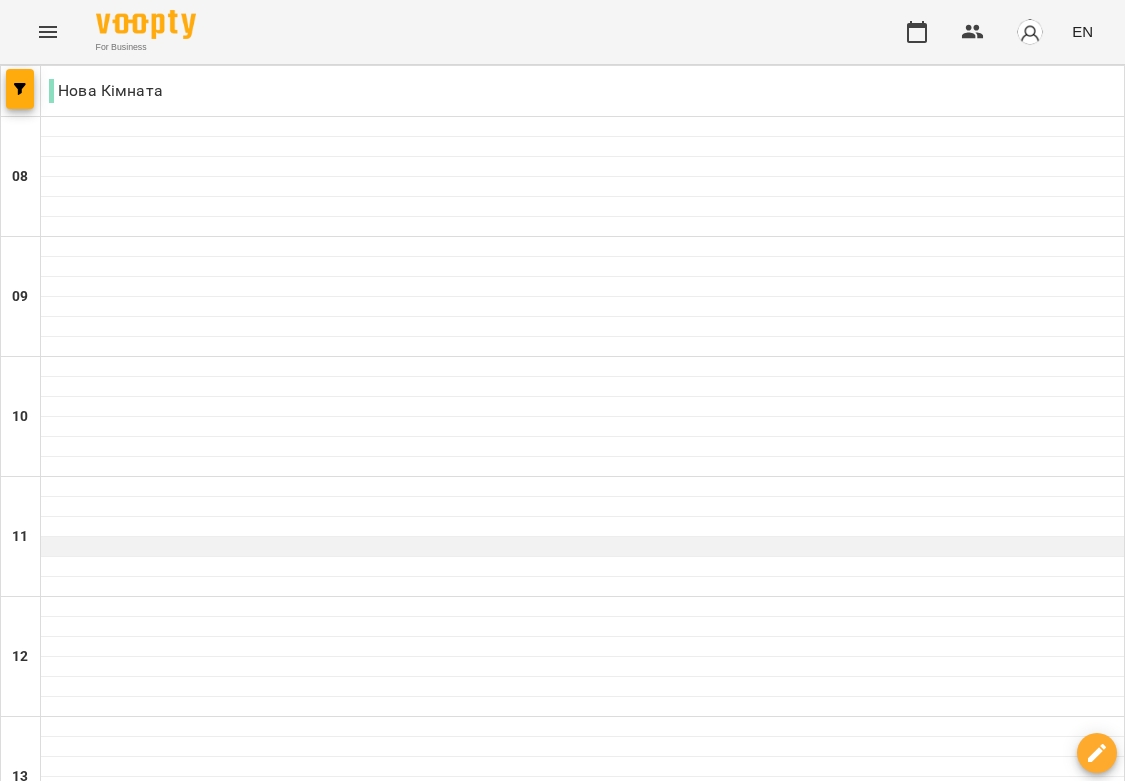 scroll, scrollTop: 0, scrollLeft: 0, axis: both 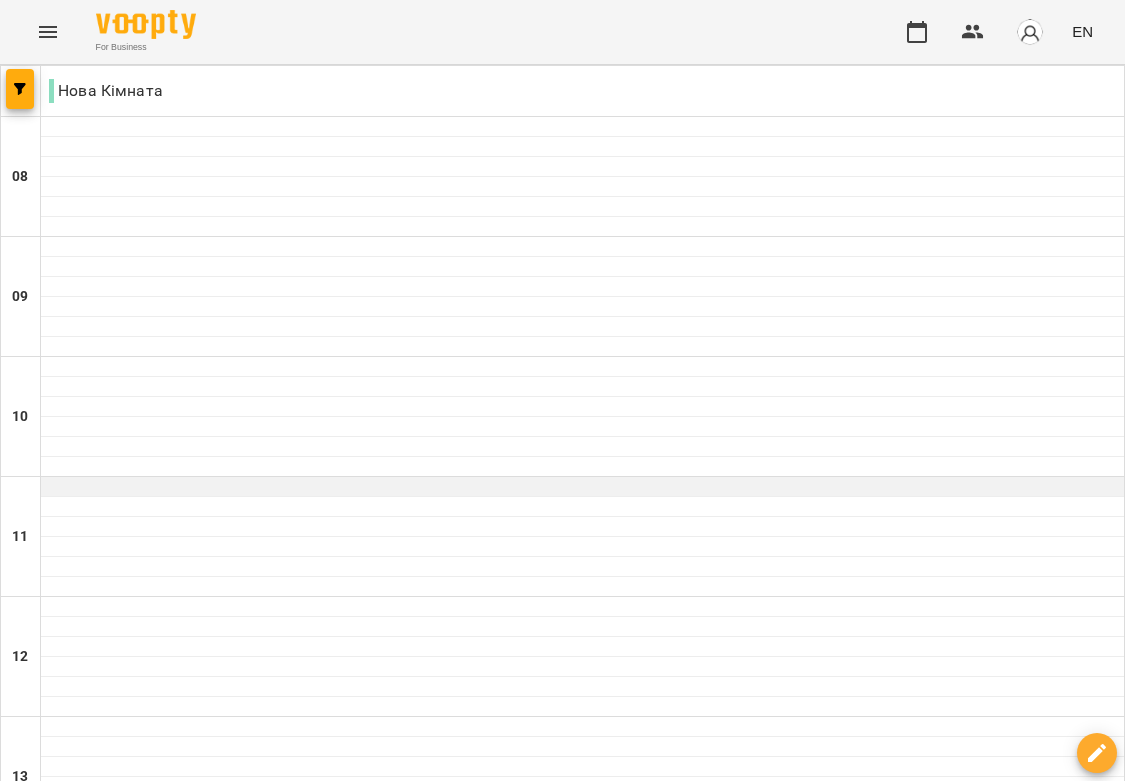 click at bounding box center (582, 487) 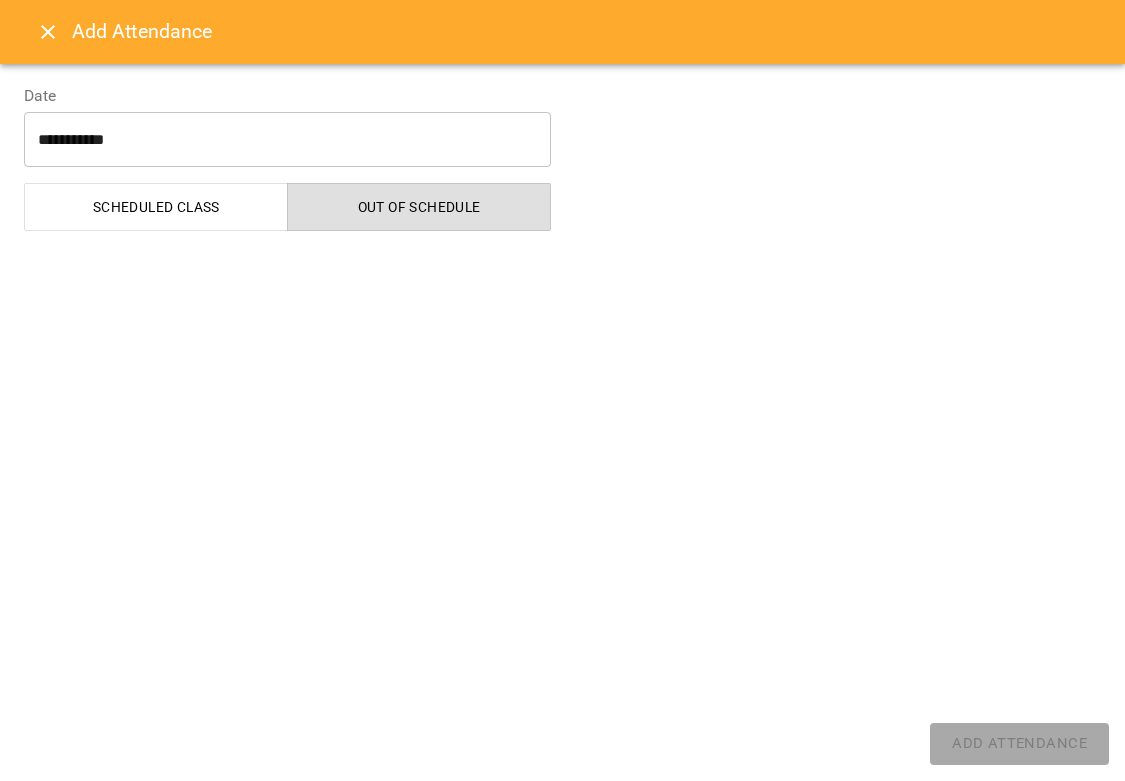 select on "**********" 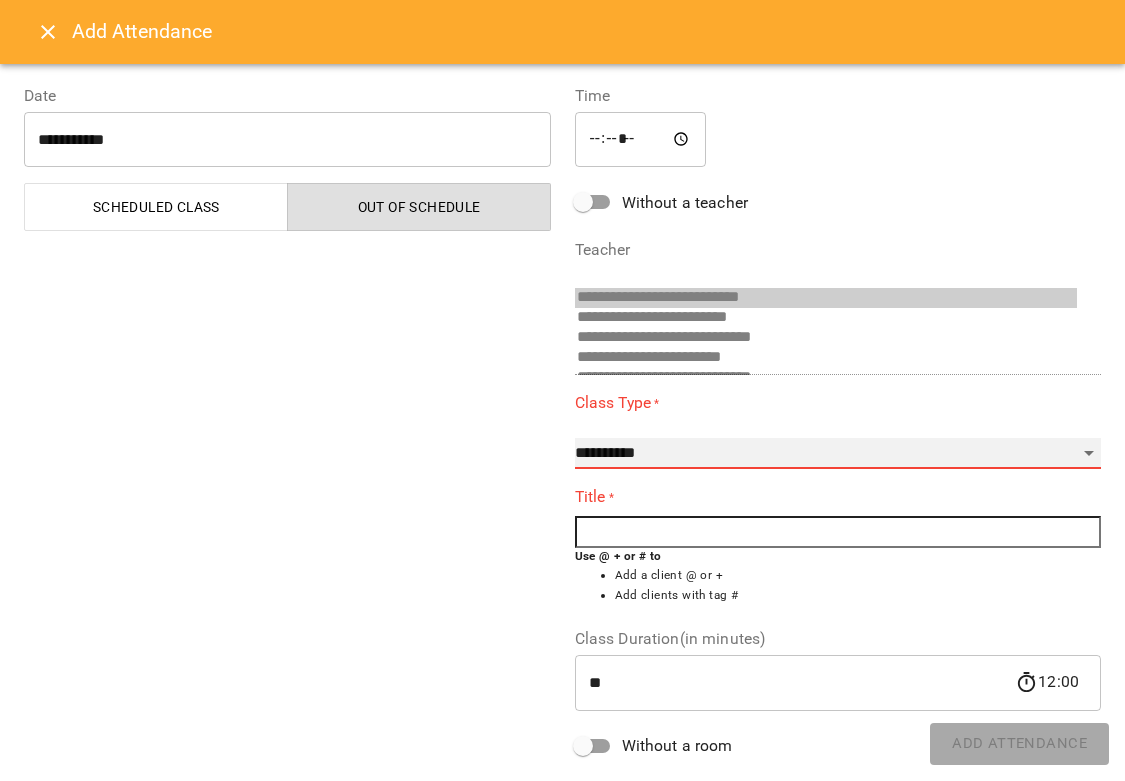 select on "**********" 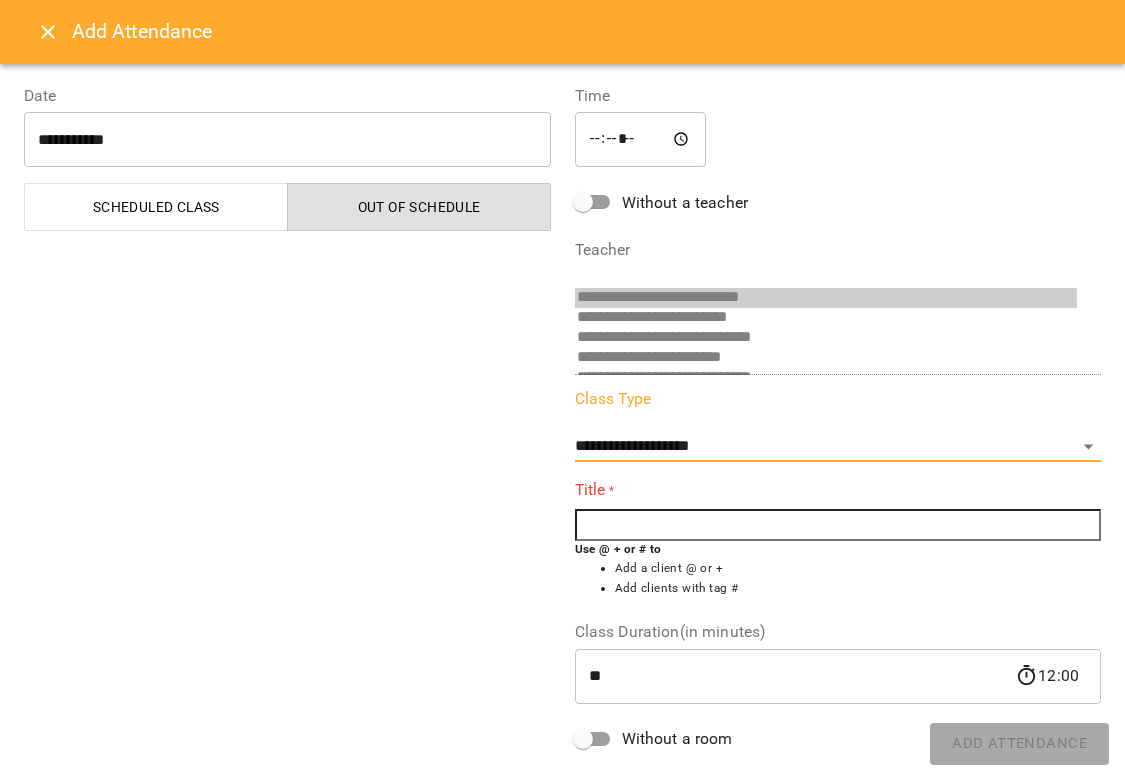 click at bounding box center [838, 525] 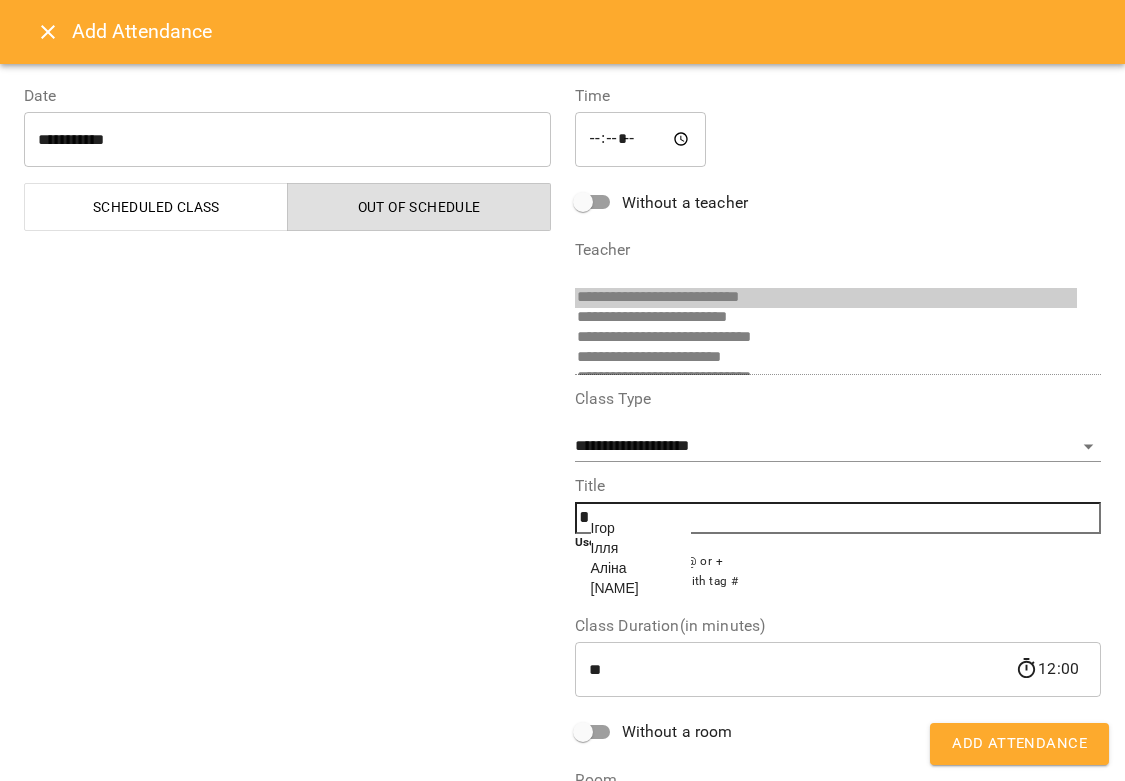 click on "[NAME]" at bounding box center [615, 588] 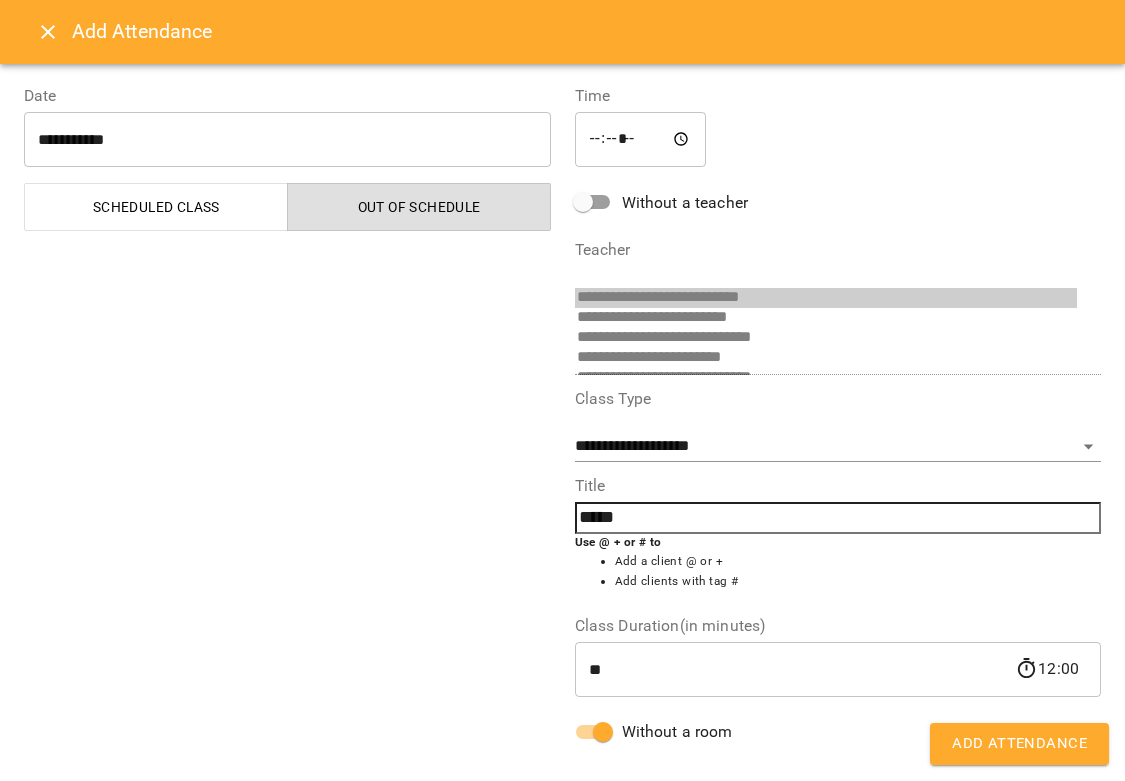 click on "Add Attendance" at bounding box center [1019, 744] 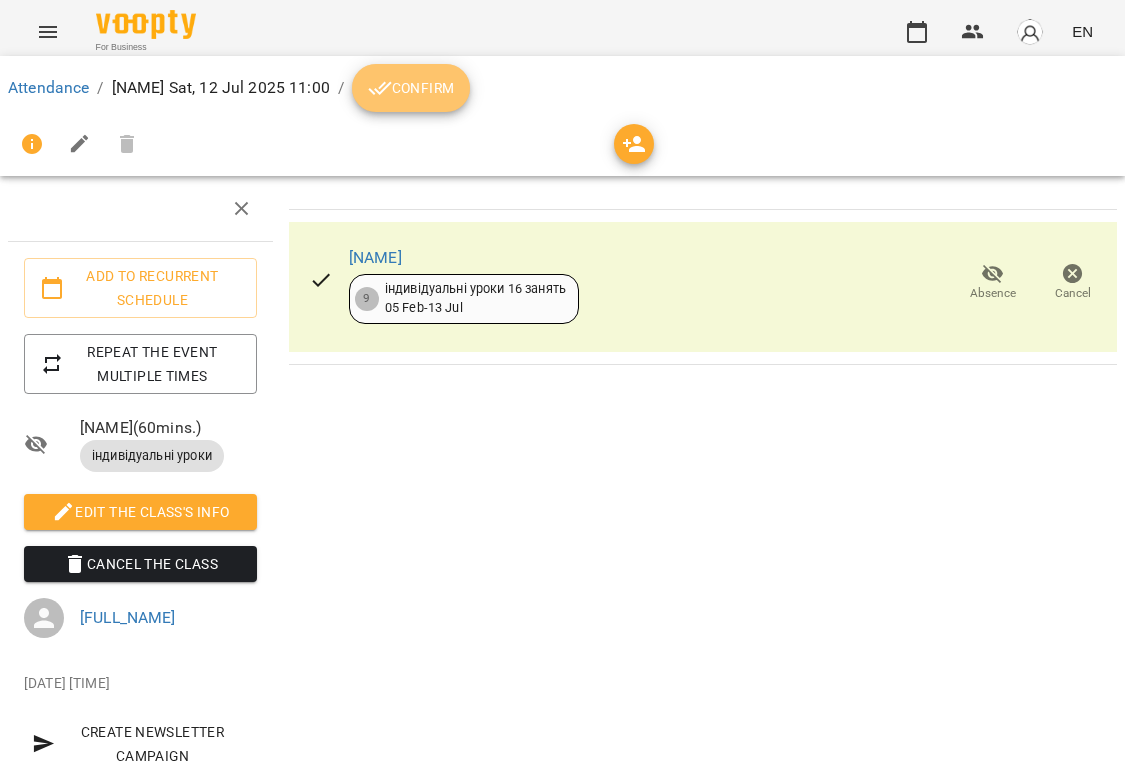 click on "Confirm" at bounding box center [411, 88] 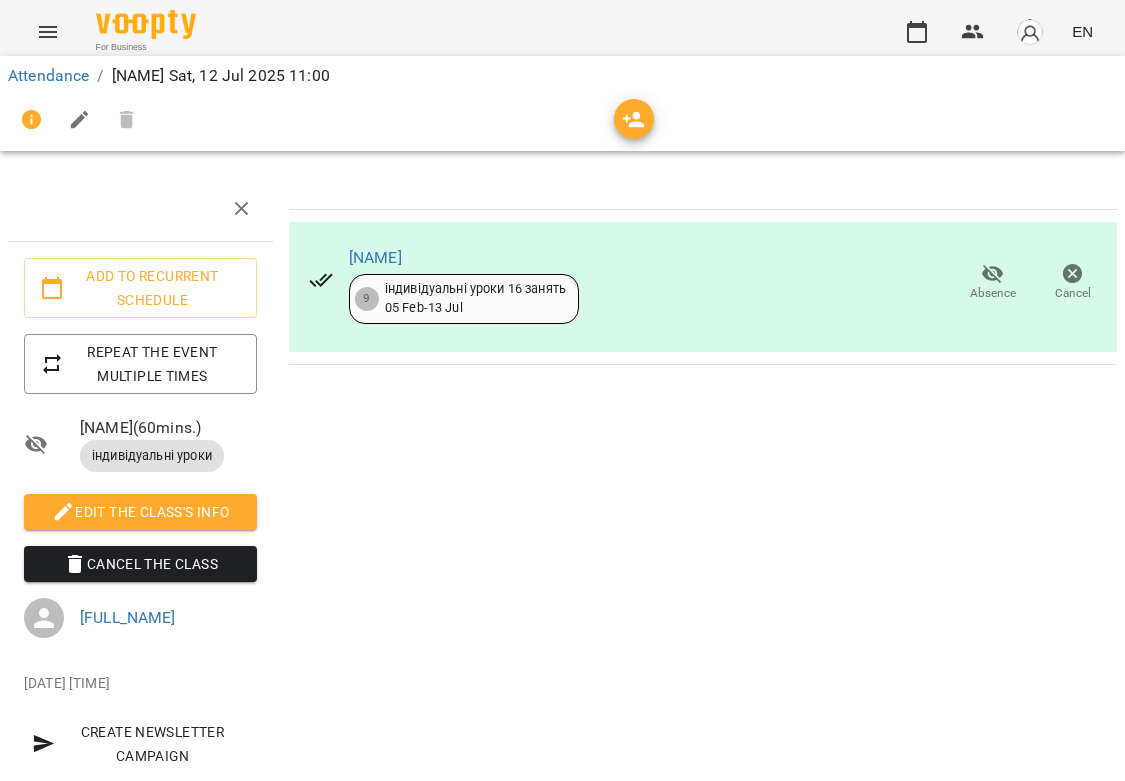 click on "[NAME] 9 індивідуальні уроки 16 занять 05 Feb - 13 Jul Absence Cancel" at bounding box center [703, 483] 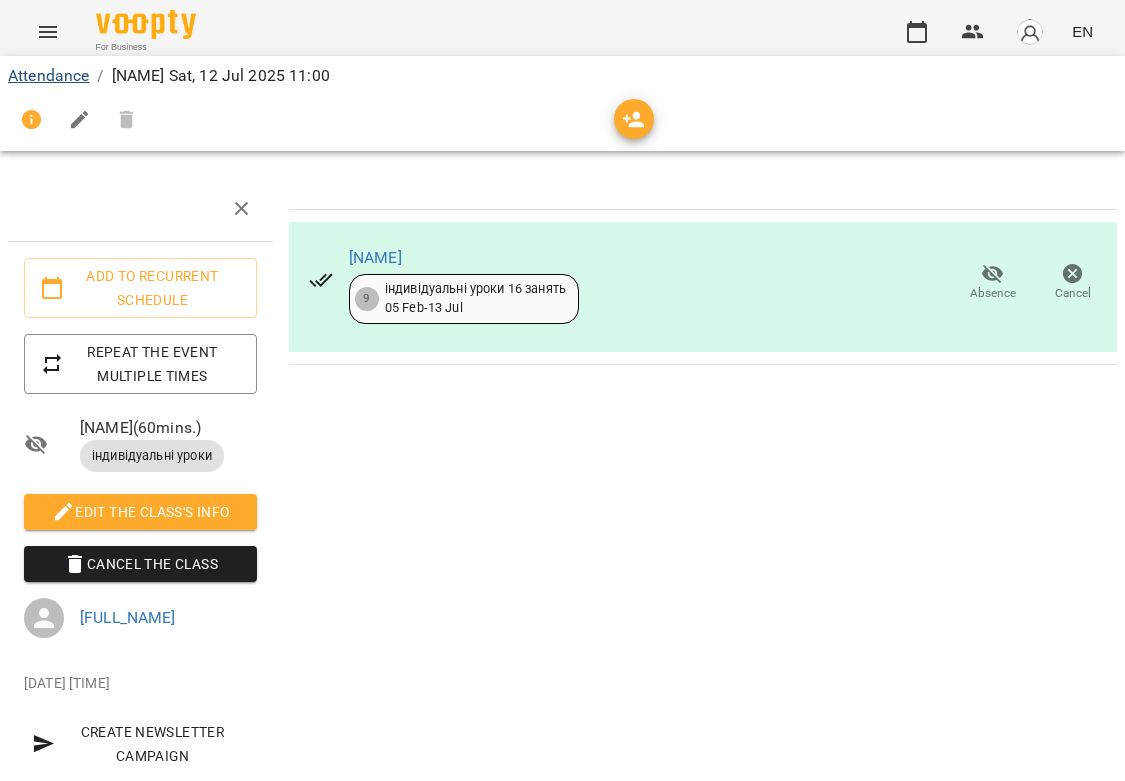 click on "Attendance" at bounding box center (48, 75) 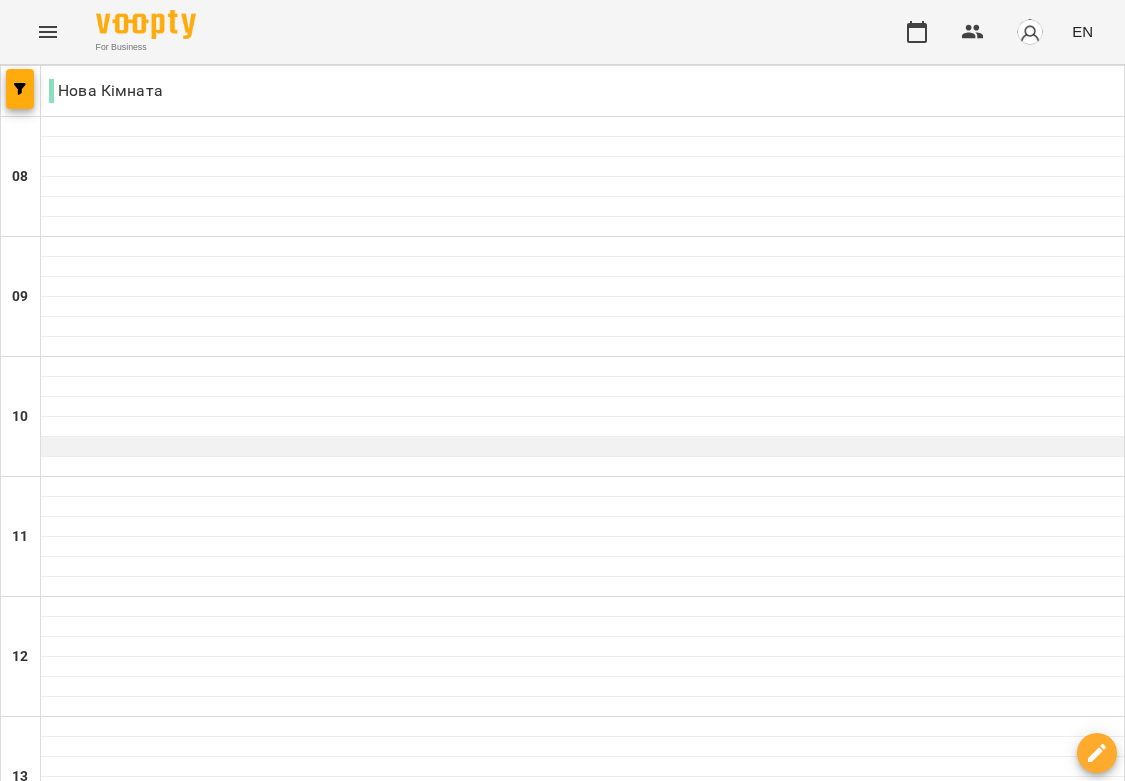 scroll, scrollTop: 191, scrollLeft: 0, axis: vertical 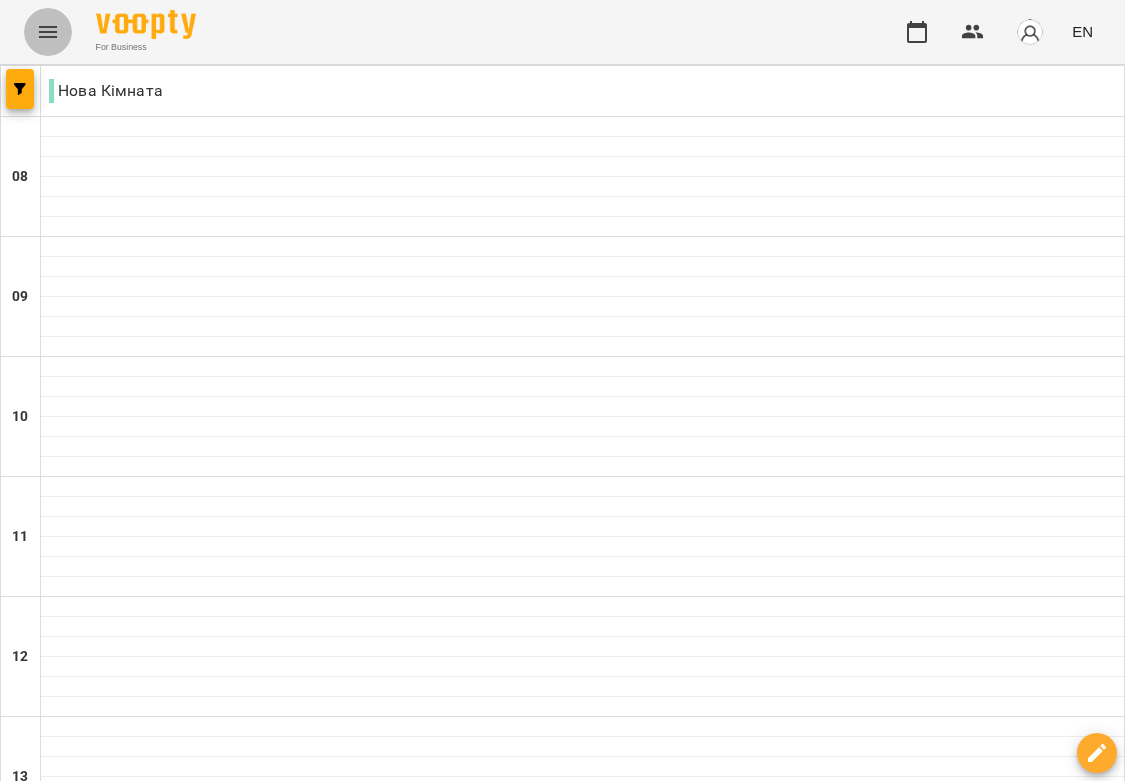 click 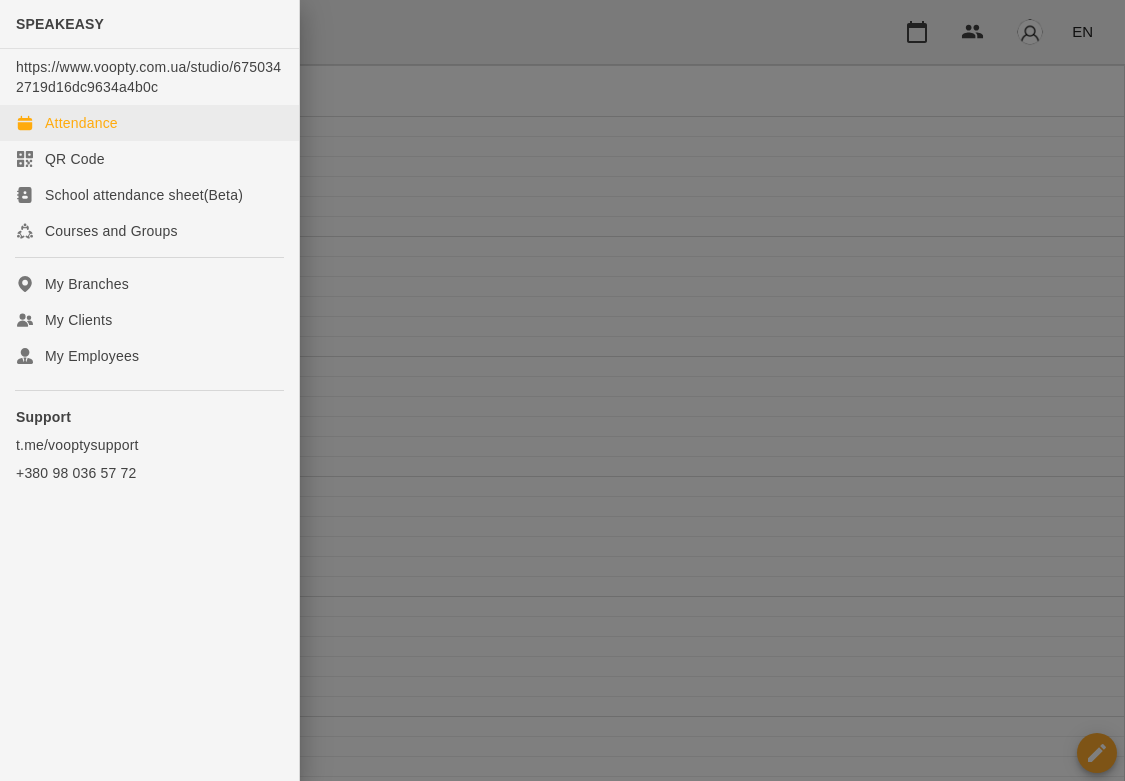 click on "Attendance" at bounding box center (81, 123) 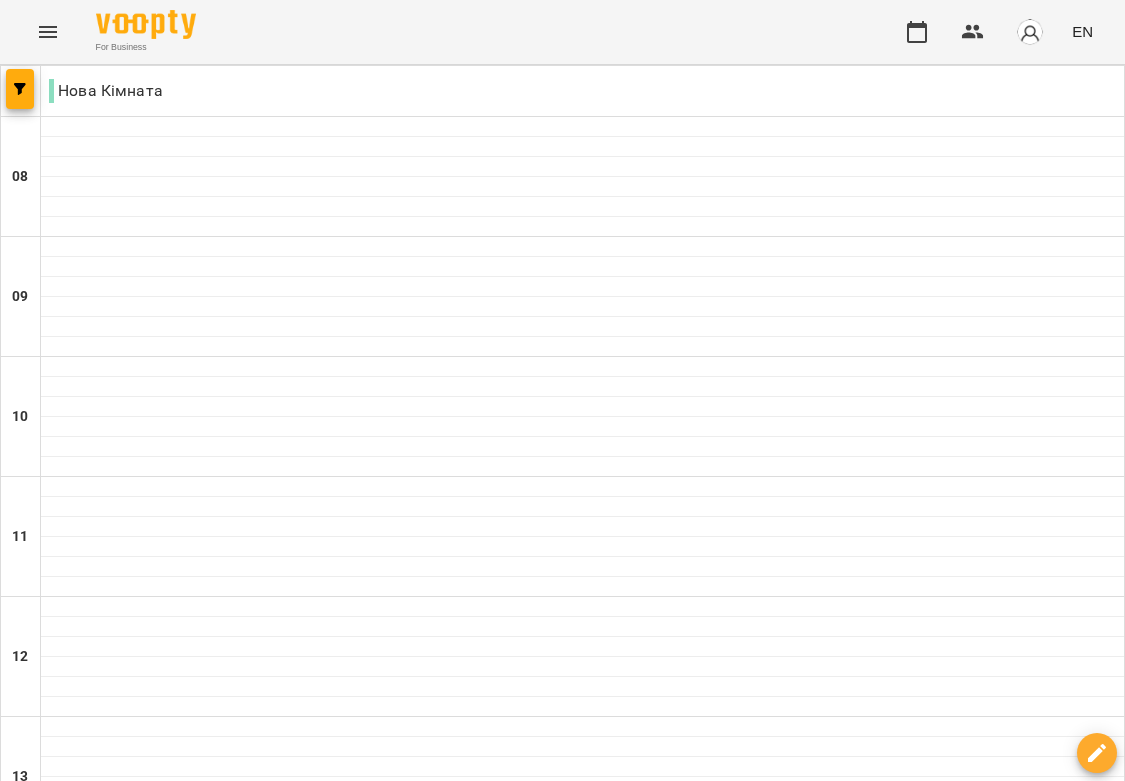 click 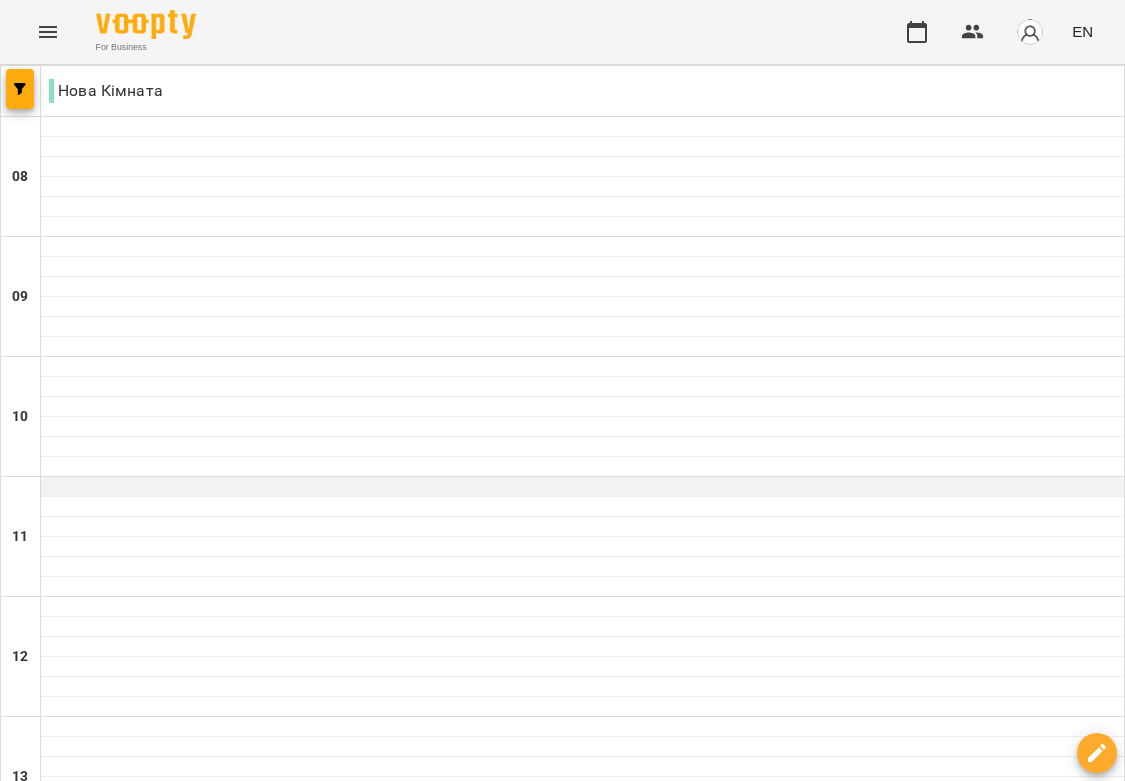 scroll, scrollTop: 269, scrollLeft: 0, axis: vertical 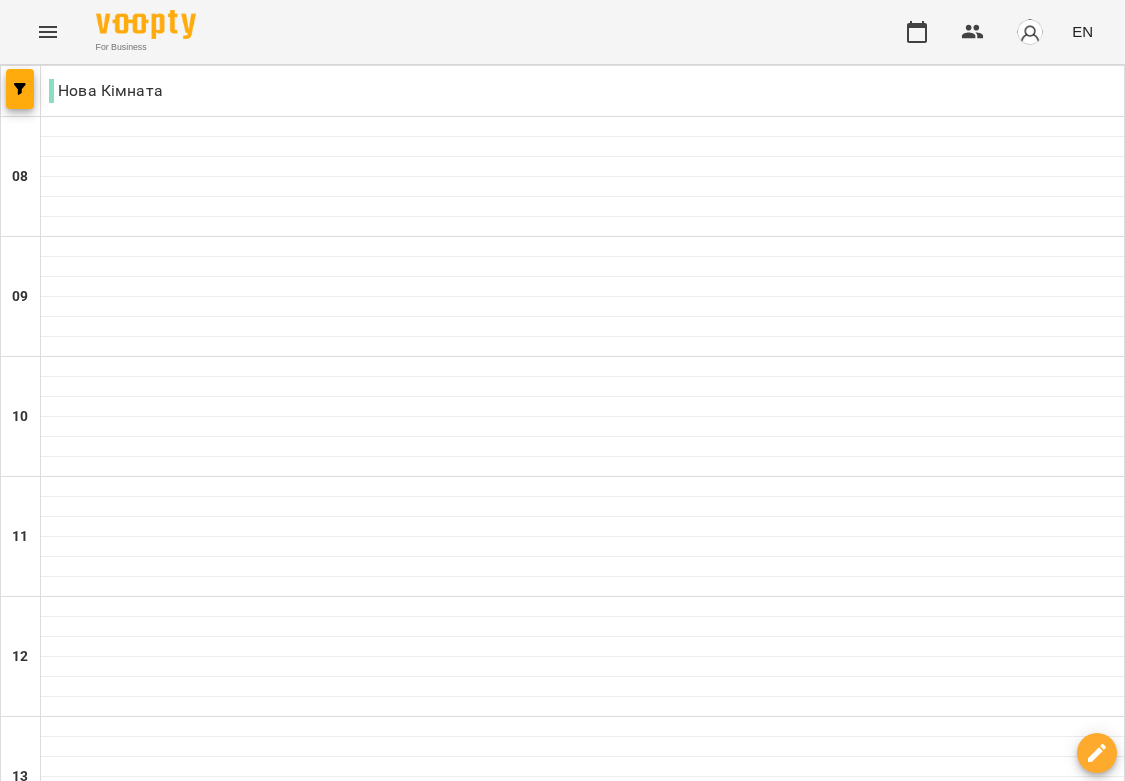 click on "Fri" at bounding box center (625, 1943) 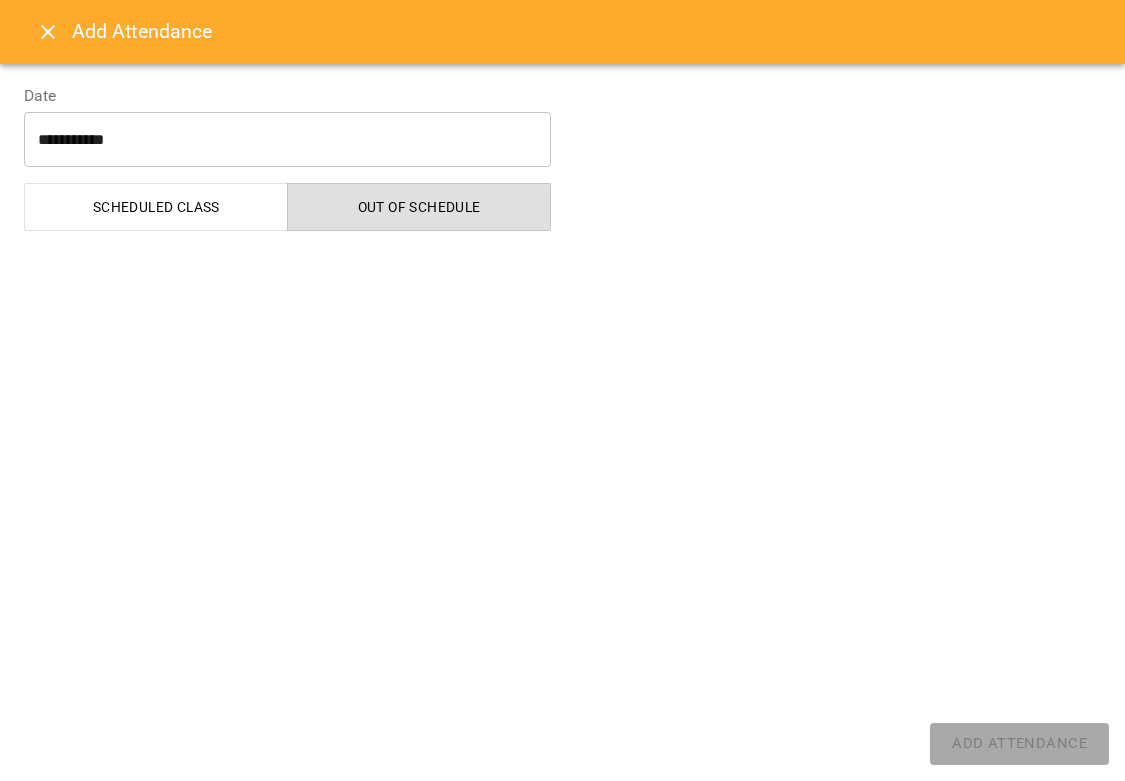 select on "**********" 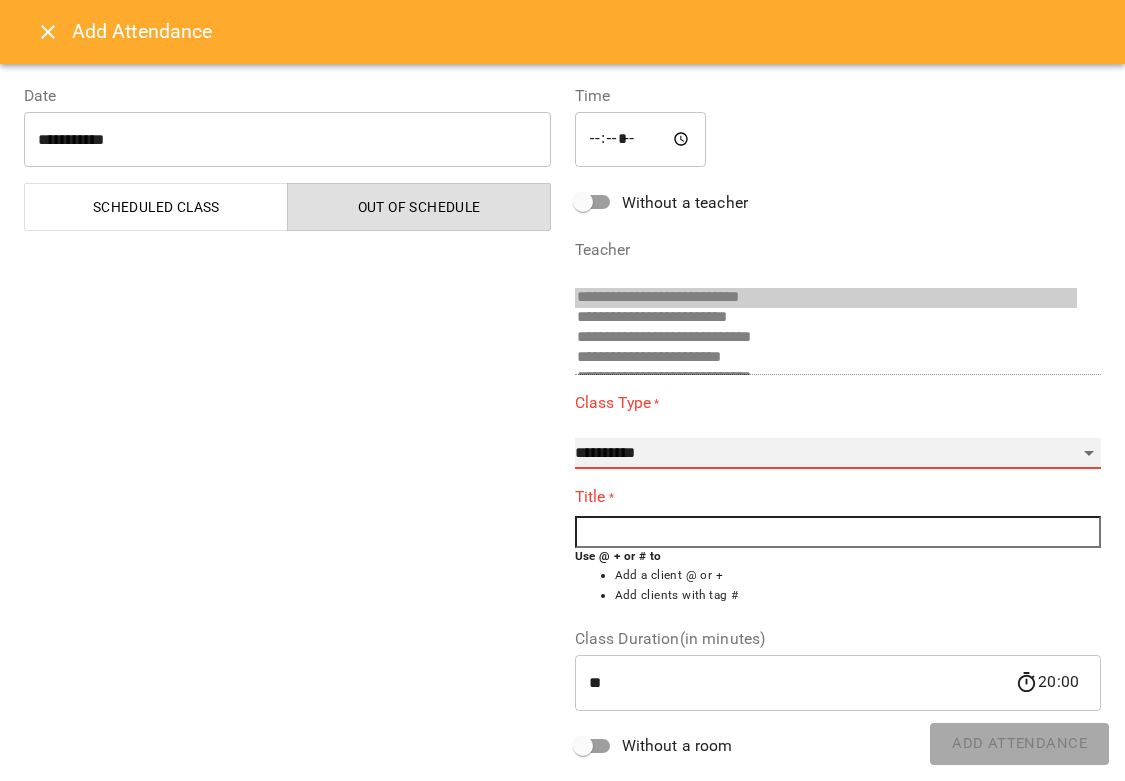 select on "**********" 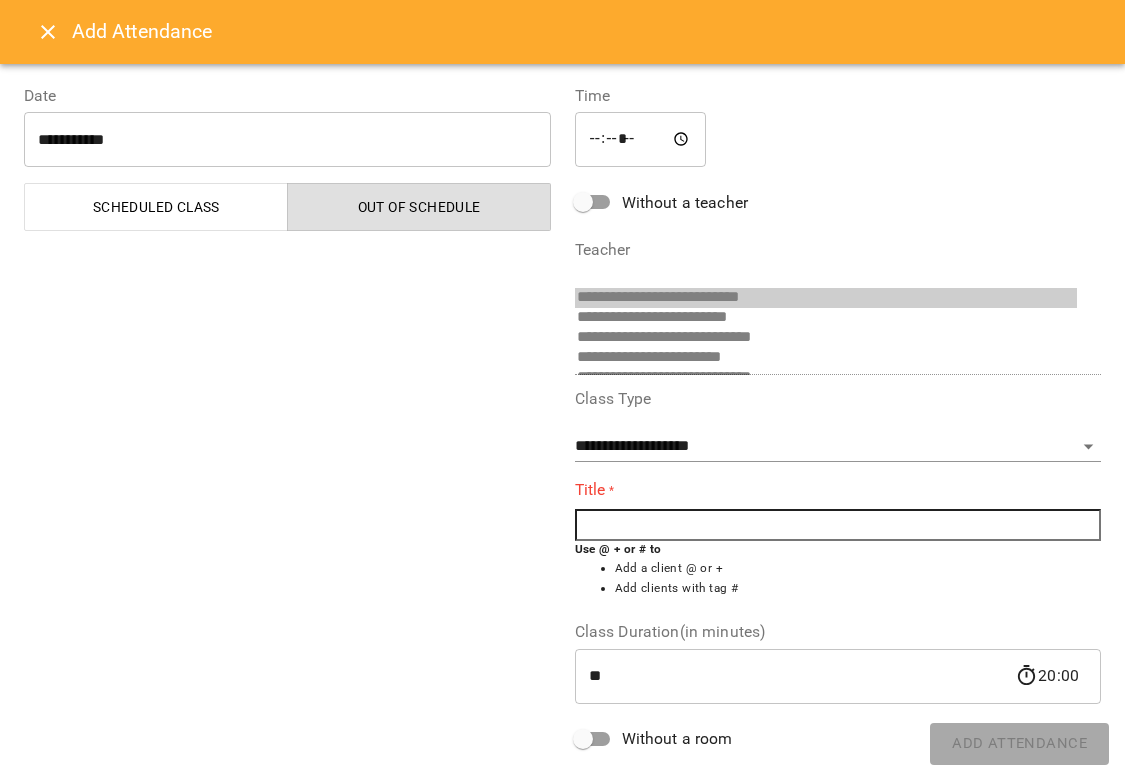 click at bounding box center (838, 525) 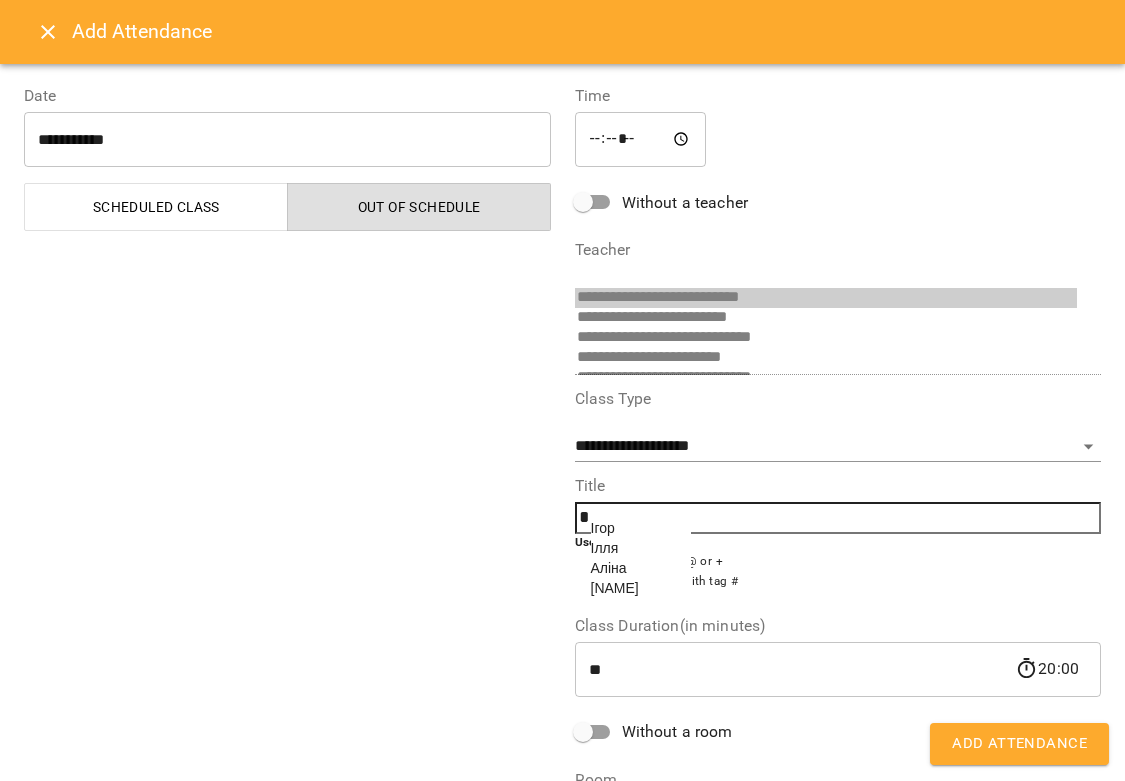 click on "Ілля" at bounding box center (605, 548) 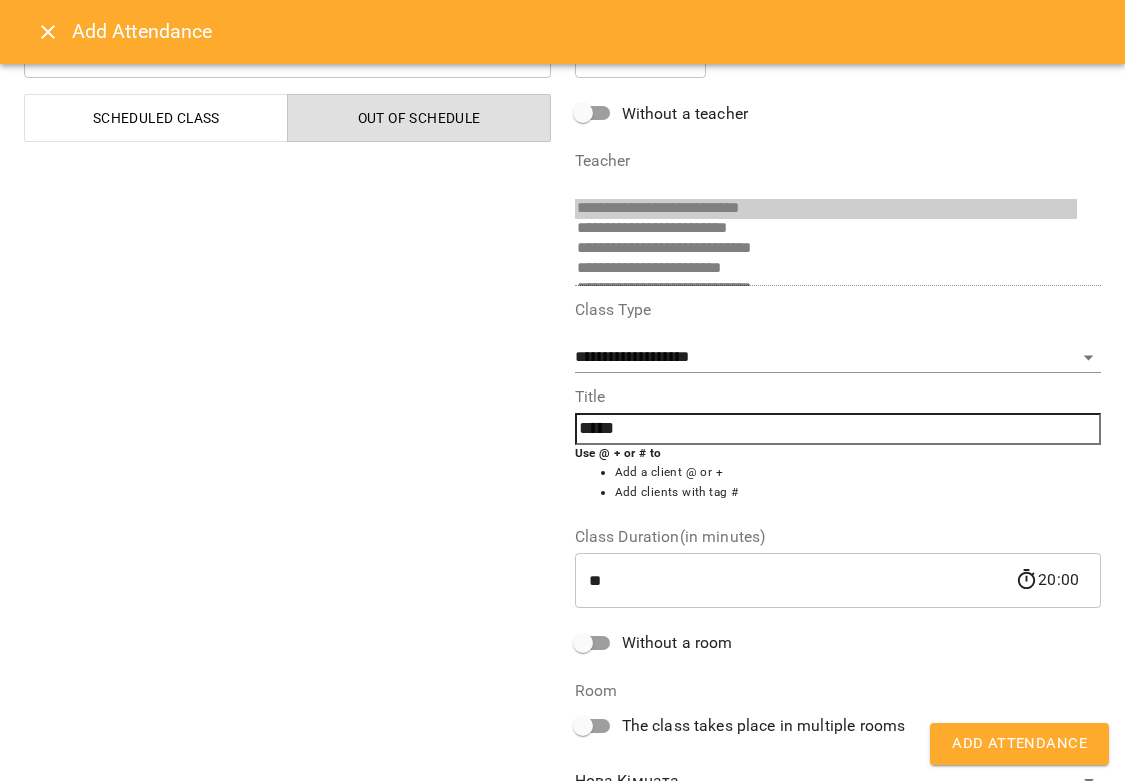 scroll, scrollTop: 96, scrollLeft: 0, axis: vertical 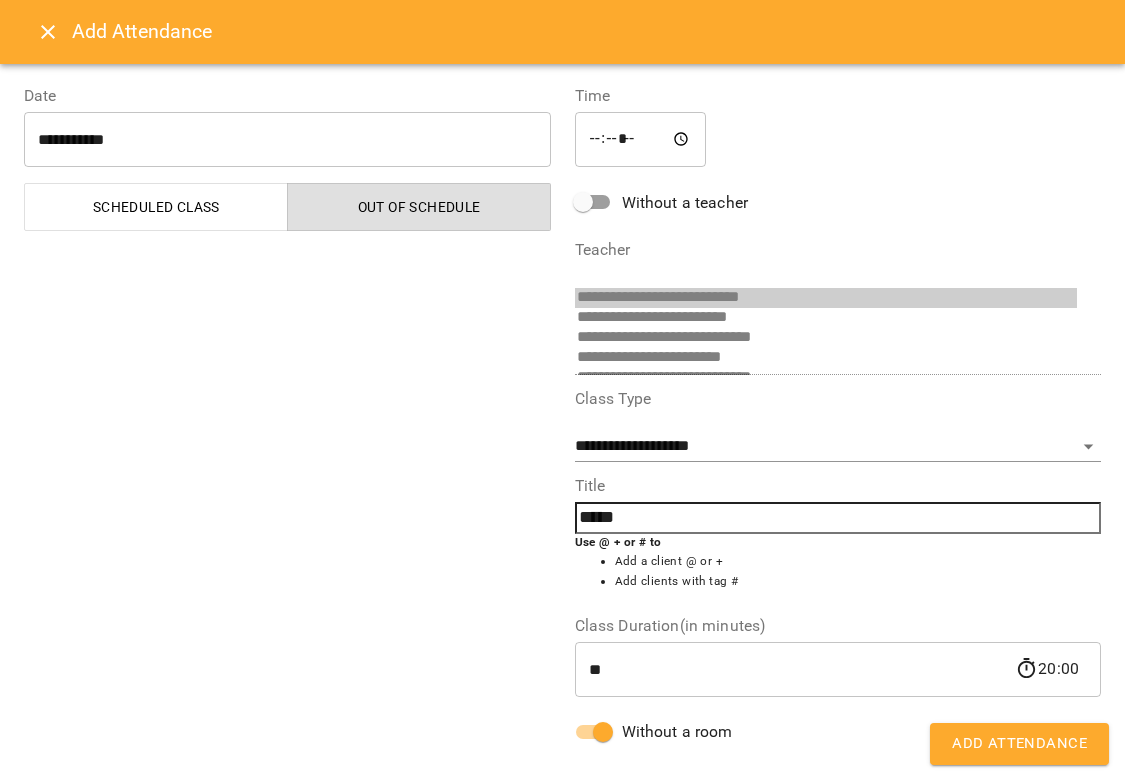 click on "Add Attendance" at bounding box center [1019, 744] 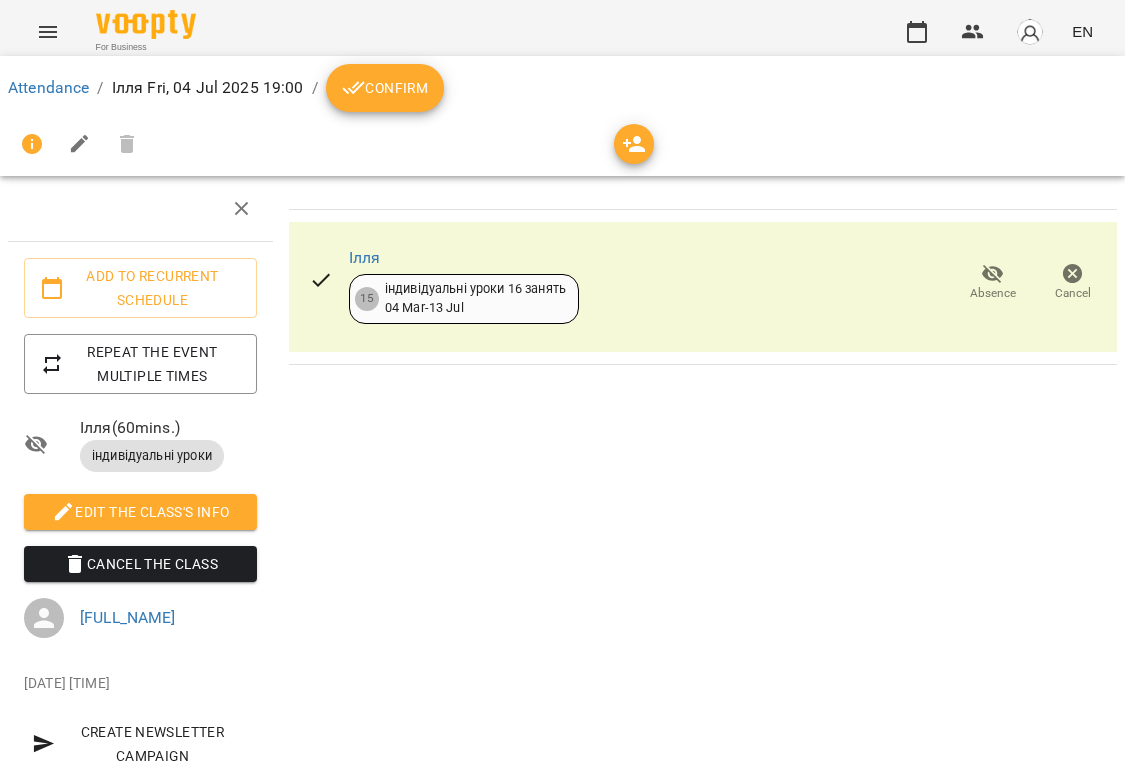 click 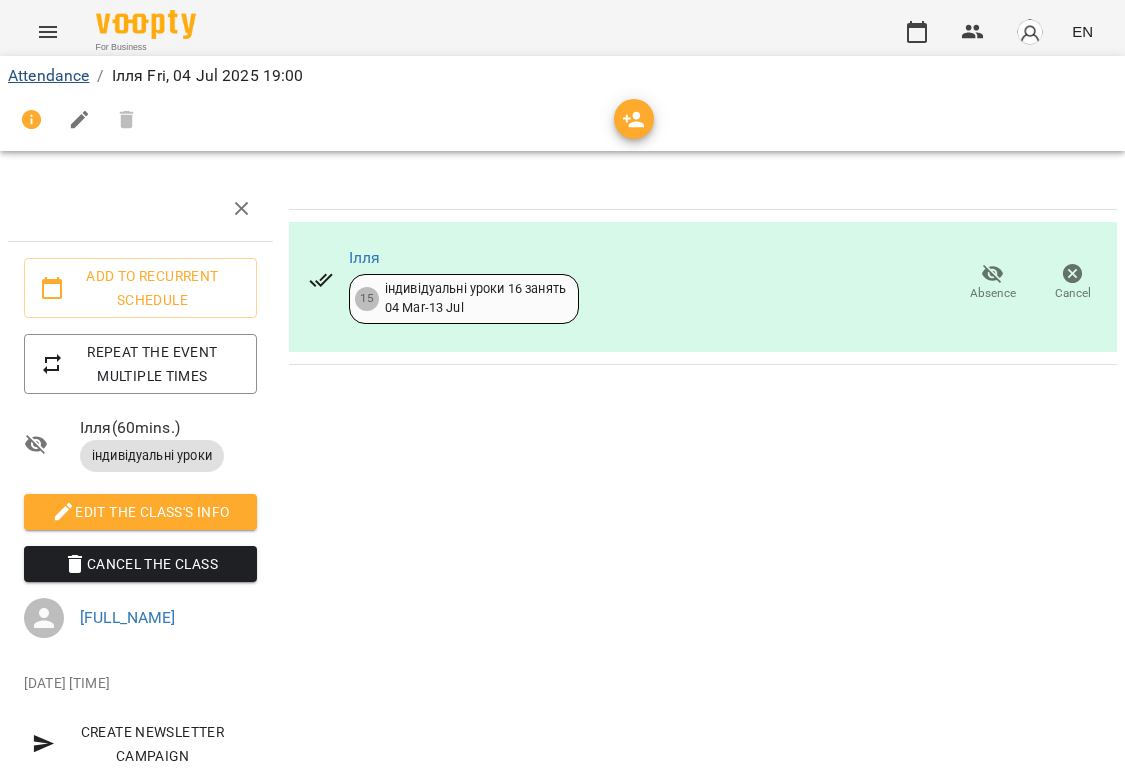 click on "Attendance" at bounding box center [48, 75] 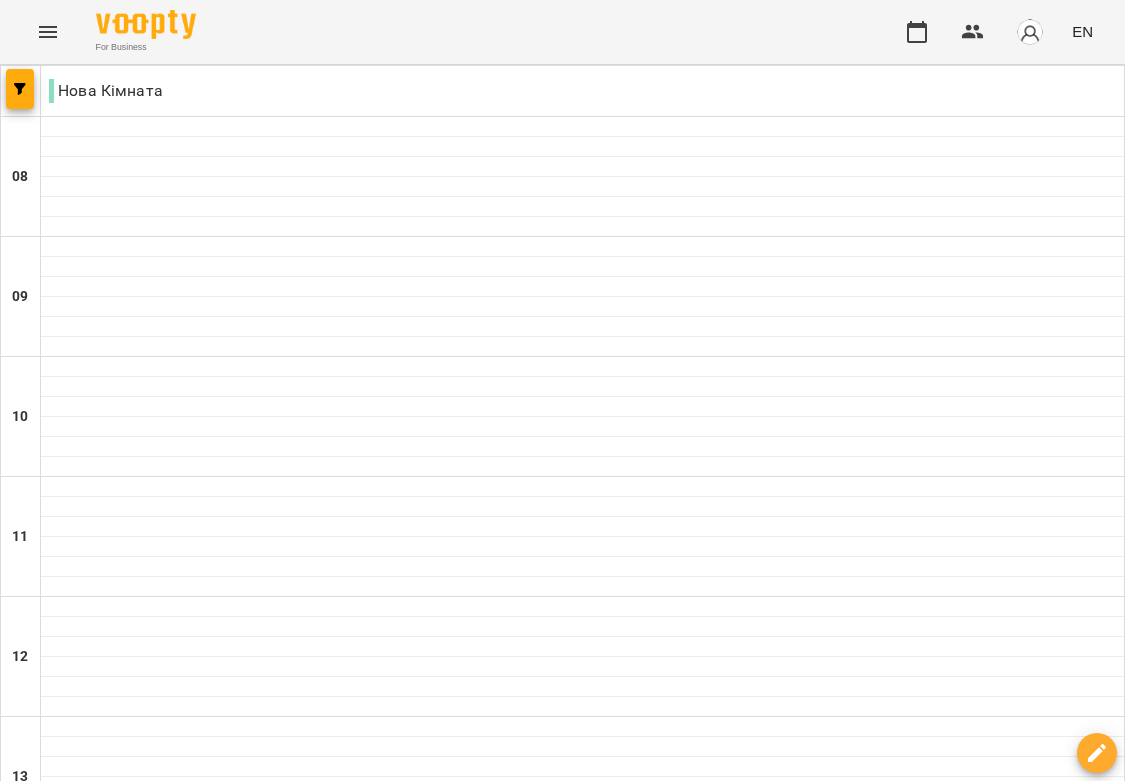 click on "Sat" at bounding box center [941, 1943] 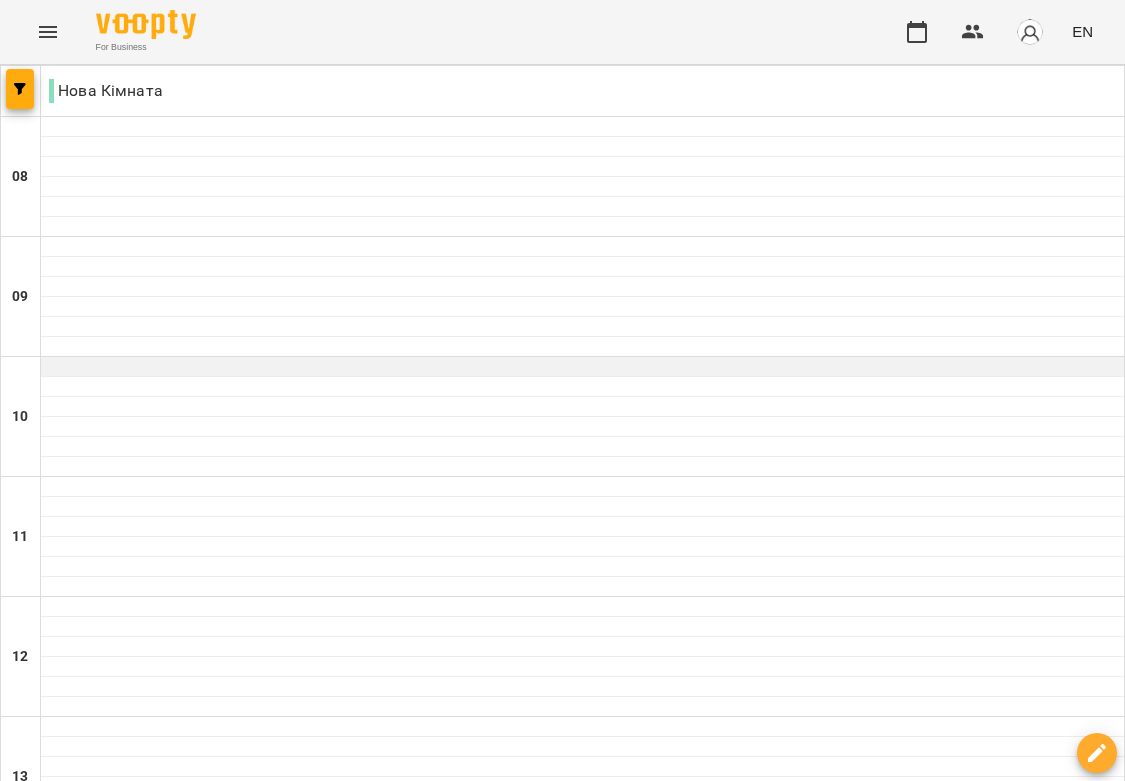 click at bounding box center [582, 367] 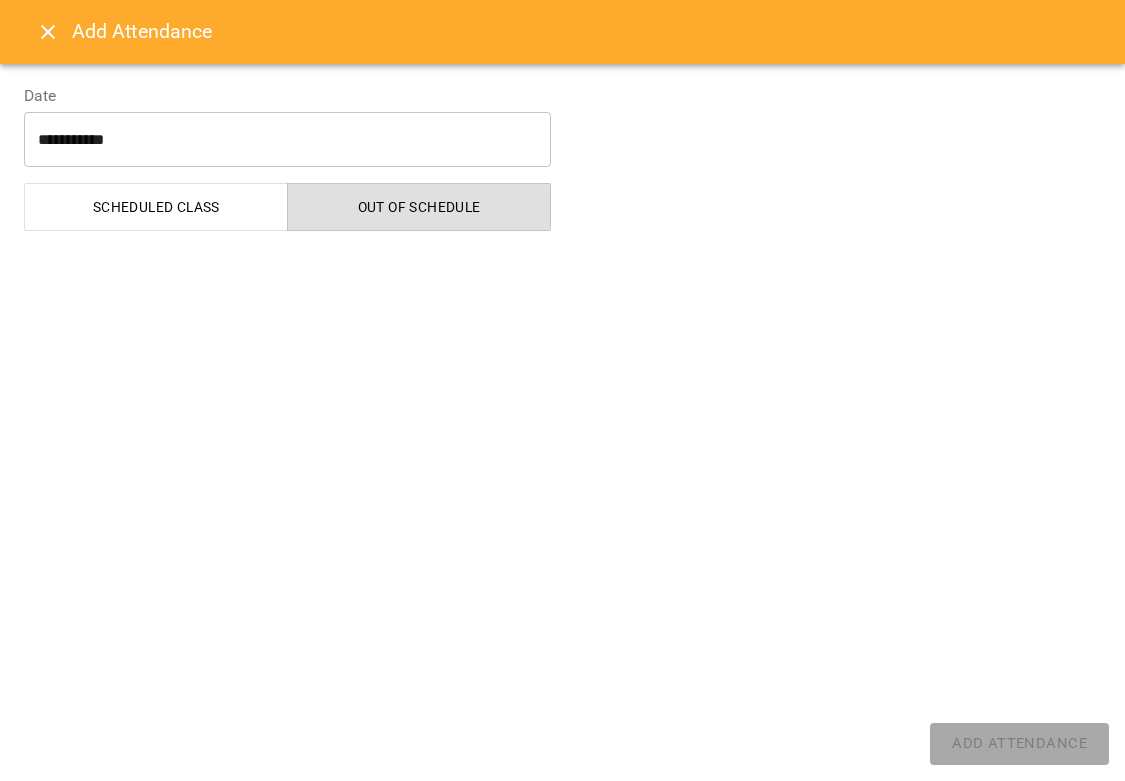 select on "**********" 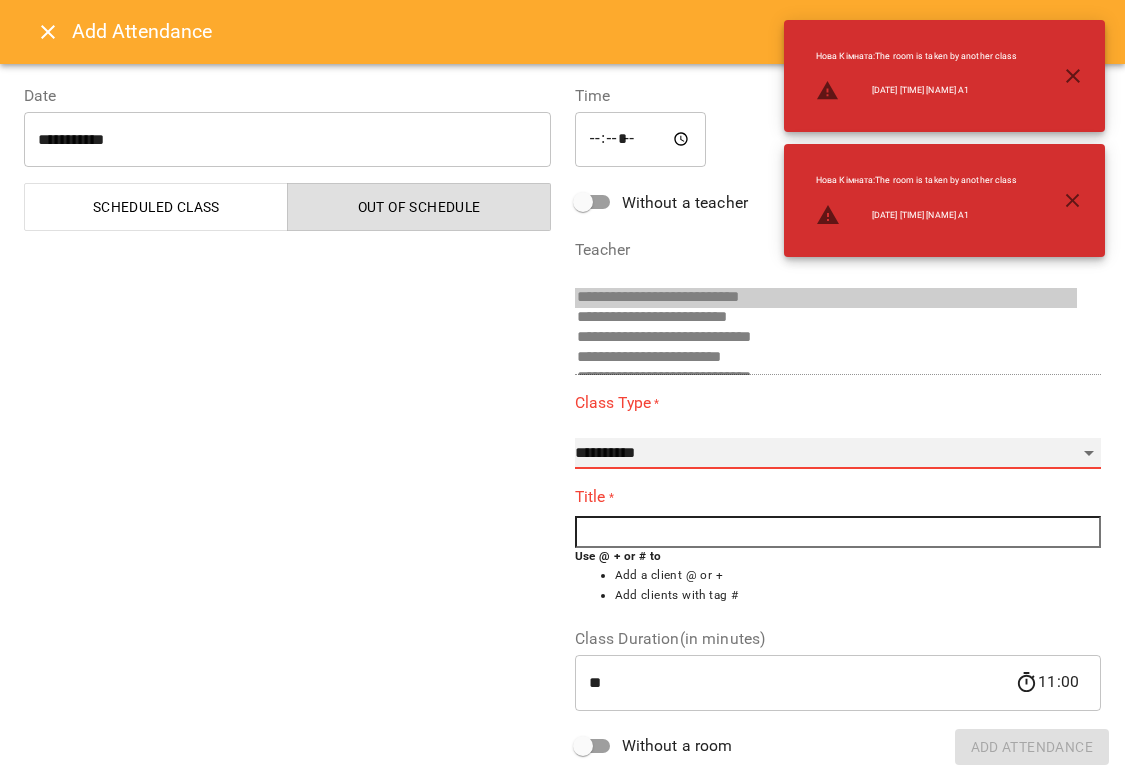 select on "**********" 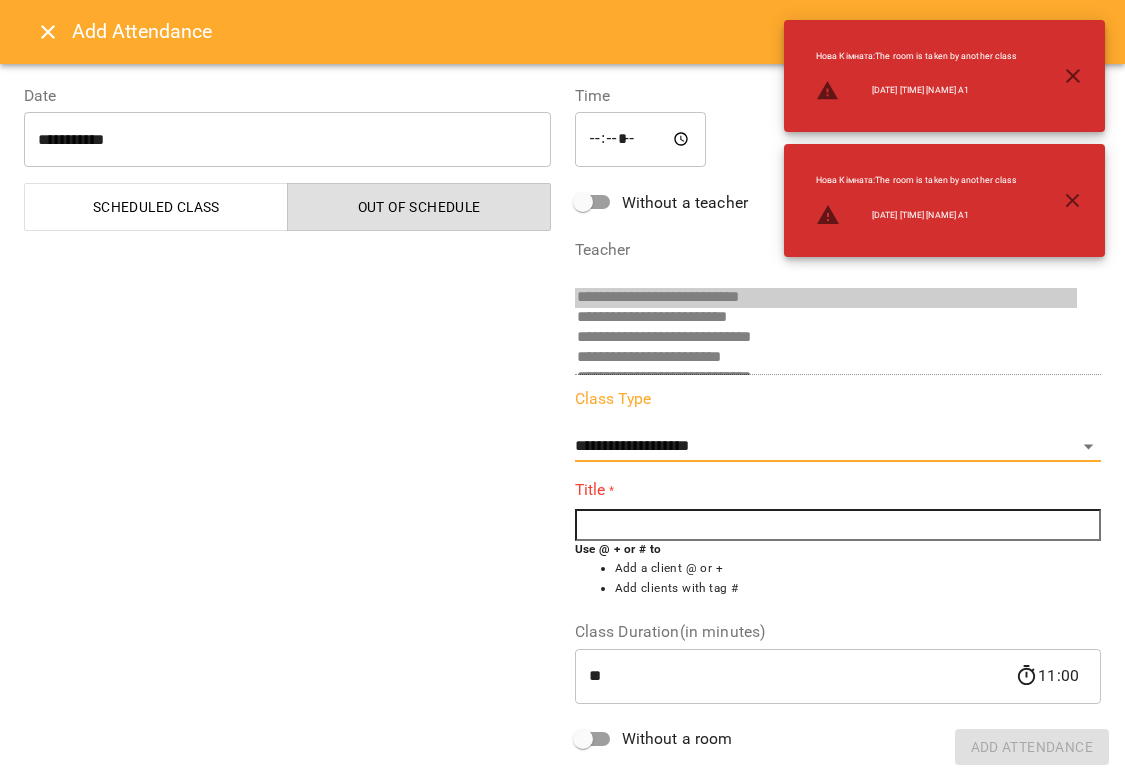 click at bounding box center [838, 525] 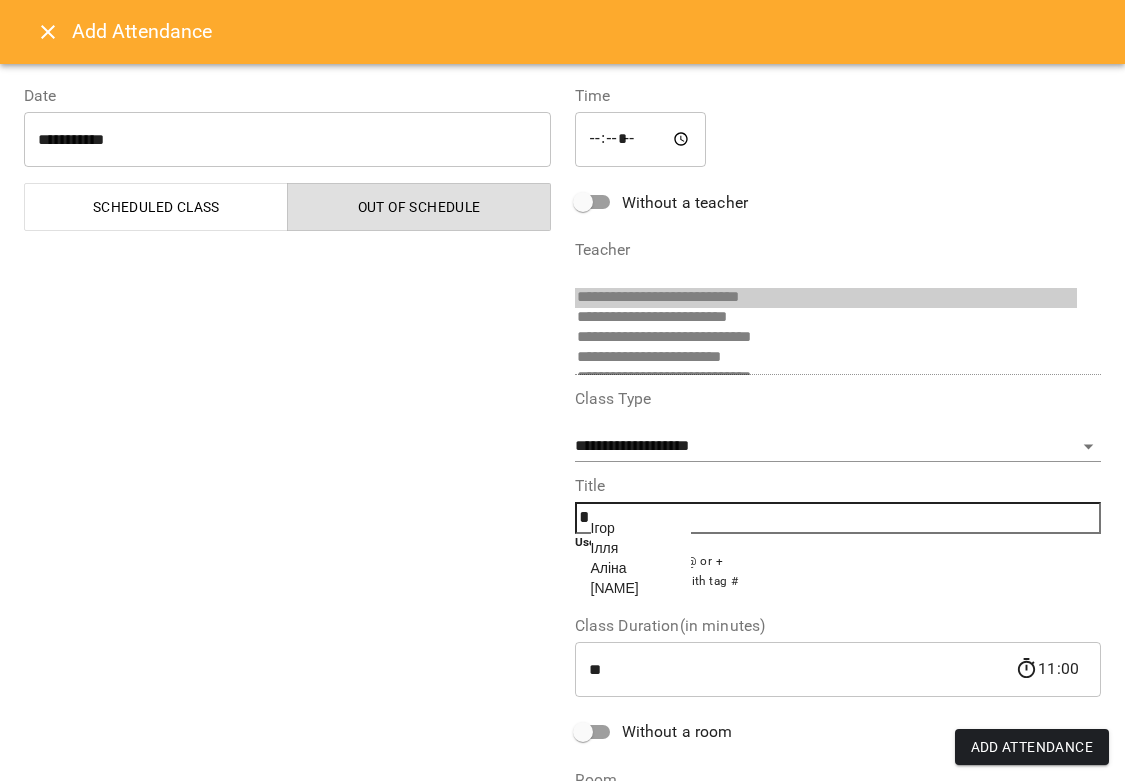click on "Ілля" at bounding box center [605, 548] 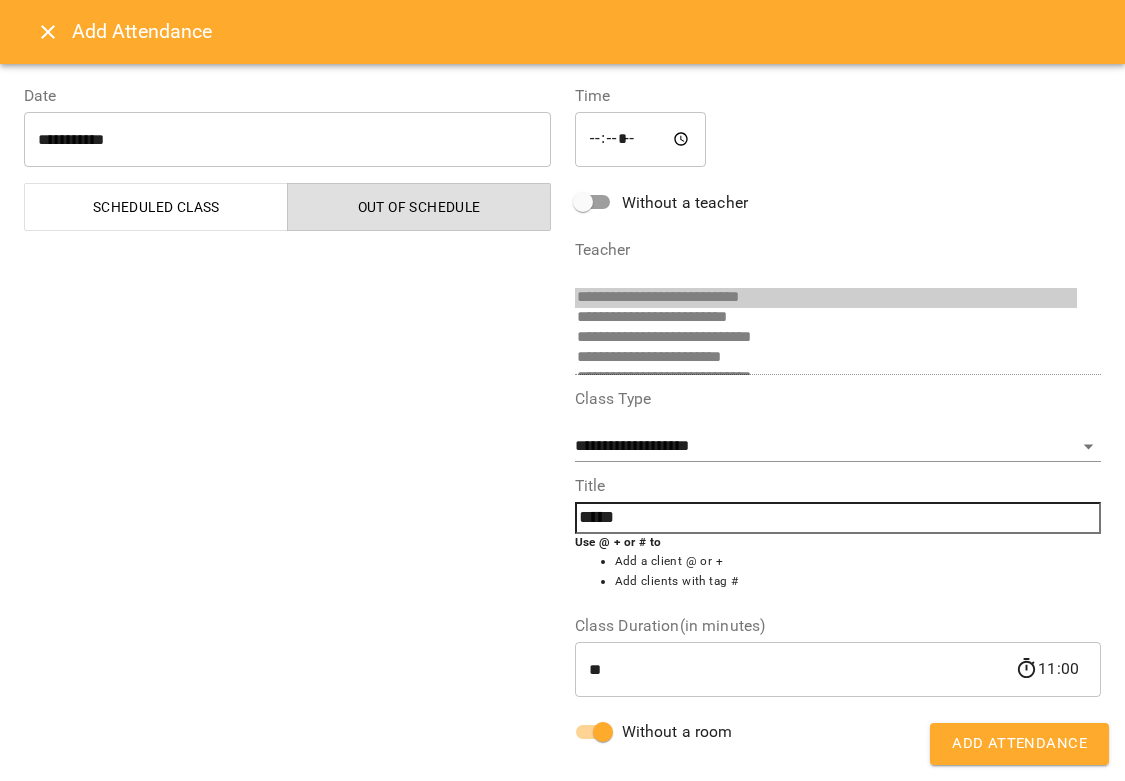 click on "Add Attendance" at bounding box center (1019, 744) 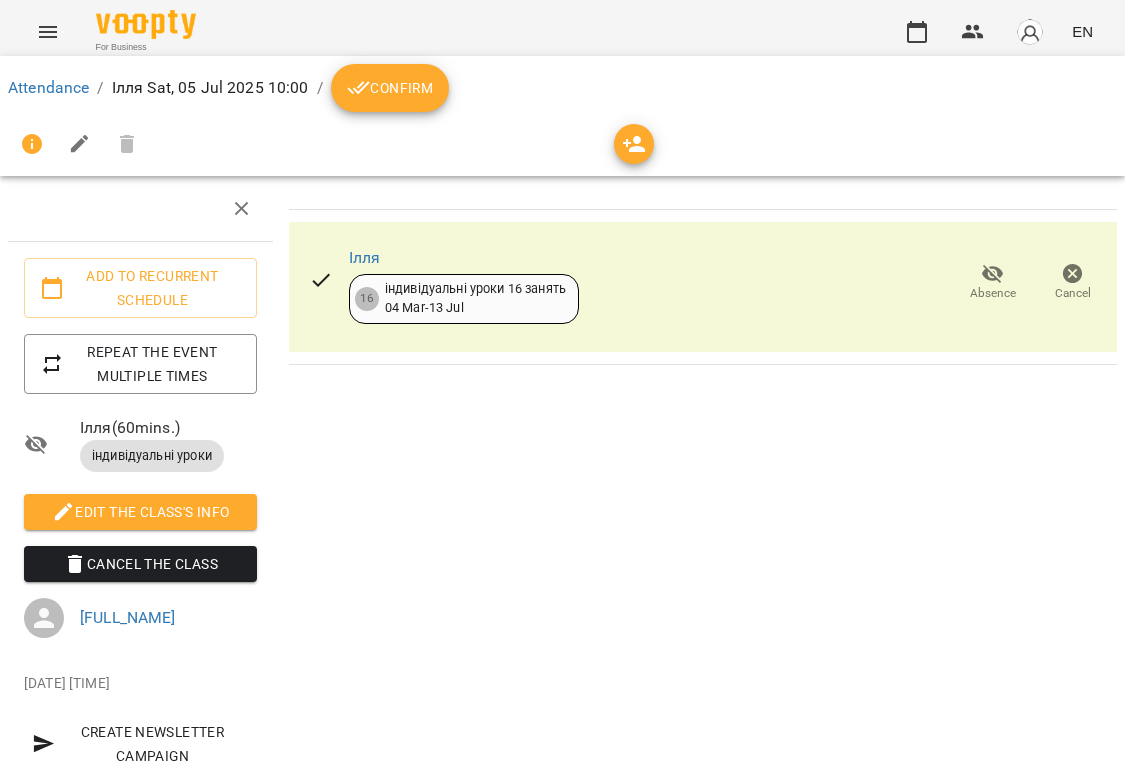 click on "Confirm" at bounding box center [390, 88] 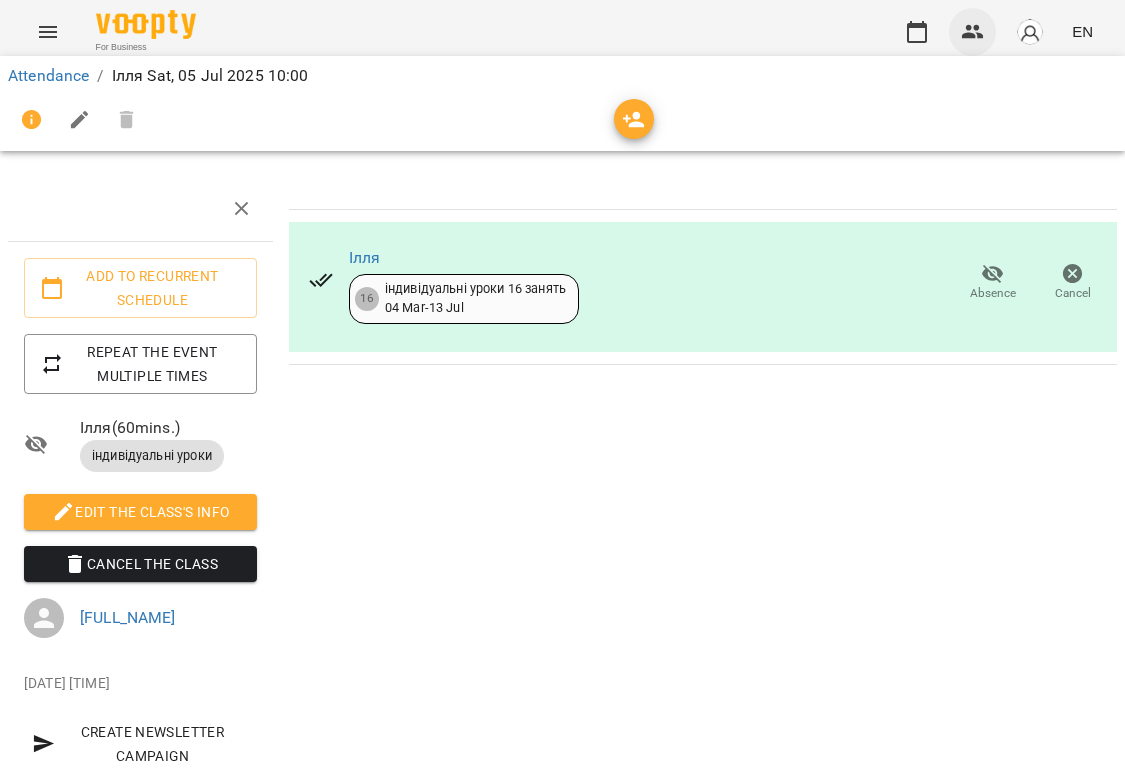click 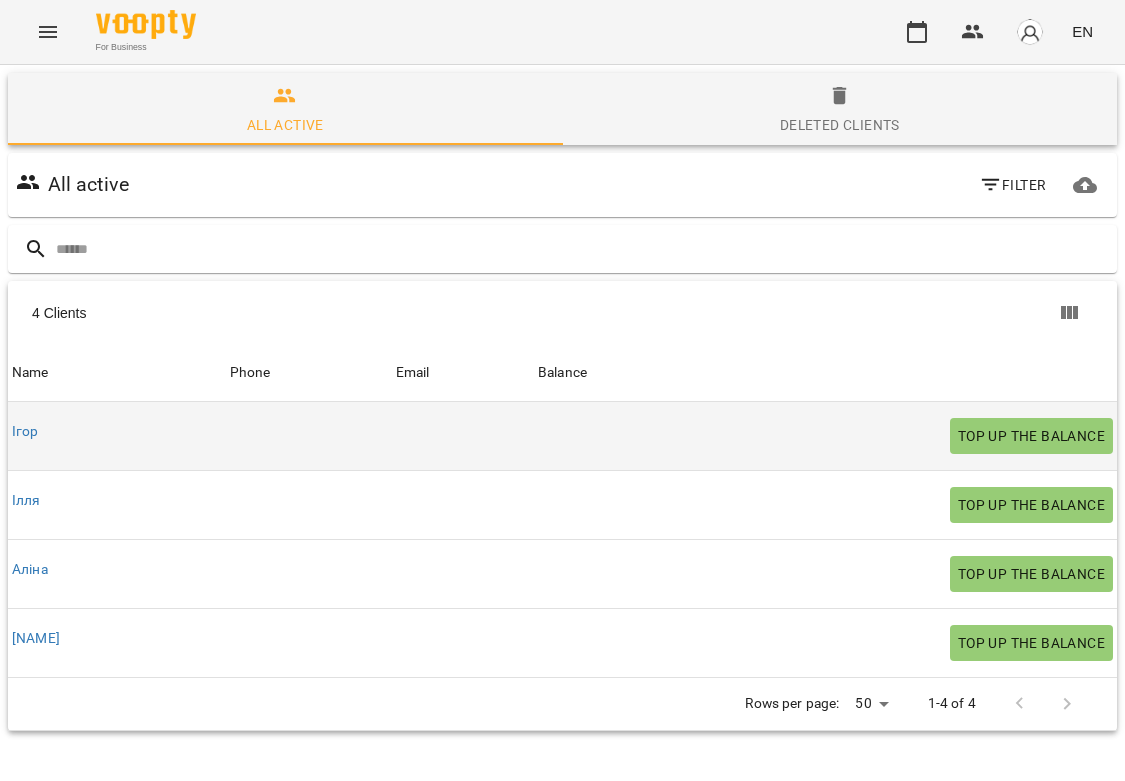 scroll, scrollTop: 88, scrollLeft: 0, axis: vertical 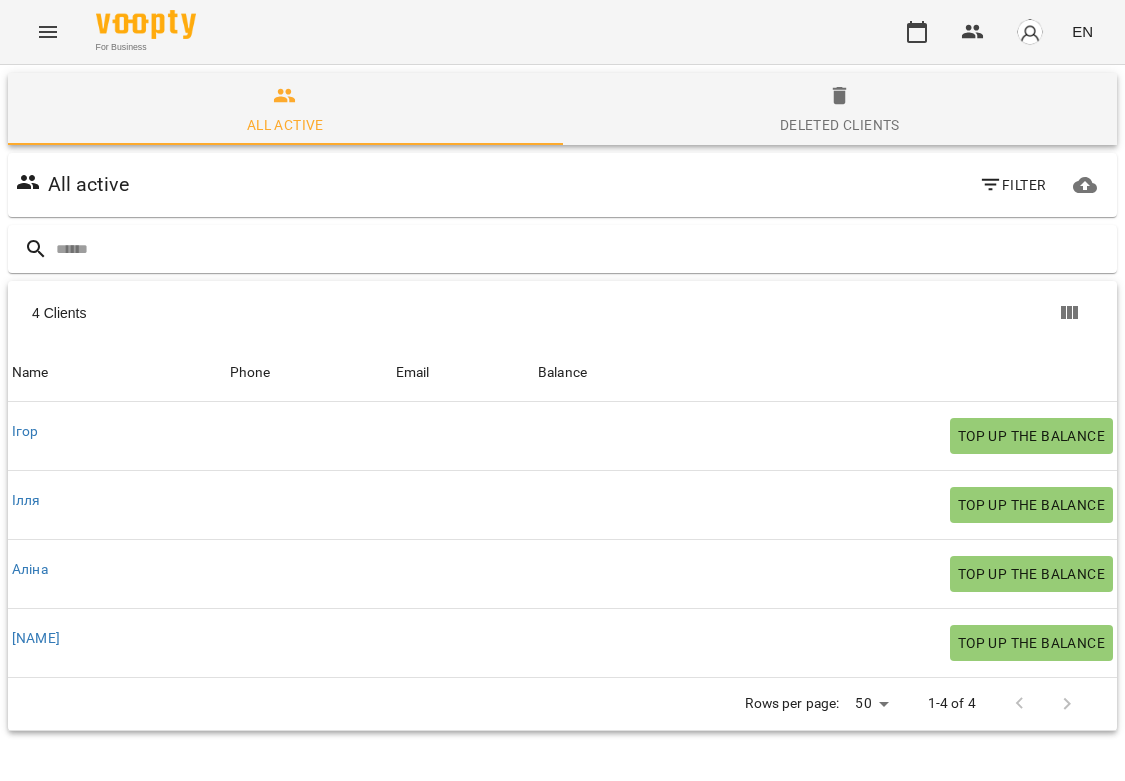 click at bounding box center [1030, 32] 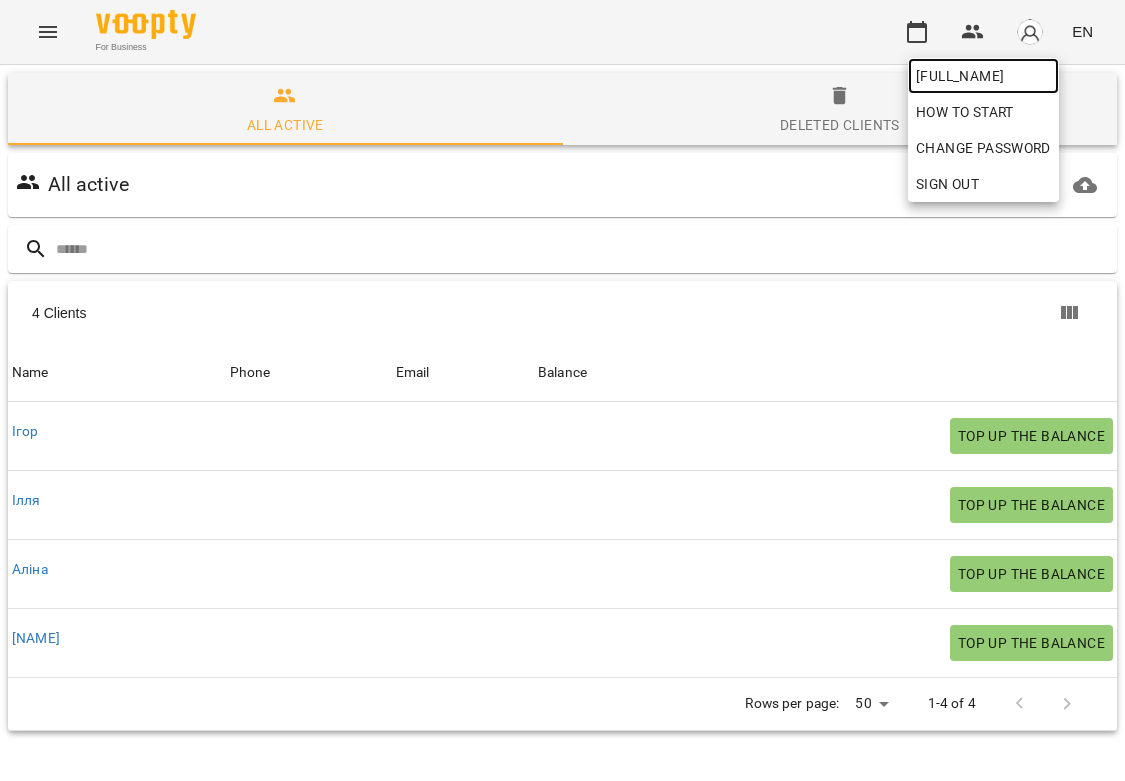 click on "[FULL_NAME]" at bounding box center [983, 76] 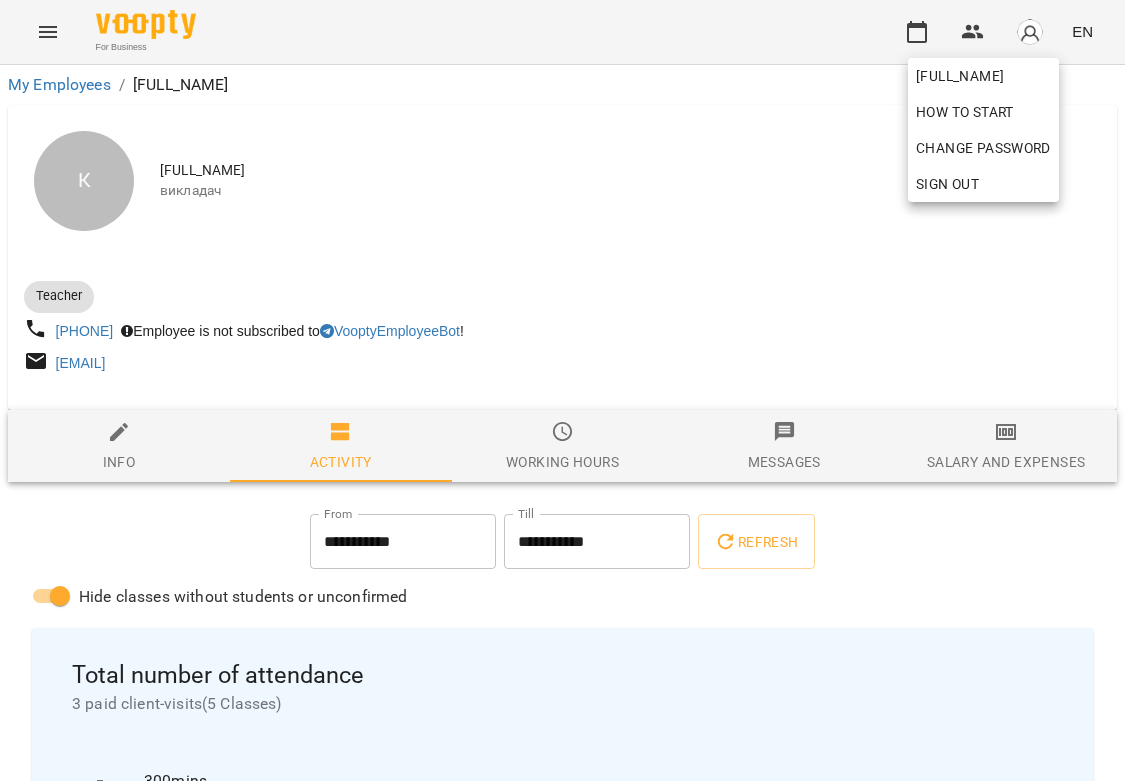 click at bounding box center (562, 390) 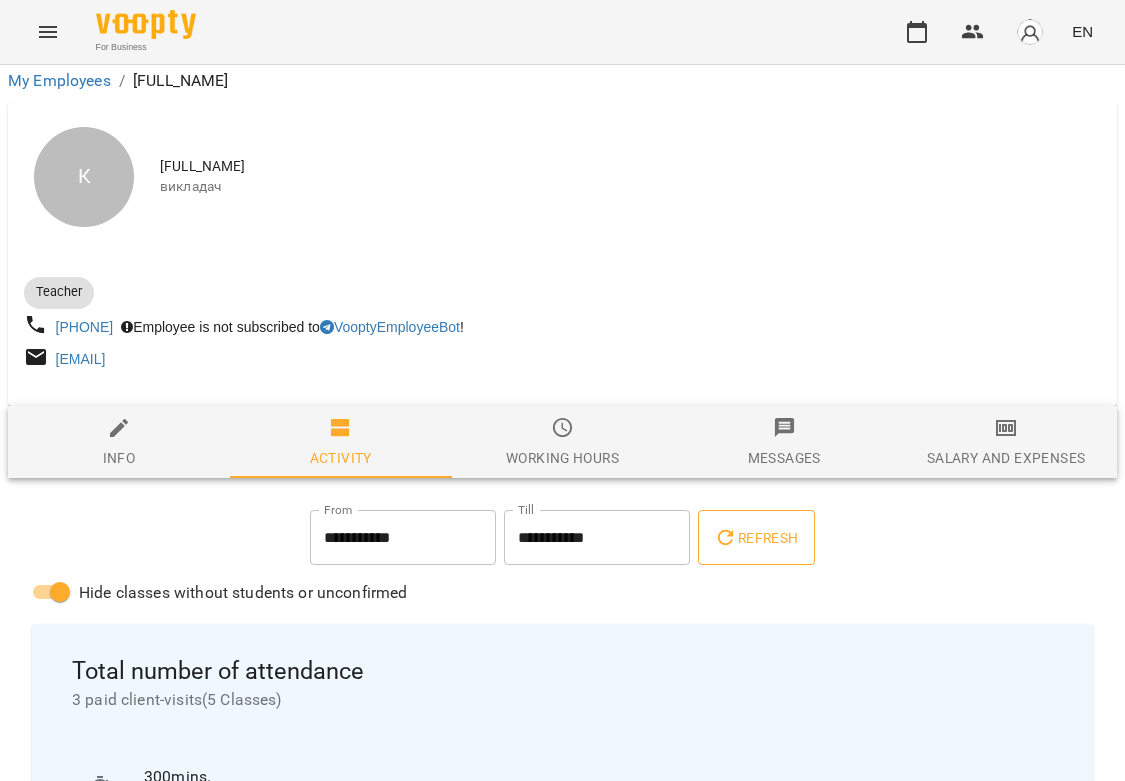 scroll, scrollTop: 1076, scrollLeft: 0, axis: vertical 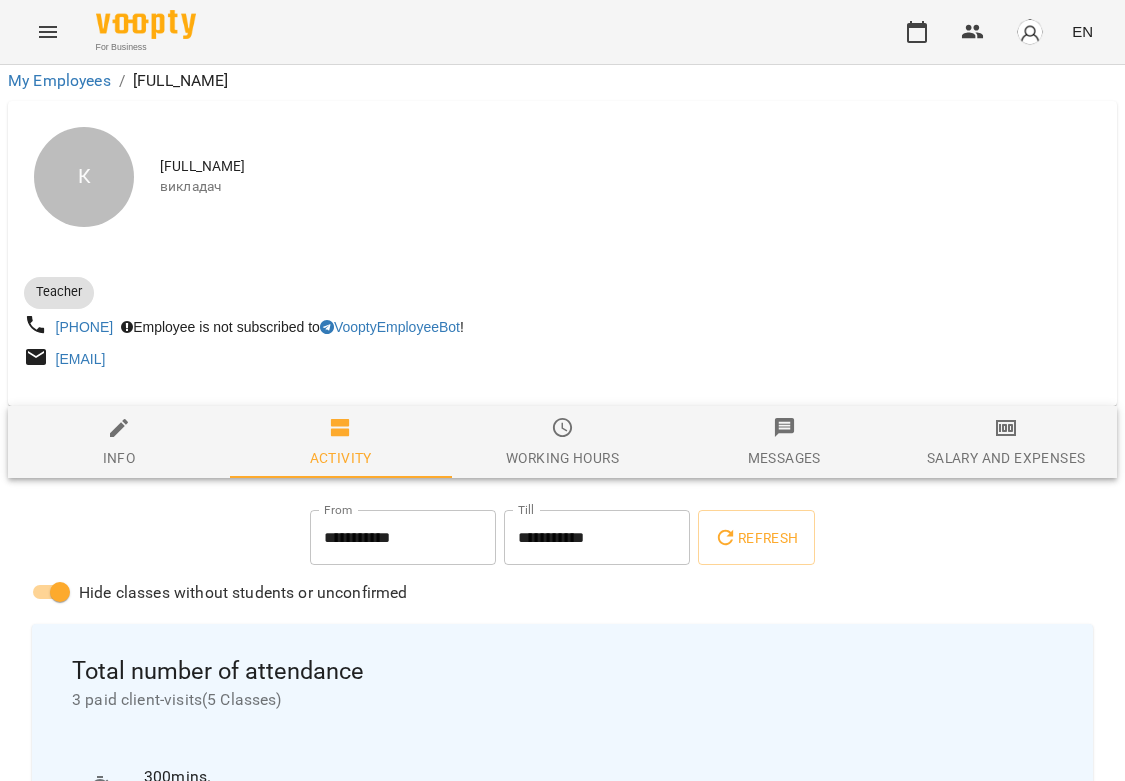 click on "Hide classes without students or unconfirmed Total number of attendance  3 paid client-visits ( 5   Classes ) 300 mins. Class Duration(in minutes) індивідуальні уроки 5   Classes ,    3 paid client-visits 😀  3 paid client-visits 😡  0 canceled client-visits(without reimbursement) ⚠️  2 uninvoiced client-visits 300 mins. Class Duration(in minutes)" at bounding box center (562, 897) 